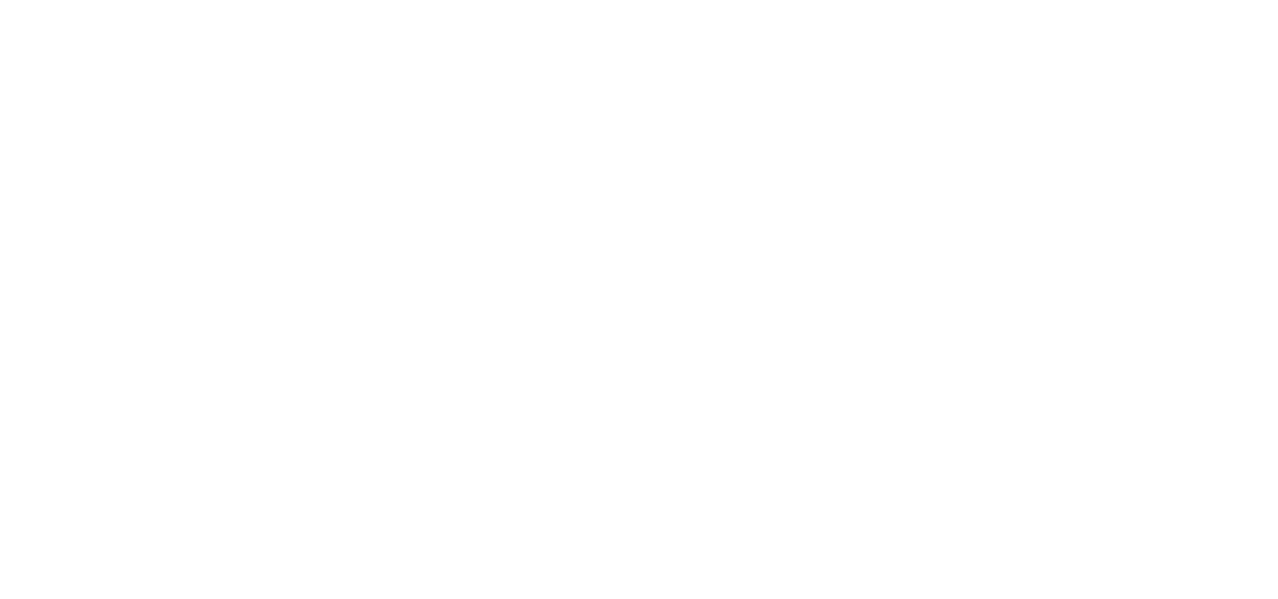 scroll, scrollTop: 0, scrollLeft: 0, axis: both 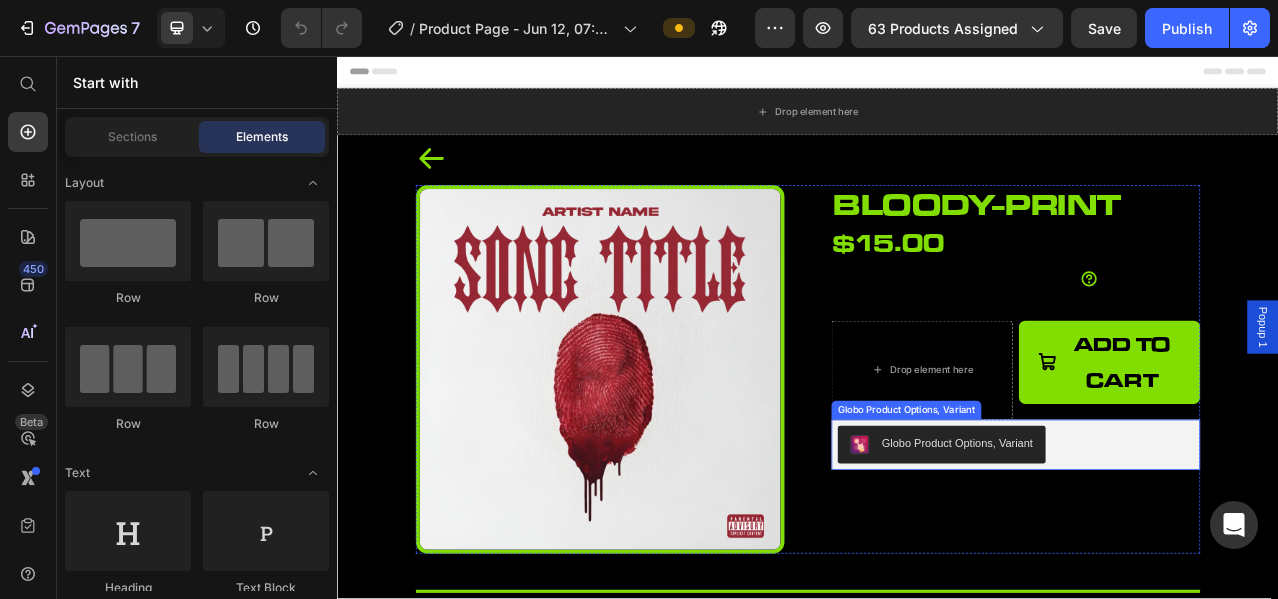click on "Globo Product Options, Variant" at bounding box center (1202, 552) 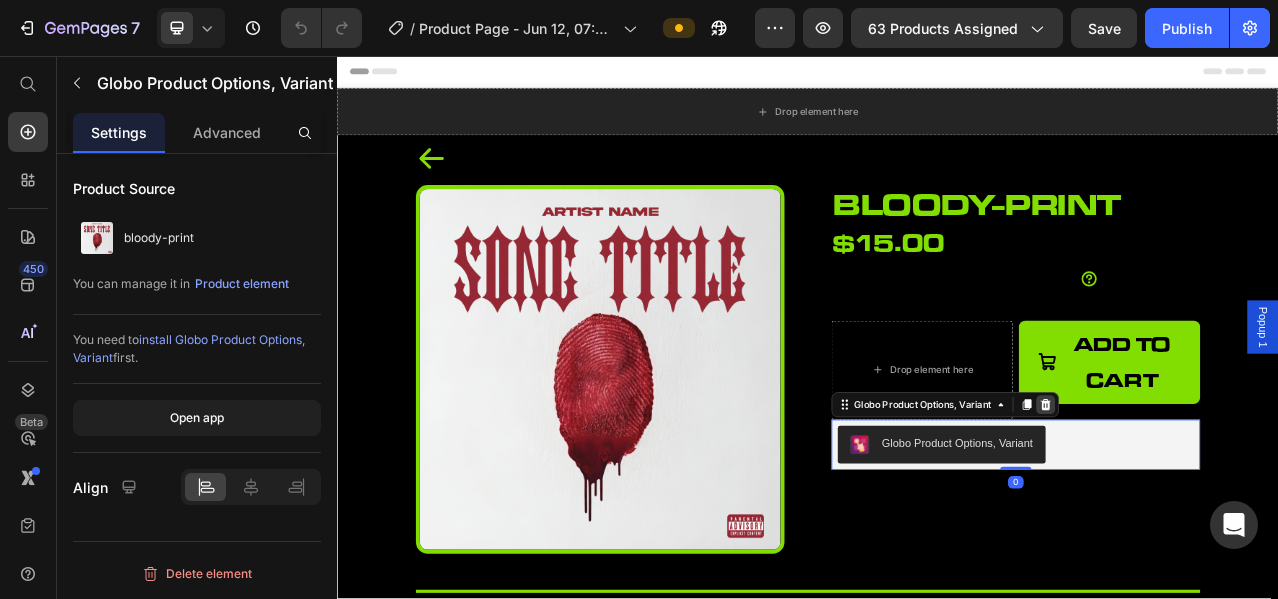 click 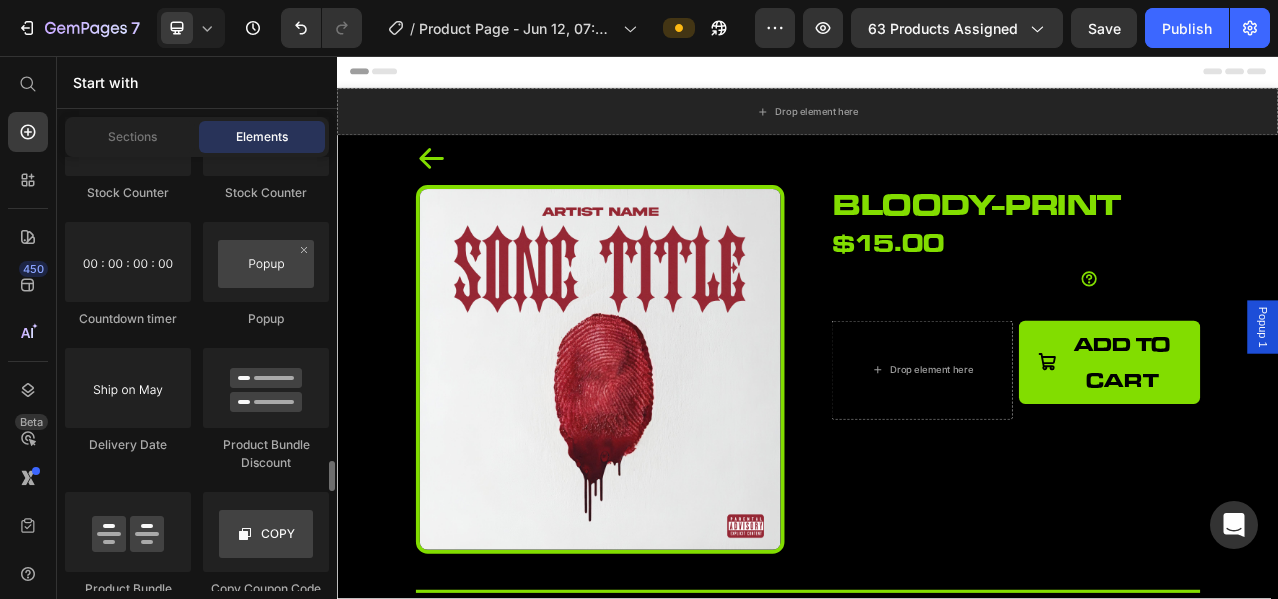 scroll, scrollTop: 4333, scrollLeft: 0, axis: vertical 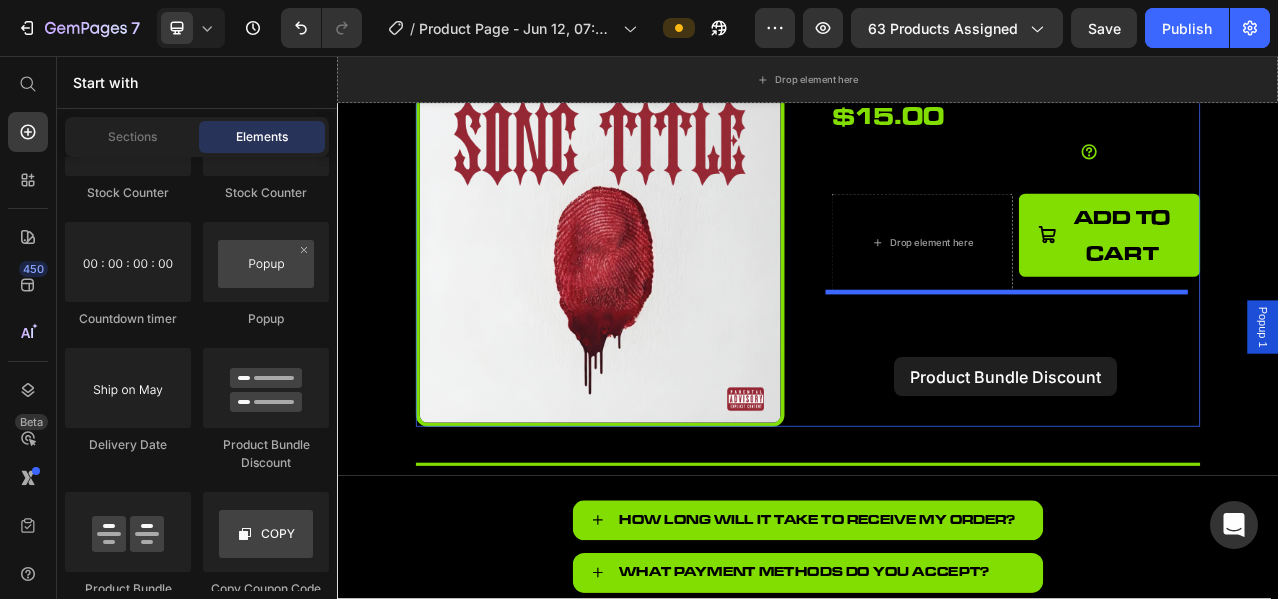 drag, startPoint x: 582, startPoint y: 449, endPoint x: 1047, endPoint y: 440, distance: 465.0871 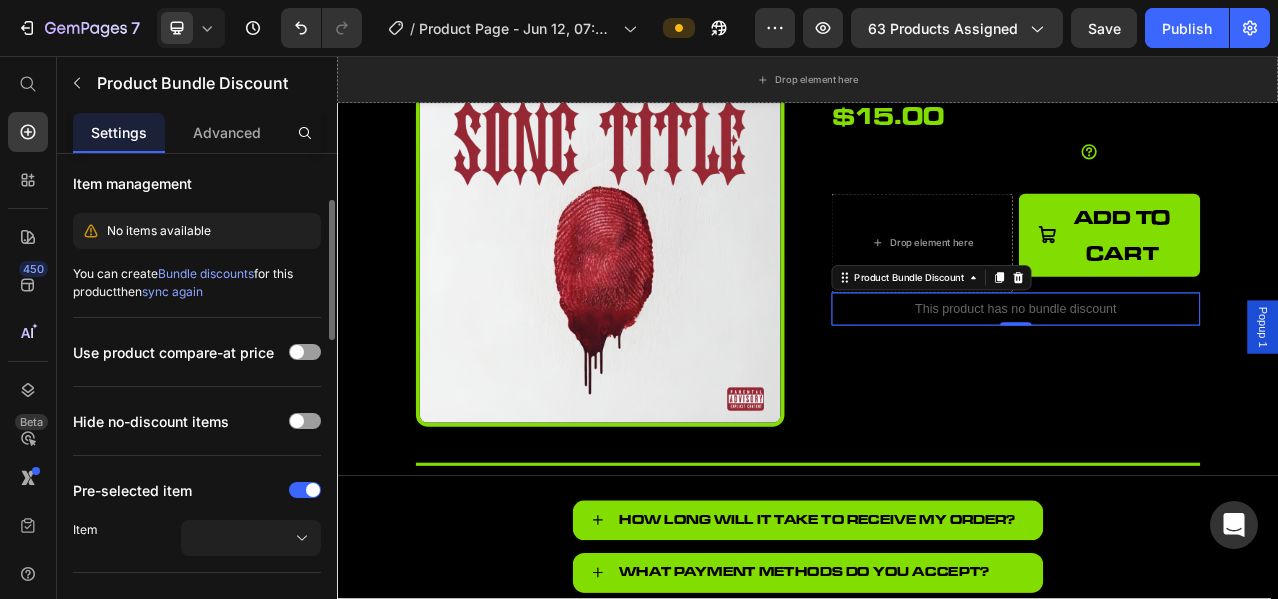 scroll, scrollTop: 333, scrollLeft: 0, axis: vertical 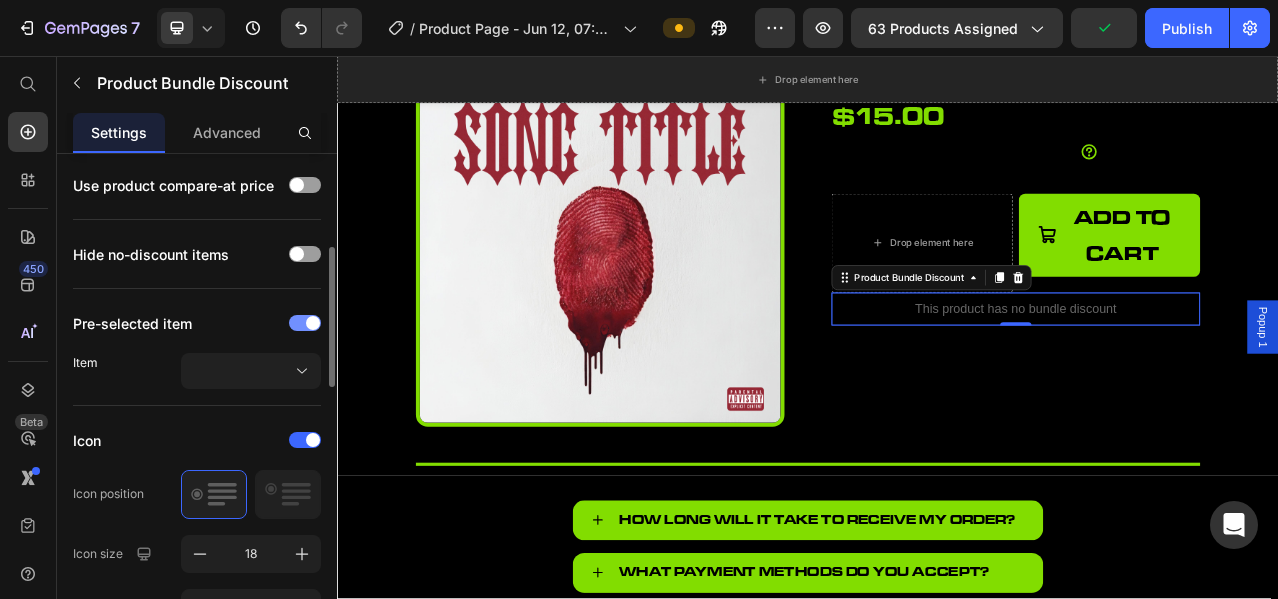 click at bounding box center [313, 323] 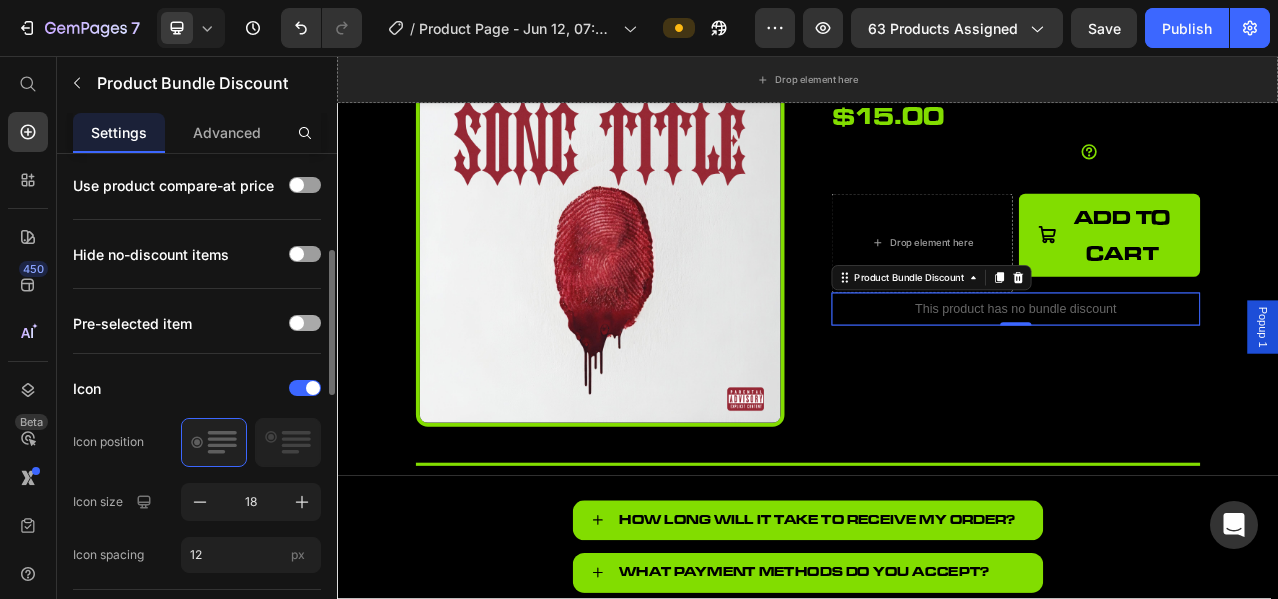 click at bounding box center [297, 323] 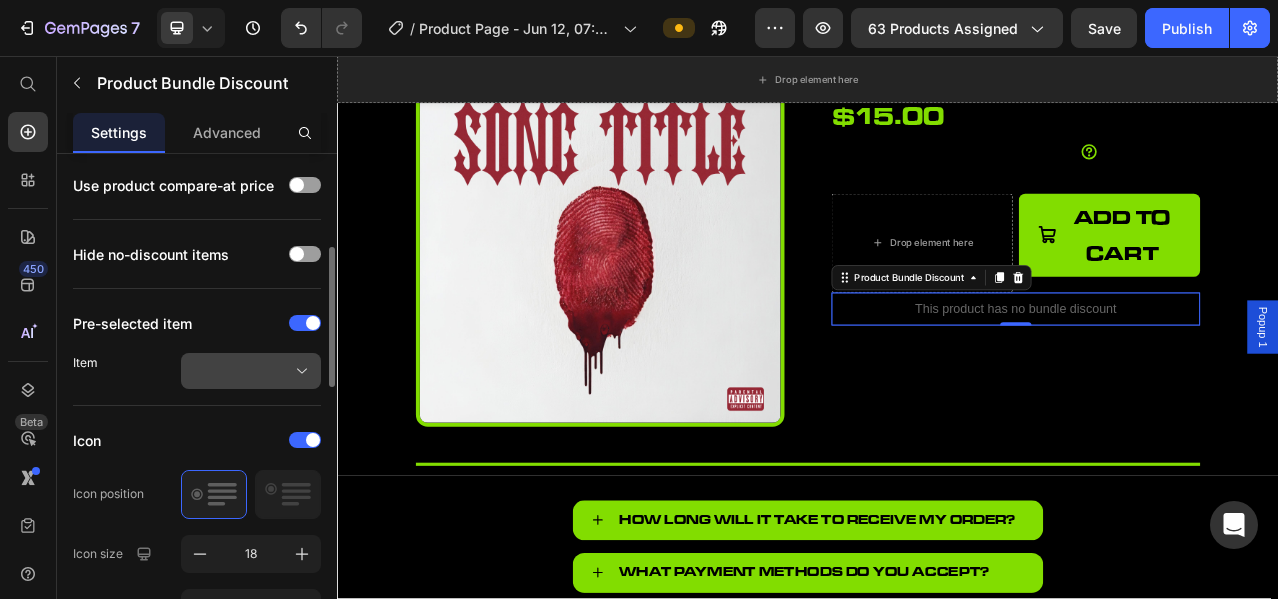 click at bounding box center [251, 371] 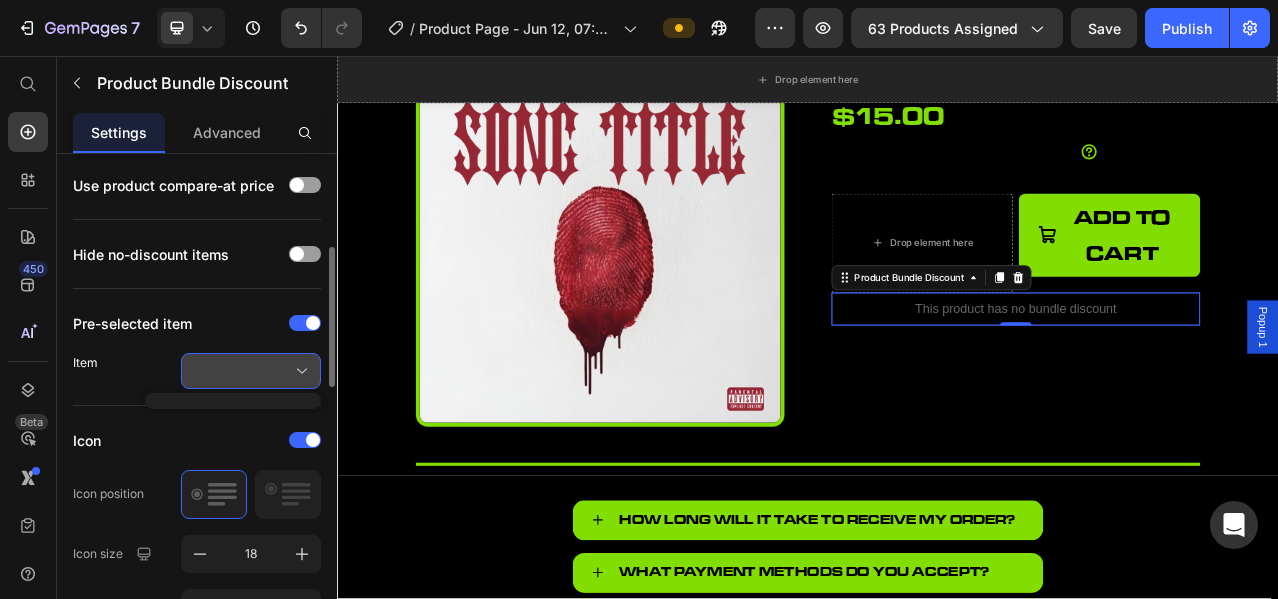 click at bounding box center (251, 371) 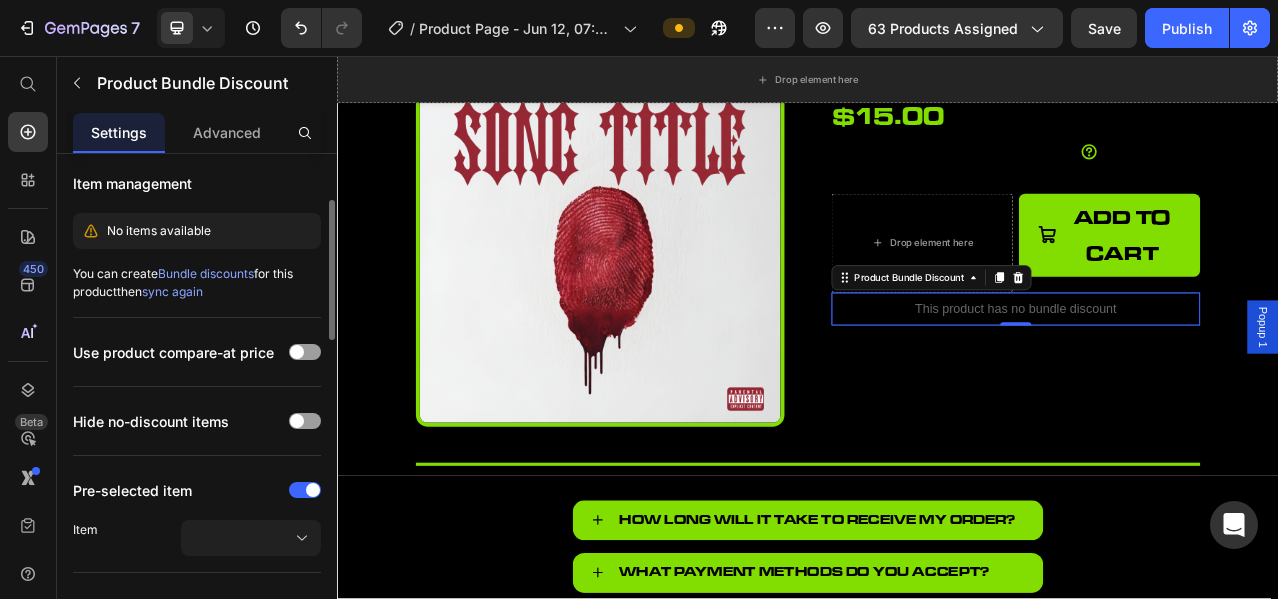 scroll, scrollTop: 0, scrollLeft: 0, axis: both 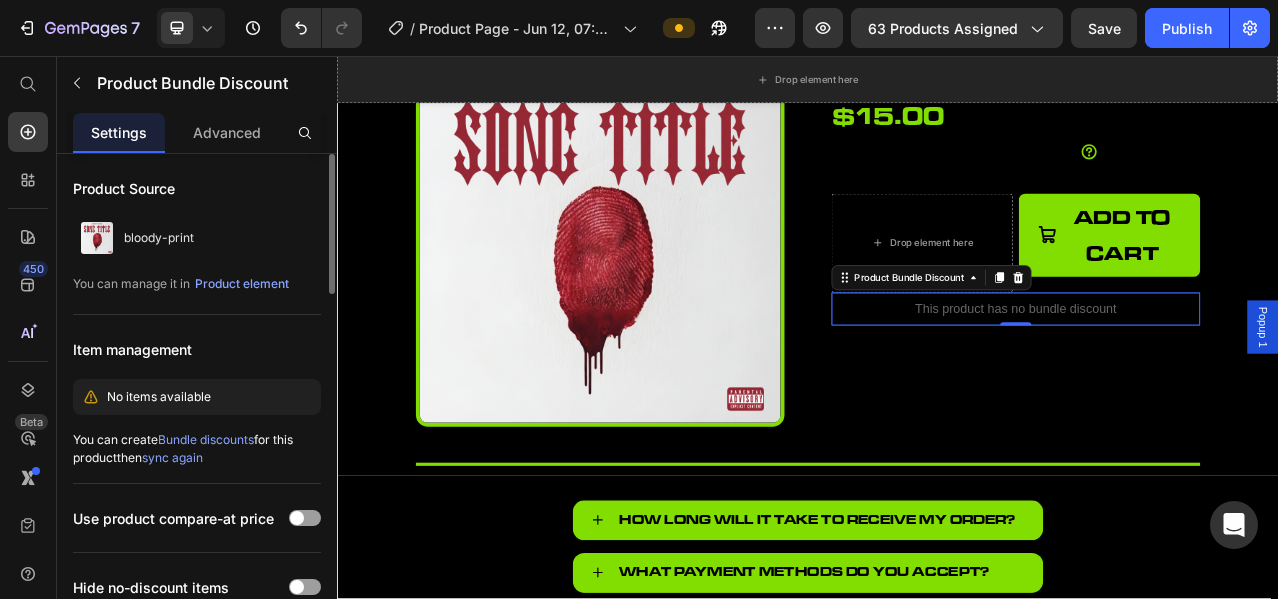 click on "Bundle discounts" at bounding box center (206, 439) 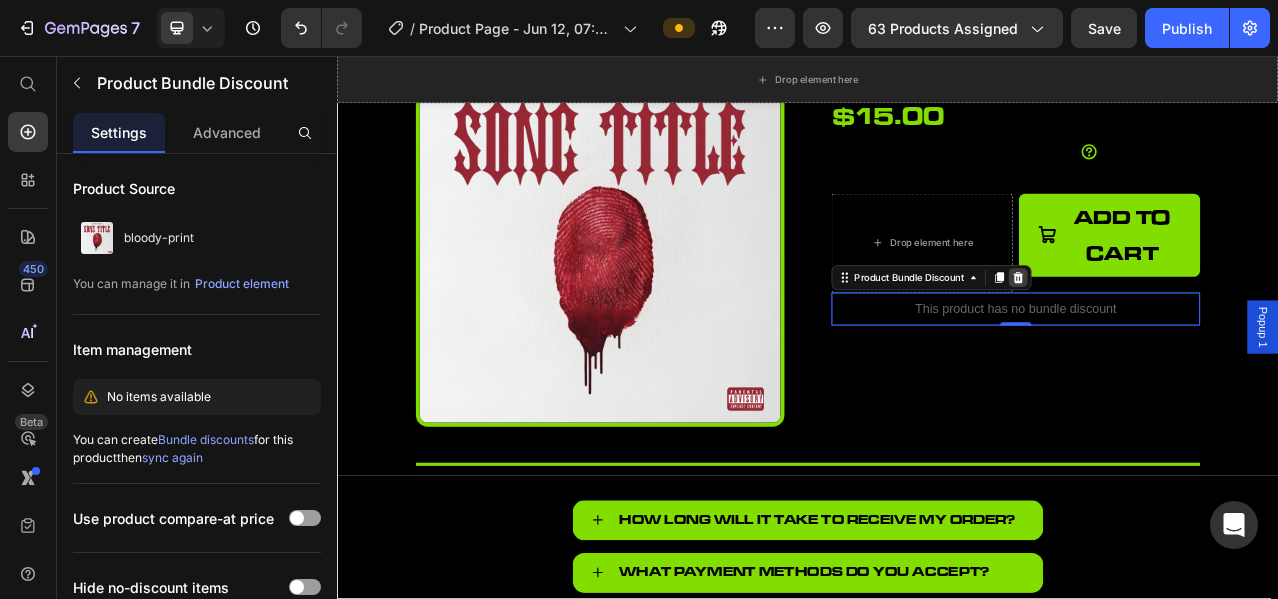 click 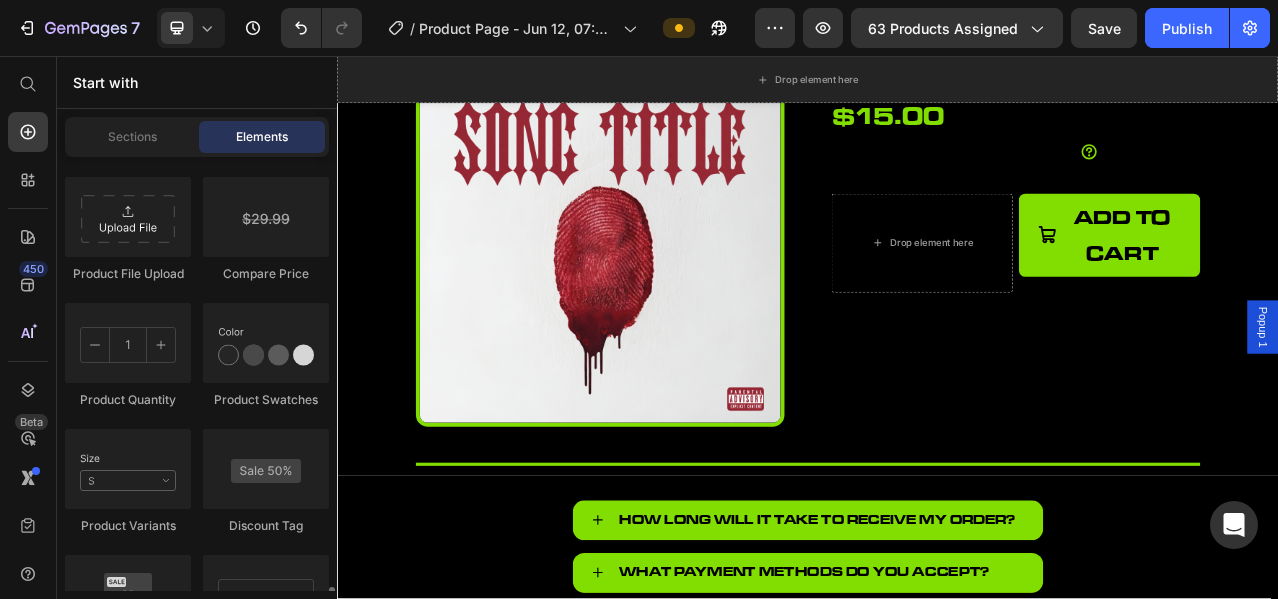 scroll, scrollTop: 3751, scrollLeft: 0, axis: vertical 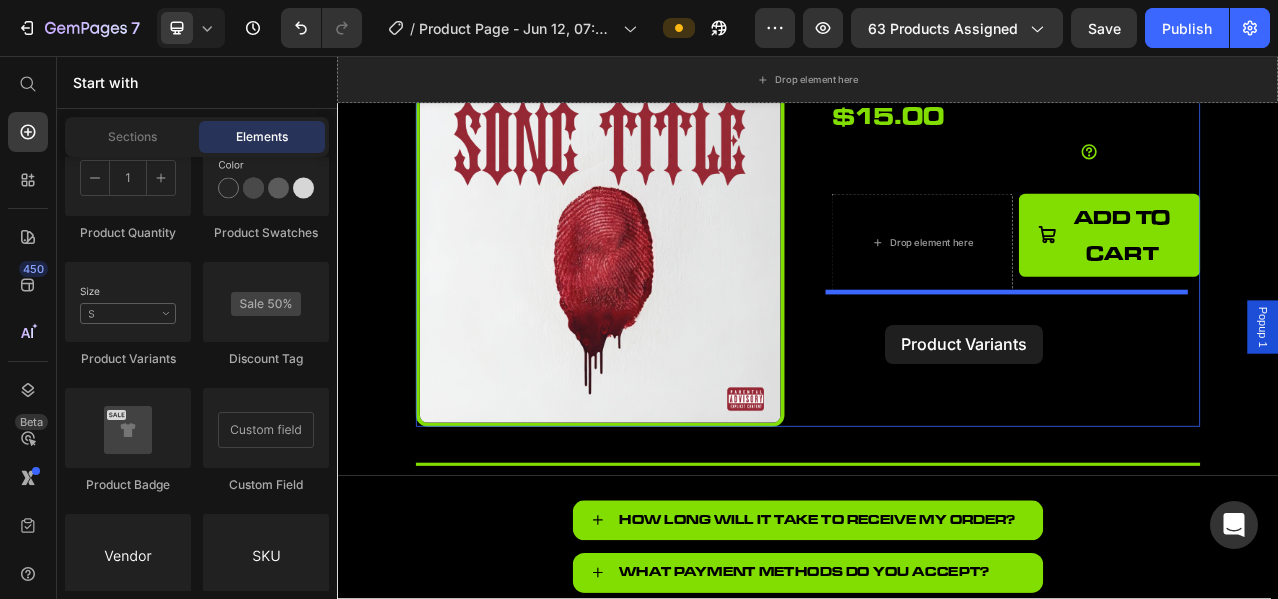 drag, startPoint x: 496, startPoint y: 363, endPoint x: 1036, endPoint y: 399, distance: 541.19867 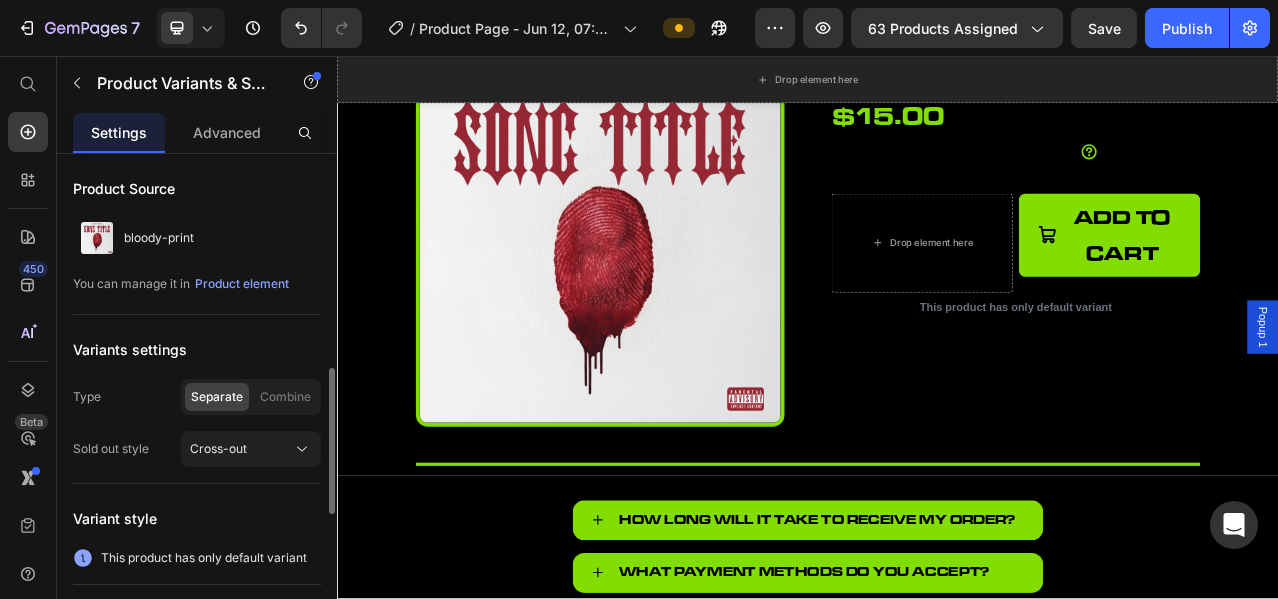scroll, scrollTop: 166, scrollLeft: 0, axis: vertical 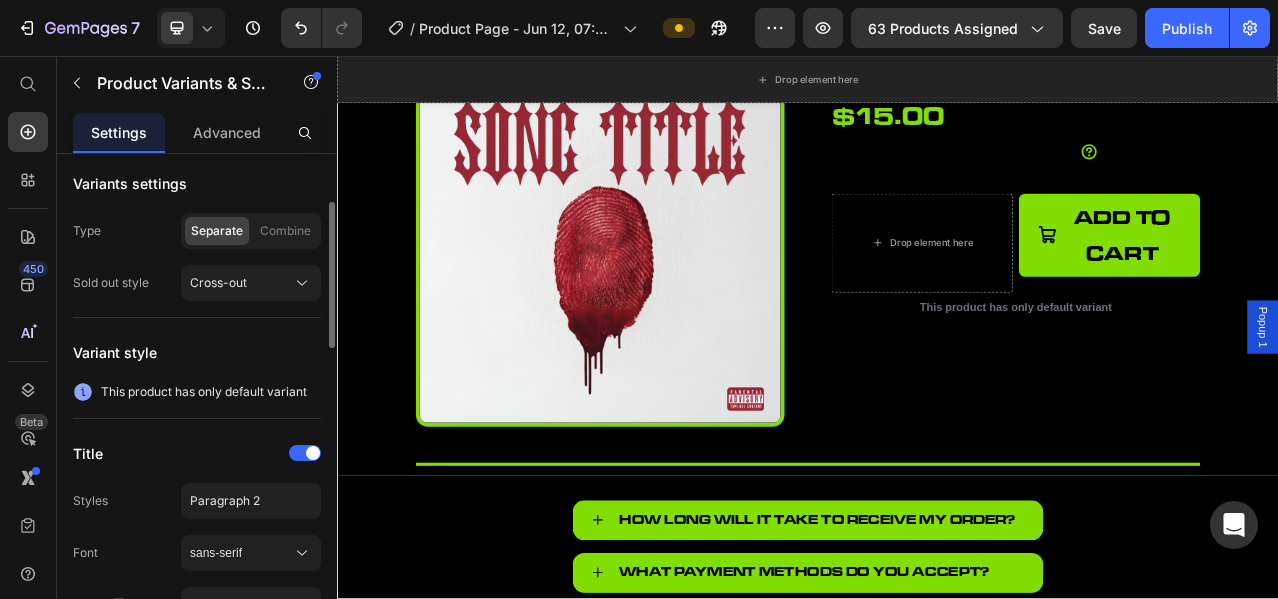 click 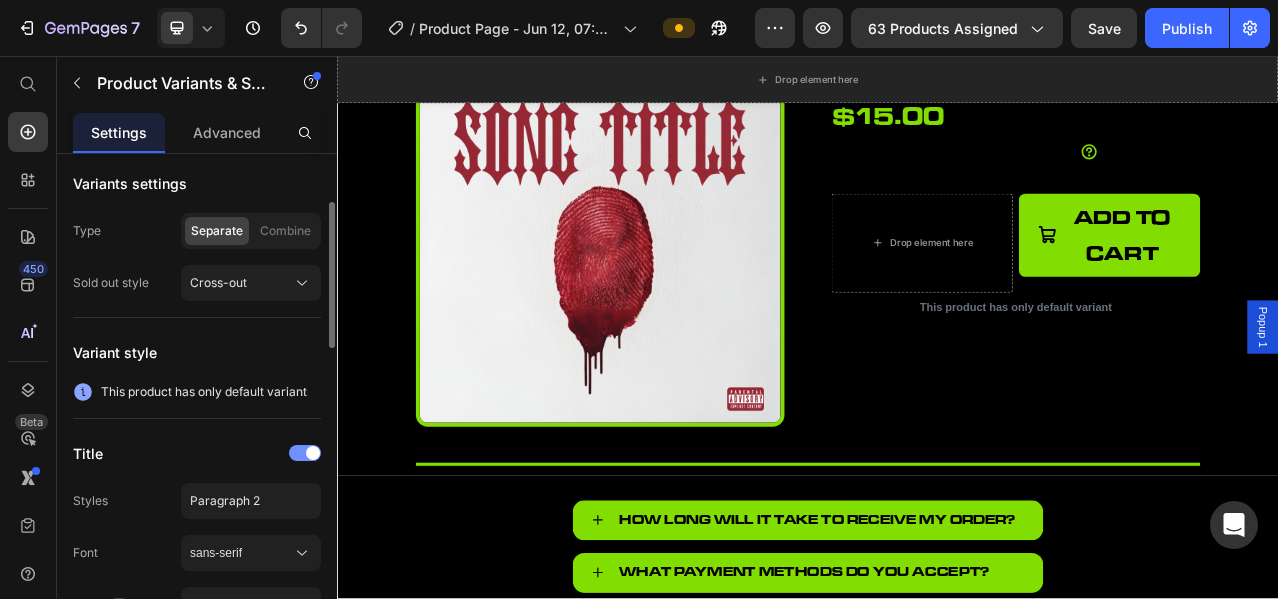 click at bounding box center (305, 453) 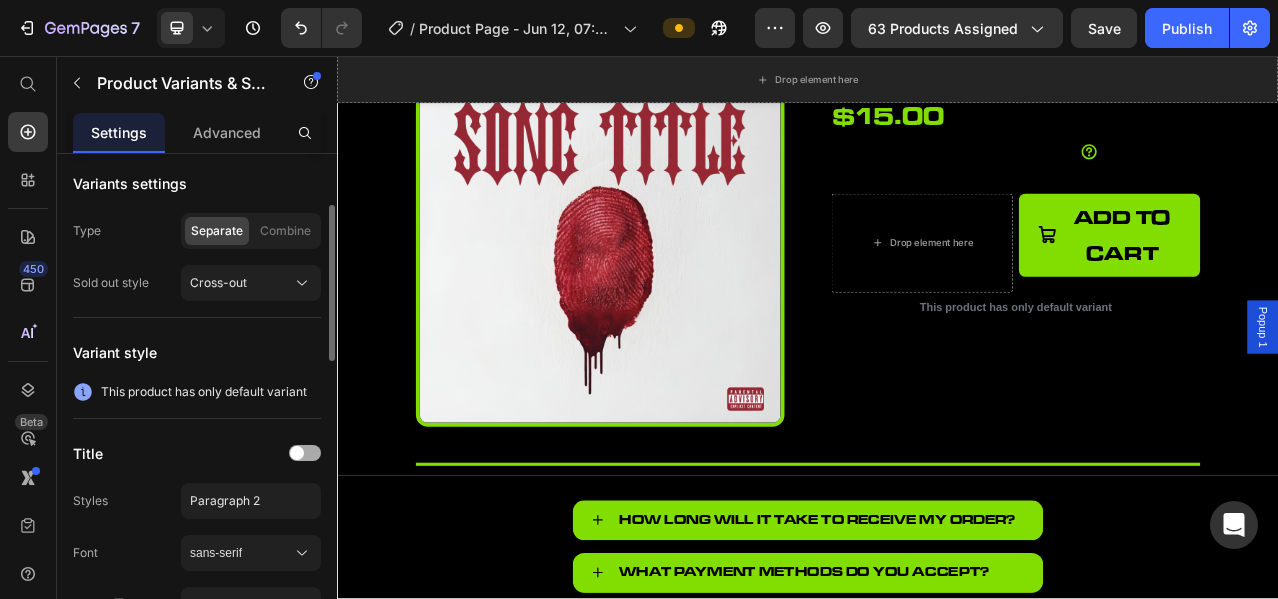 click at bounding box center (305, 453) 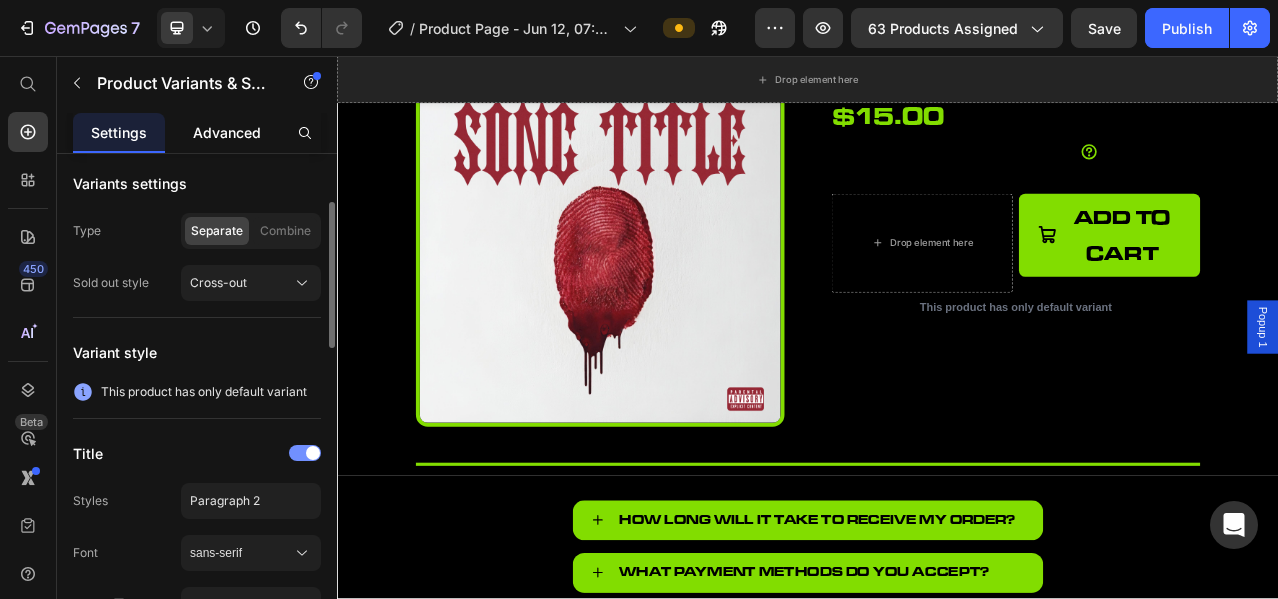 click on "Advanced" at bounding box center [227, 132] 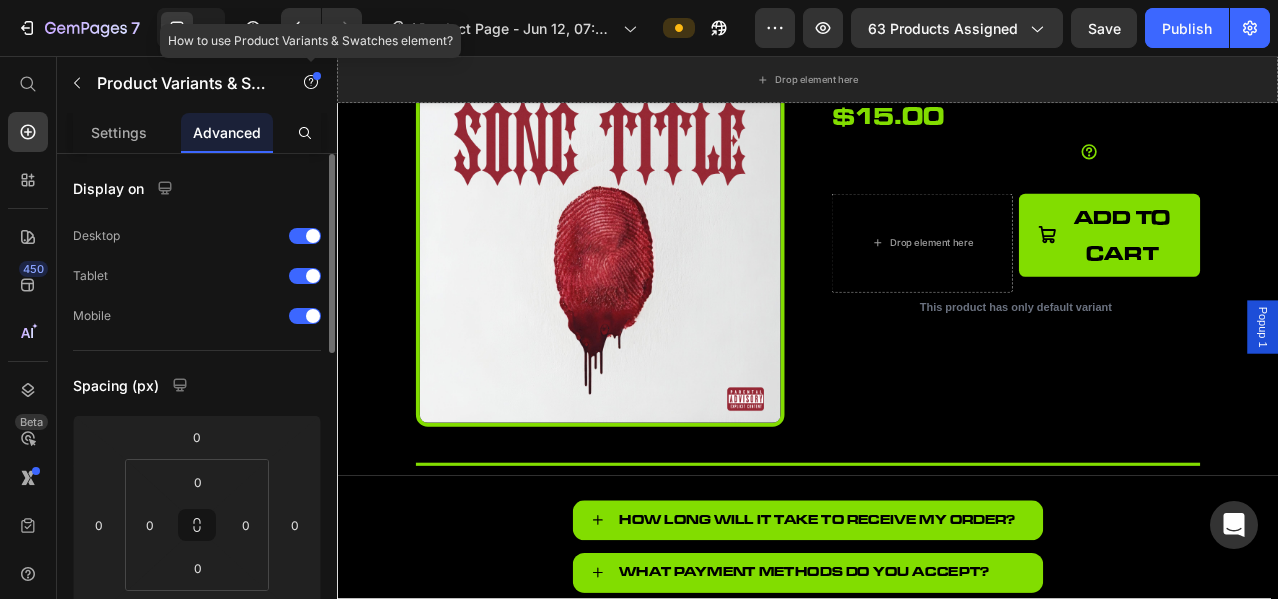 click at bounding box center (317, 76) 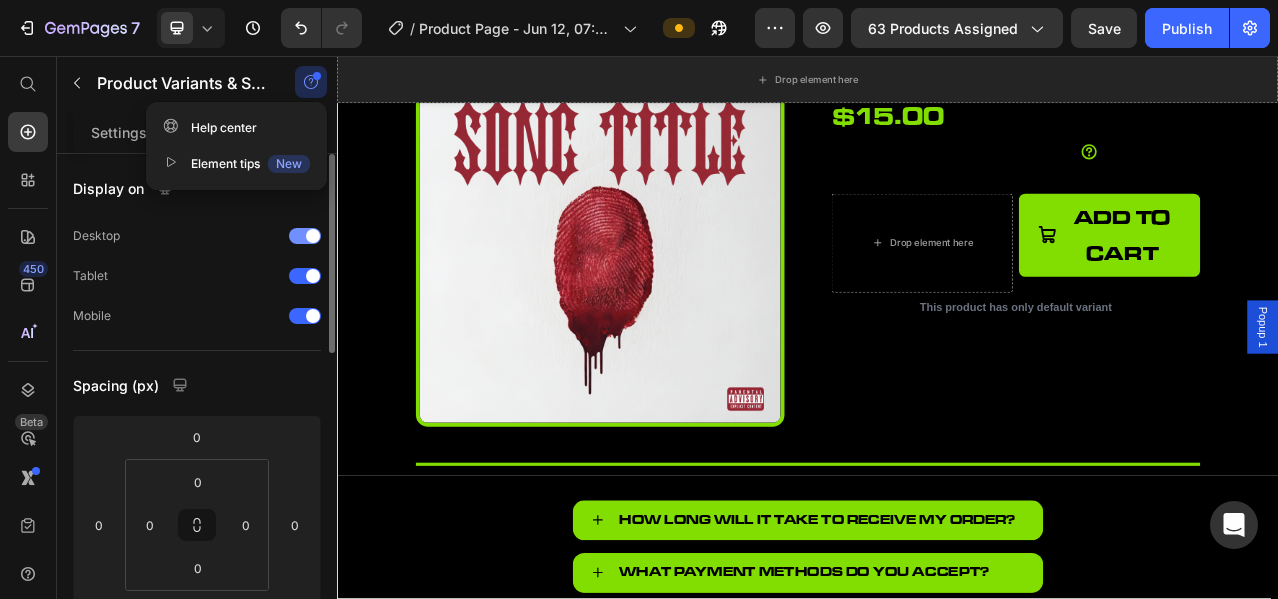 click on "Desktop" at bounding box center [197, 236] 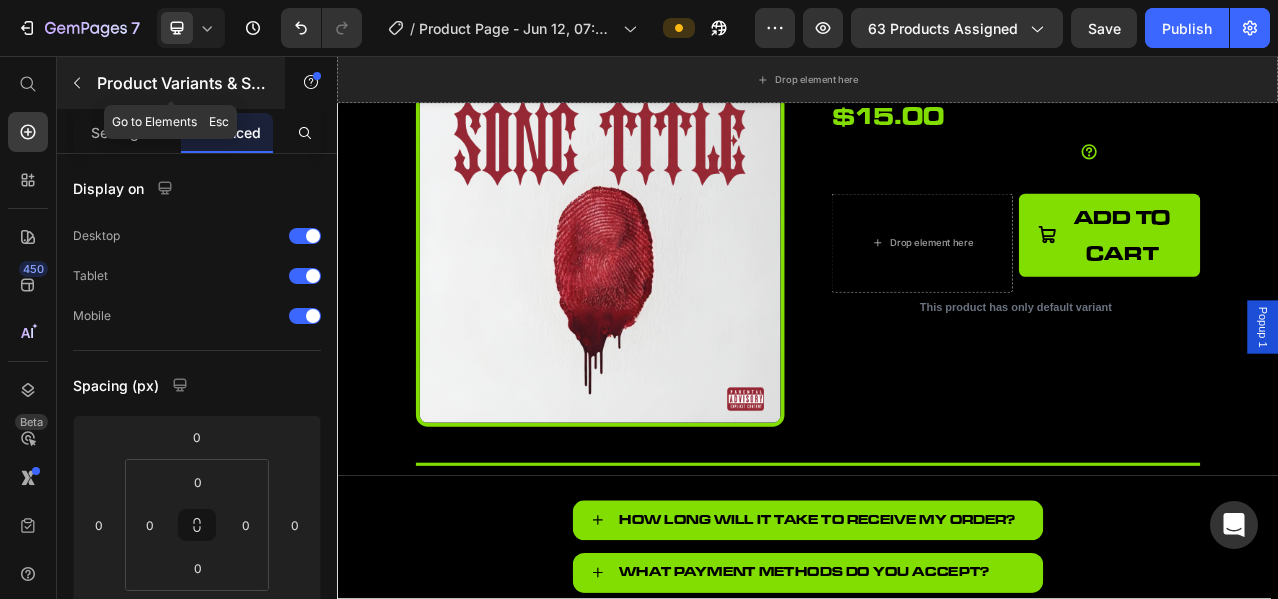 click 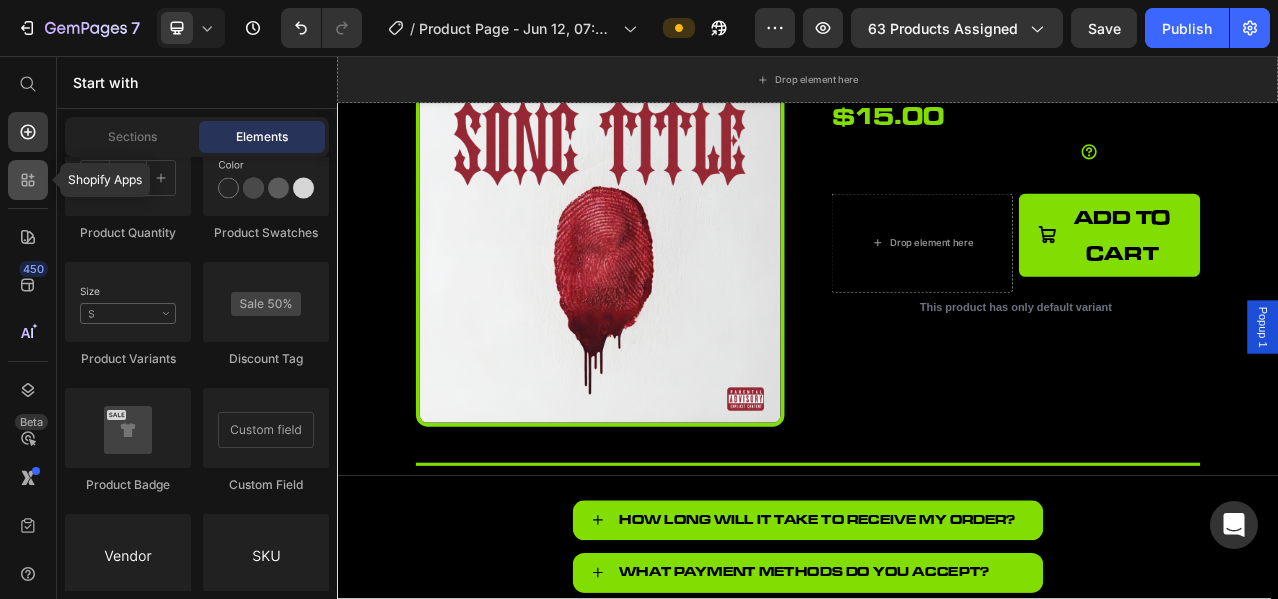 click 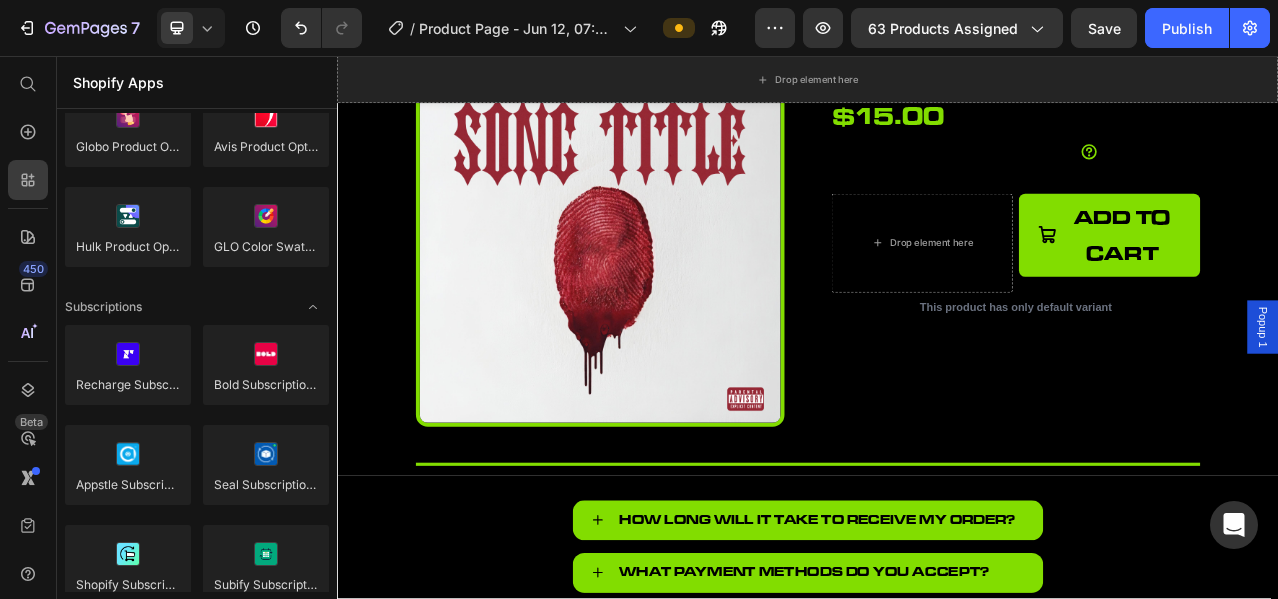scroll, scrollTop: 2251, scrollLeft: 0, axis: vertical 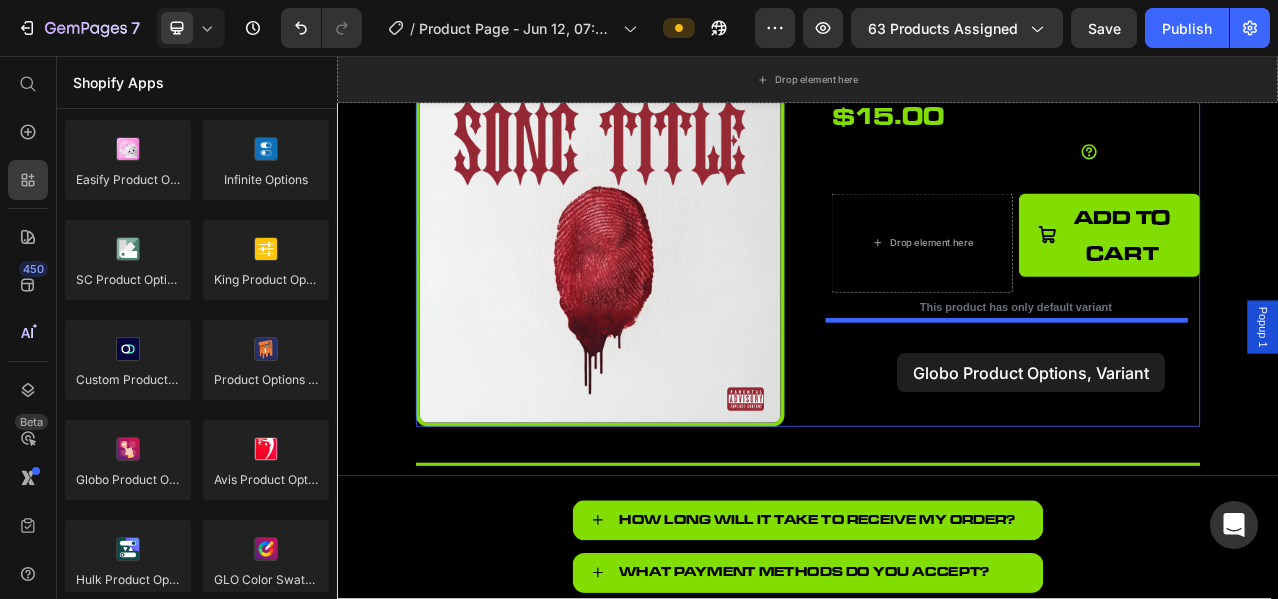 drag, startPoint x: 470, startPoint y: 509, endPoint x: 1051, endPoint y: 435, distance: 585.6936 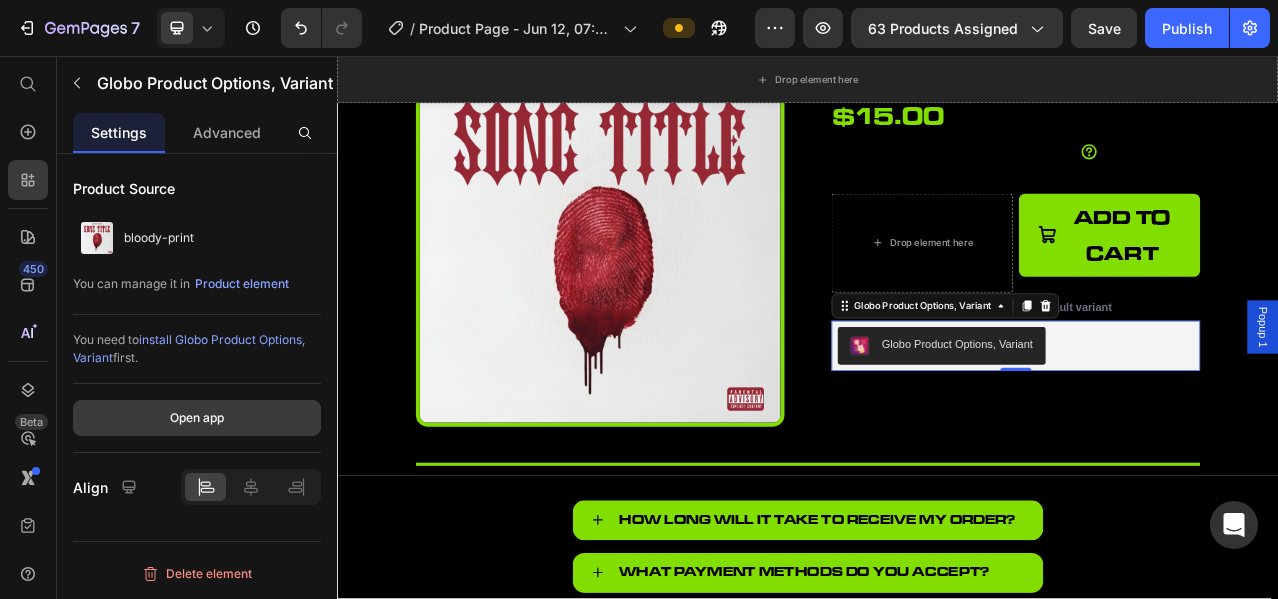 click on "Open app" at bounding box center (197, 418) 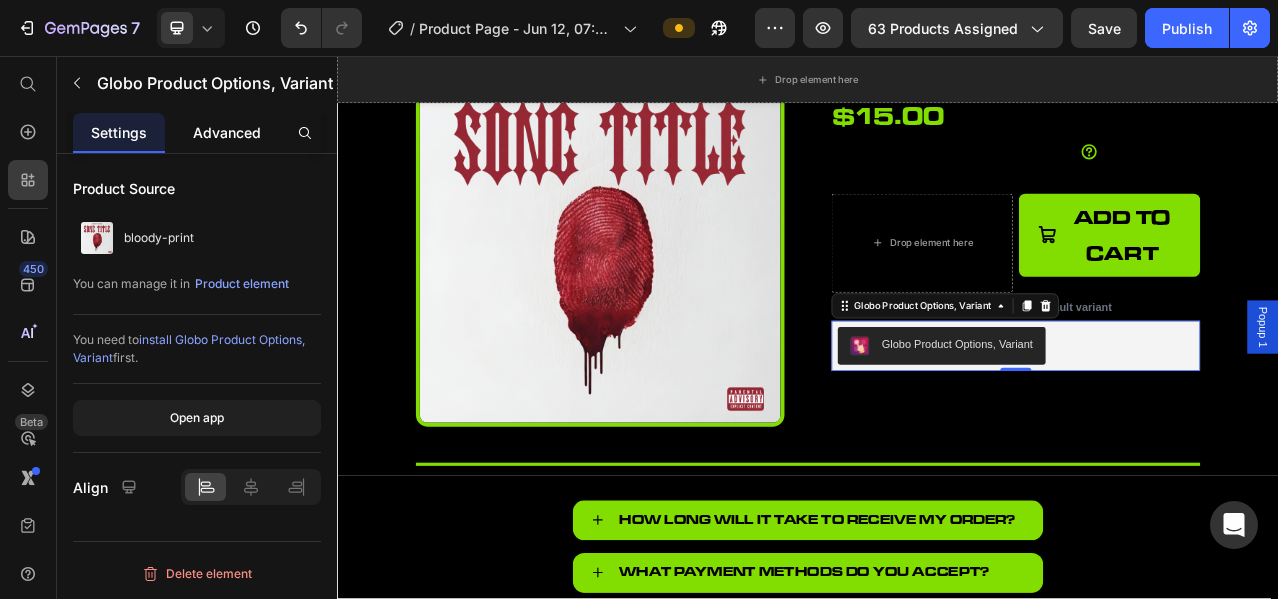 click on "Advanced" at bounding box center [227, 132] 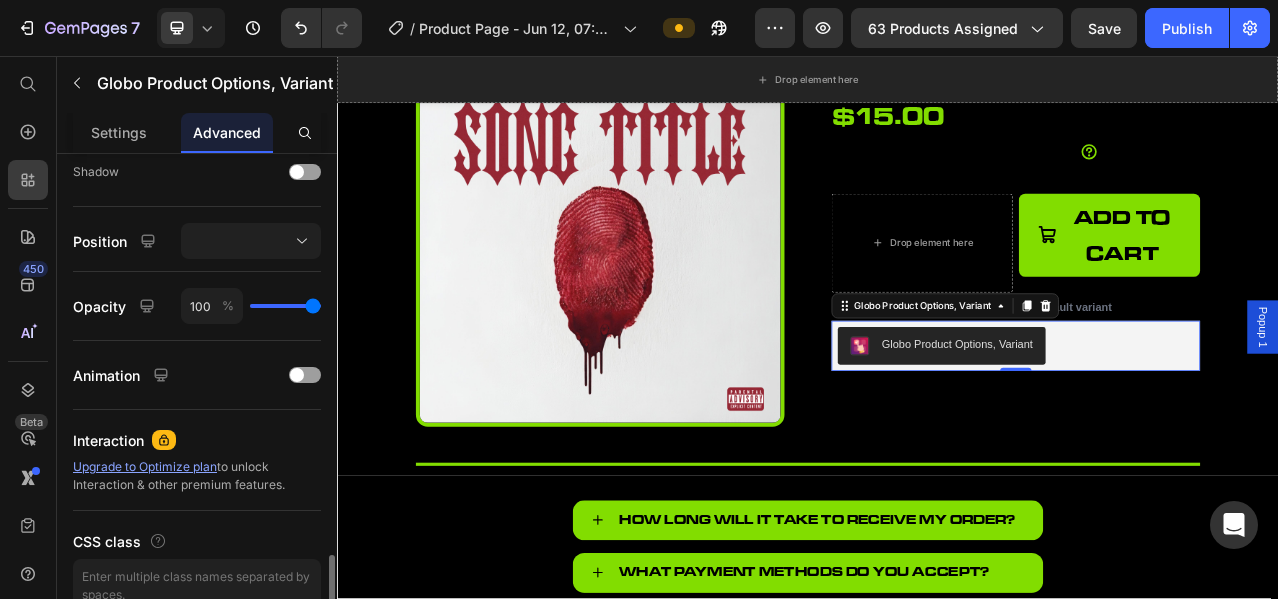 scroll, scrollTop: 763, scrollLeft: 0, axis: vertical 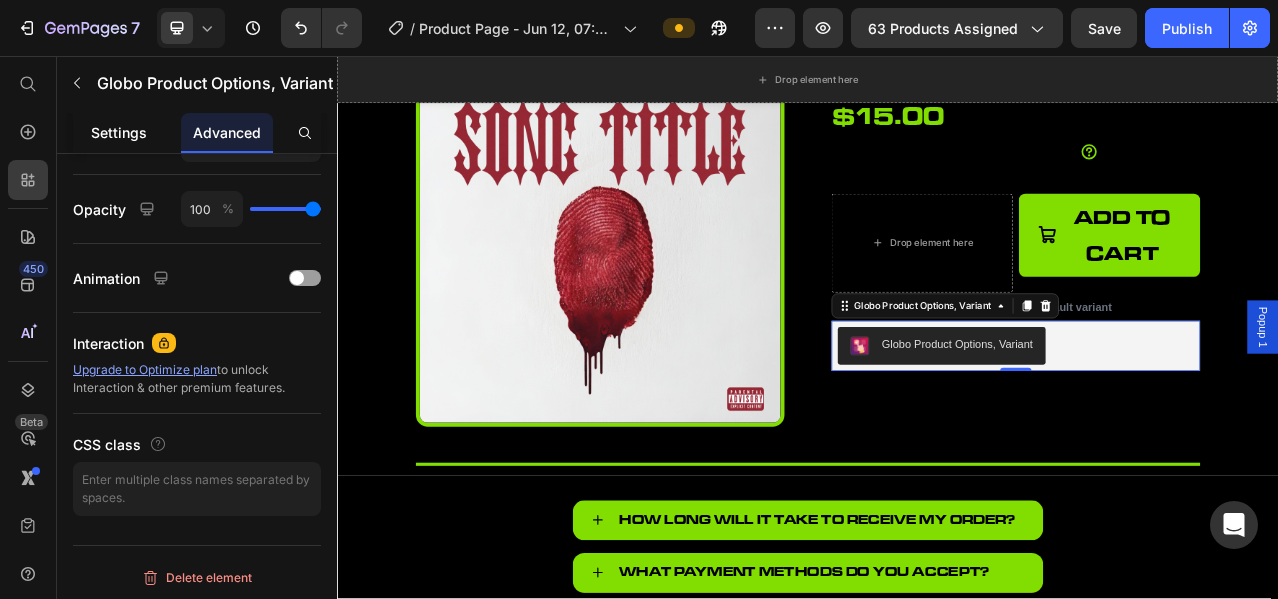 click on "Settings" at bounding box center (119, 132) 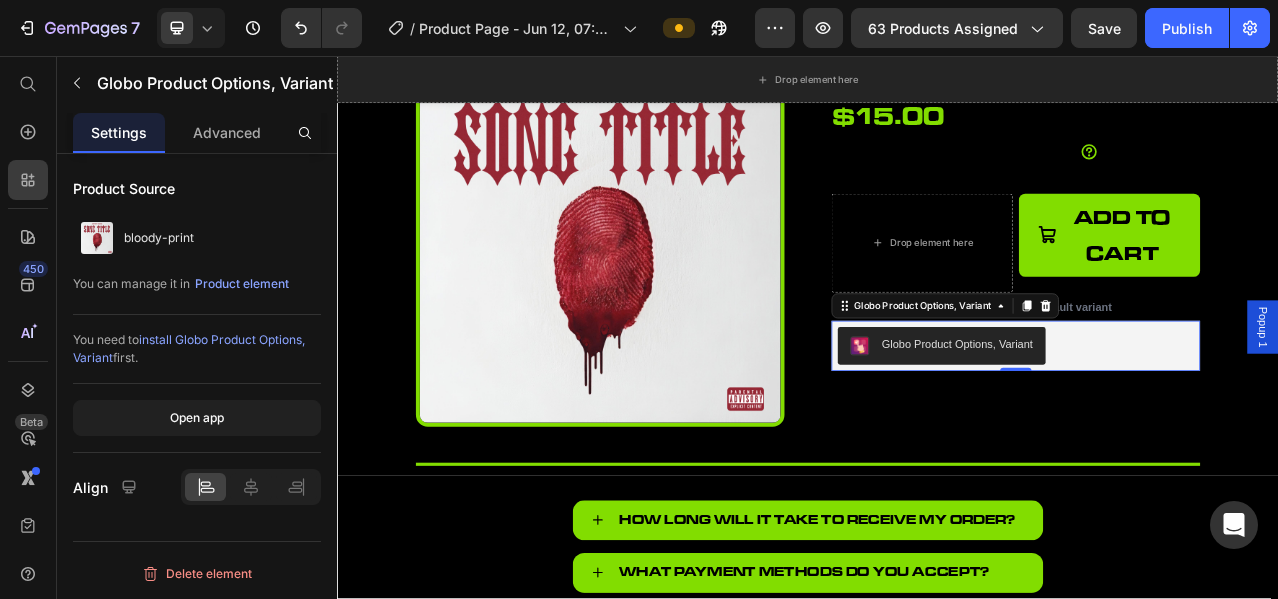 scroll, scrollTop: 0, scrollLeft: 0, axis: both 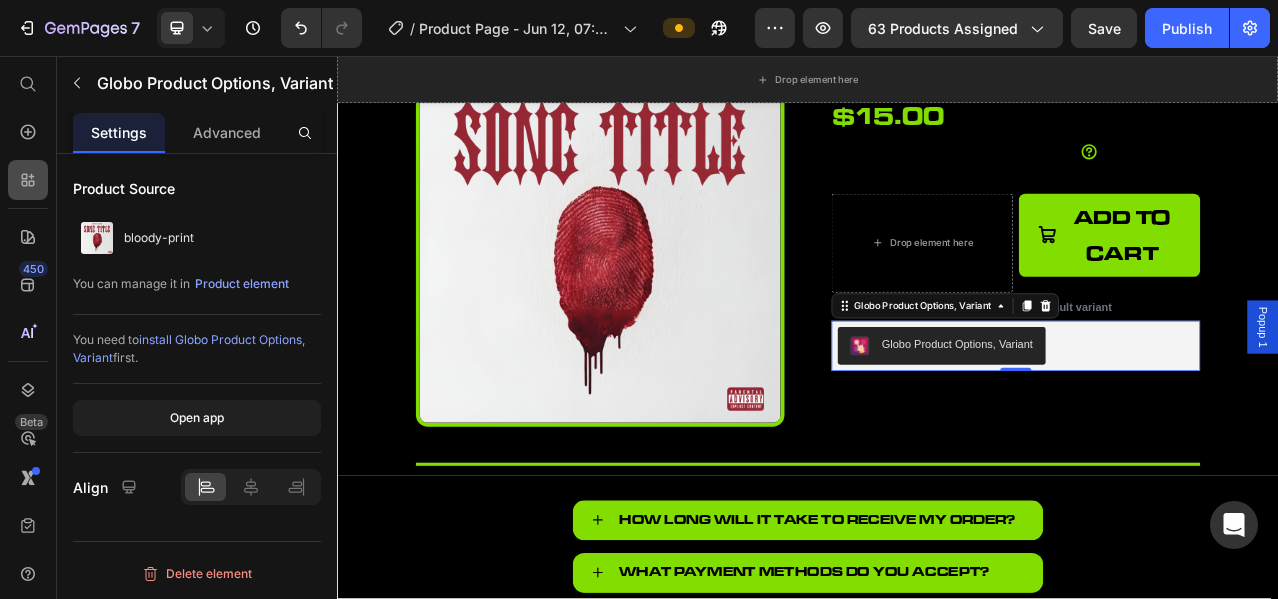 click 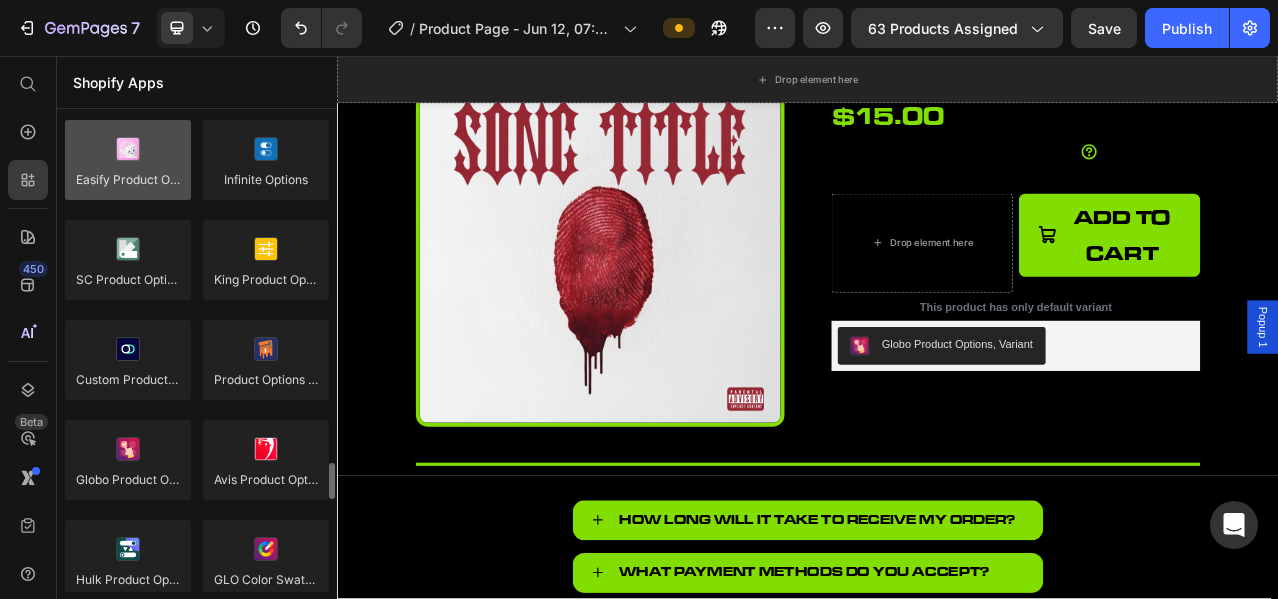 scroll, scrollTop: 2418, scrollLeft: 0, axis: vertical 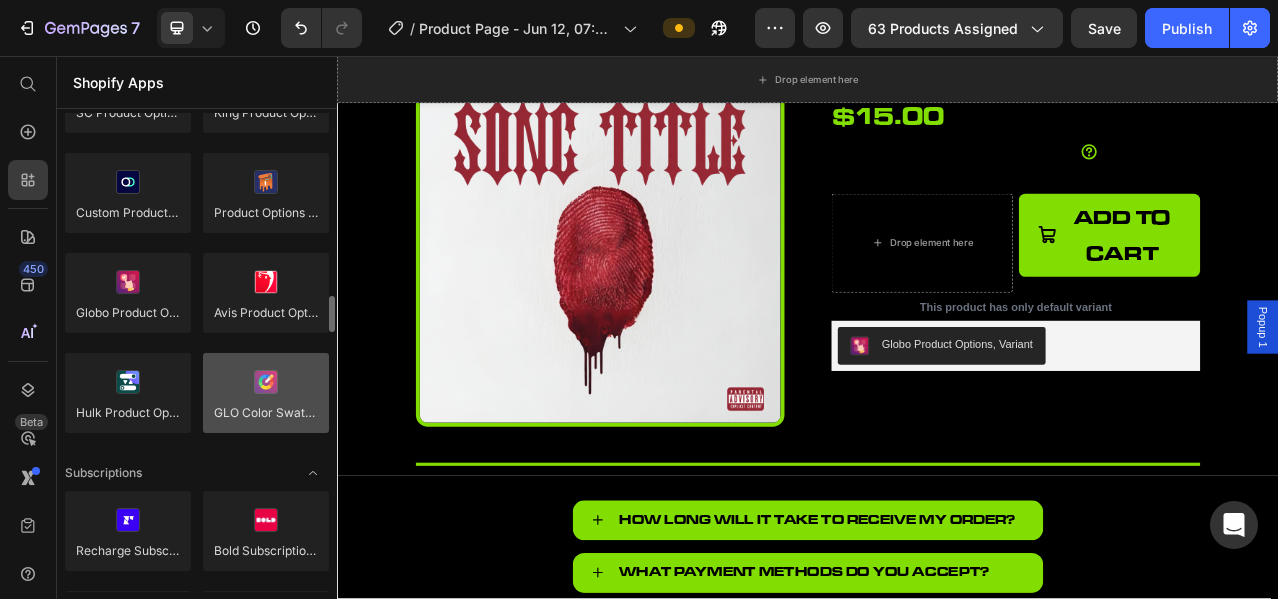 click at bounding box center (266, 393) 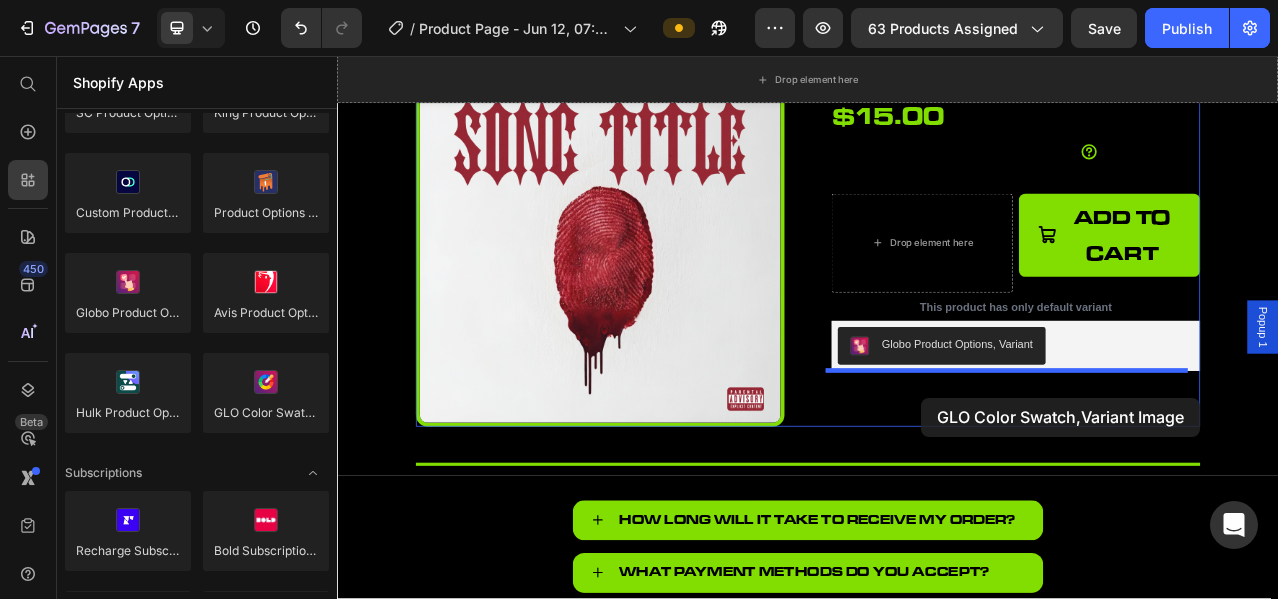 drag, startPoint x: 600, startPoint y: 492, endPoint x: 1082, endPoint y: 492, distance: 482 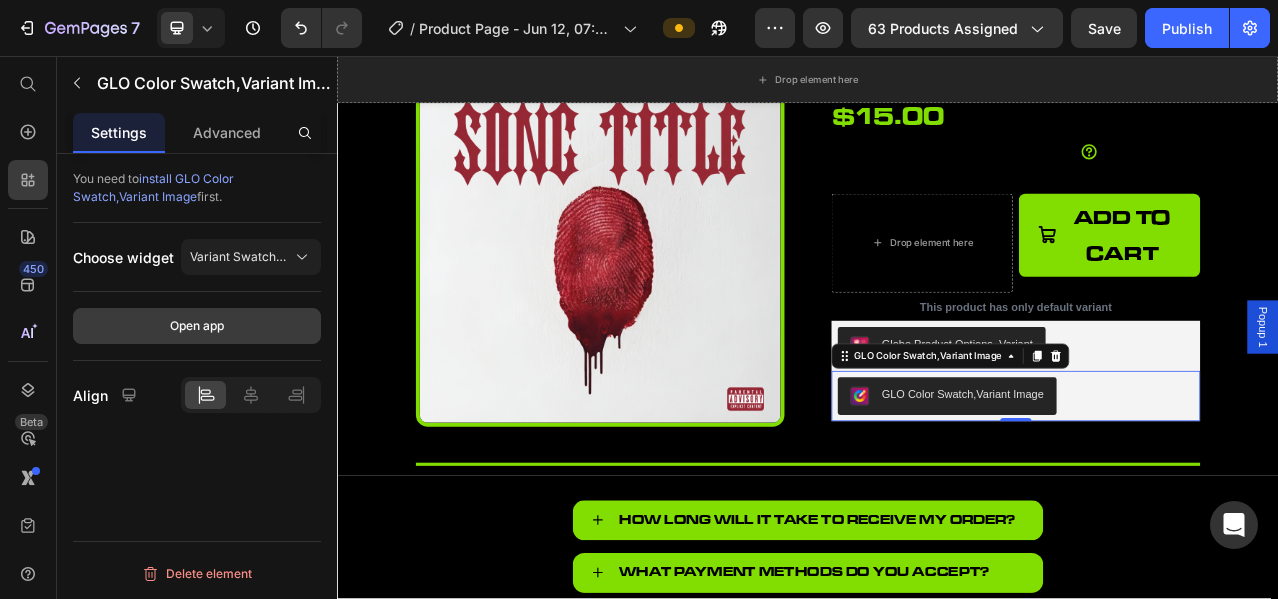 click on "Open app" at bounding box center (197, 326) 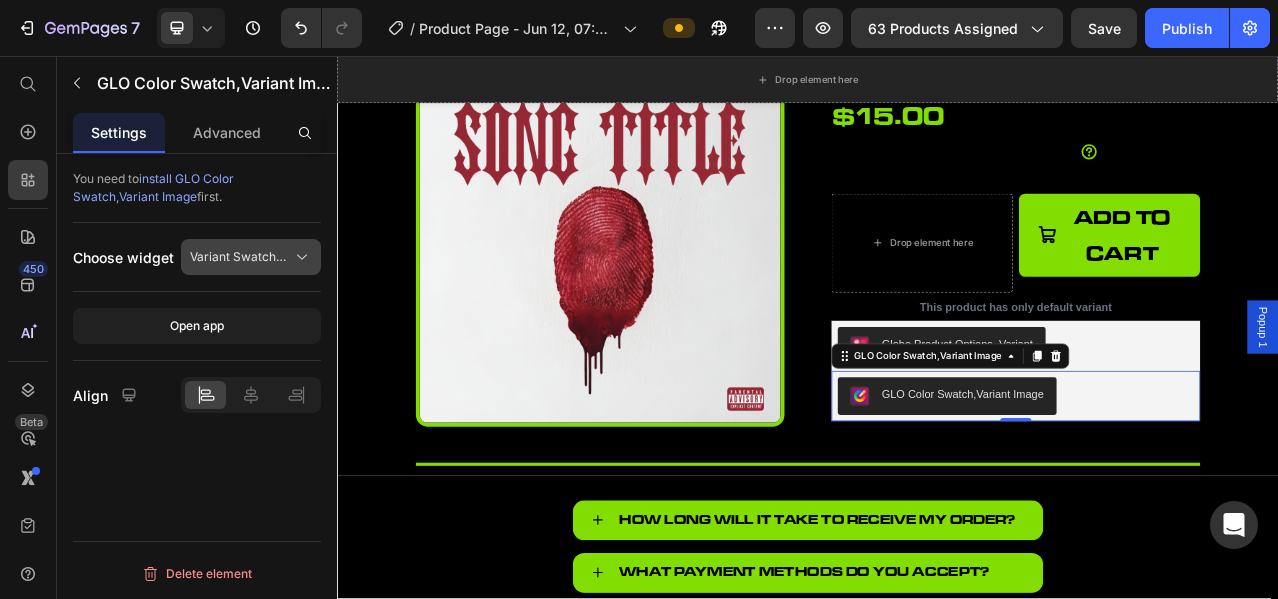 click on "Variant Swatches" at bounding box center (239, 257) 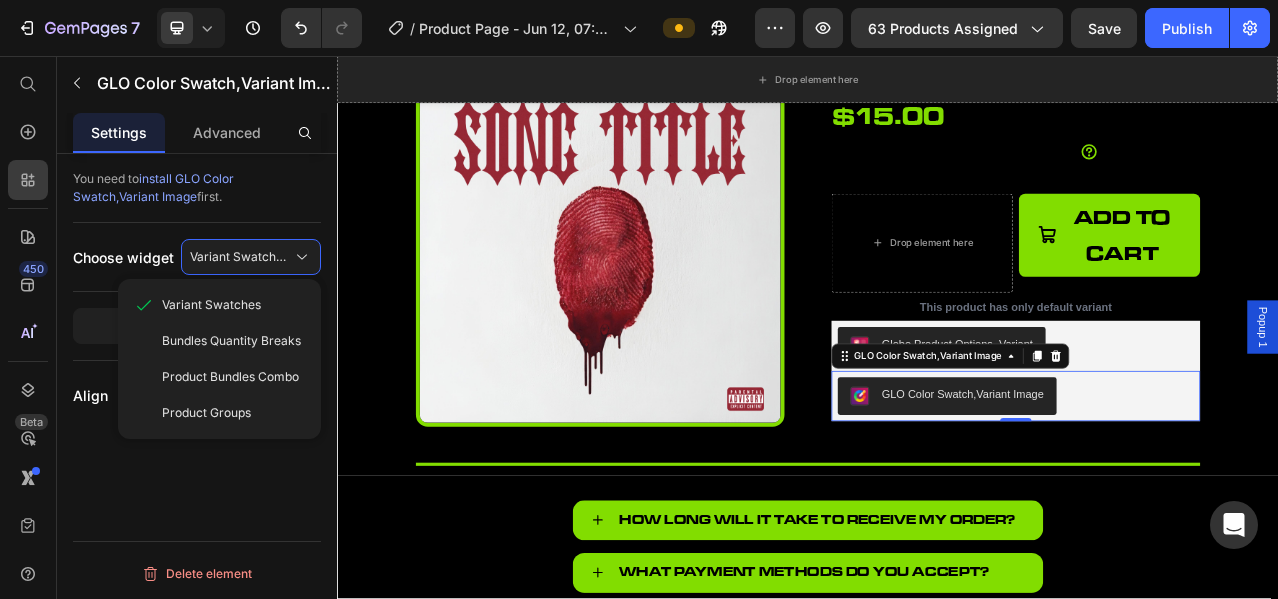 click on "You need to  install GLO Color Swatch,Variant Image  first.  Choose widget Variant Swatches Variant Swatches Bundles Quantity Breaks Product Bundles Combo Product Groups  Open app  Align  Delete element" at bounding box center (197, 405) 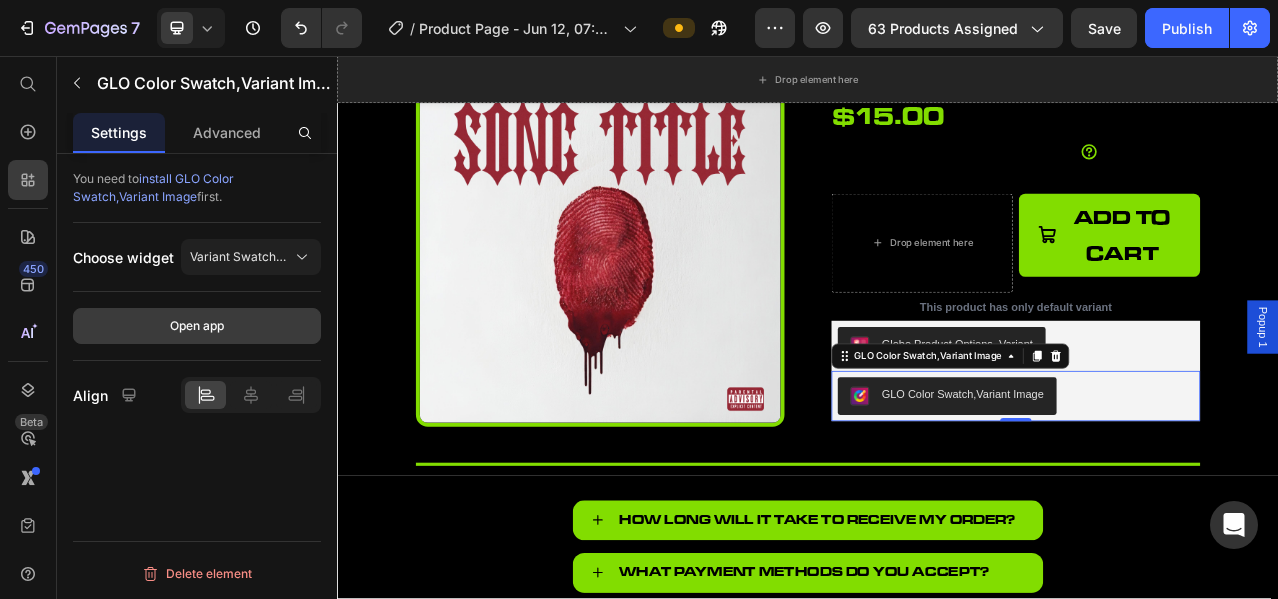 click on "Open app" at bounding box center (197, 326) 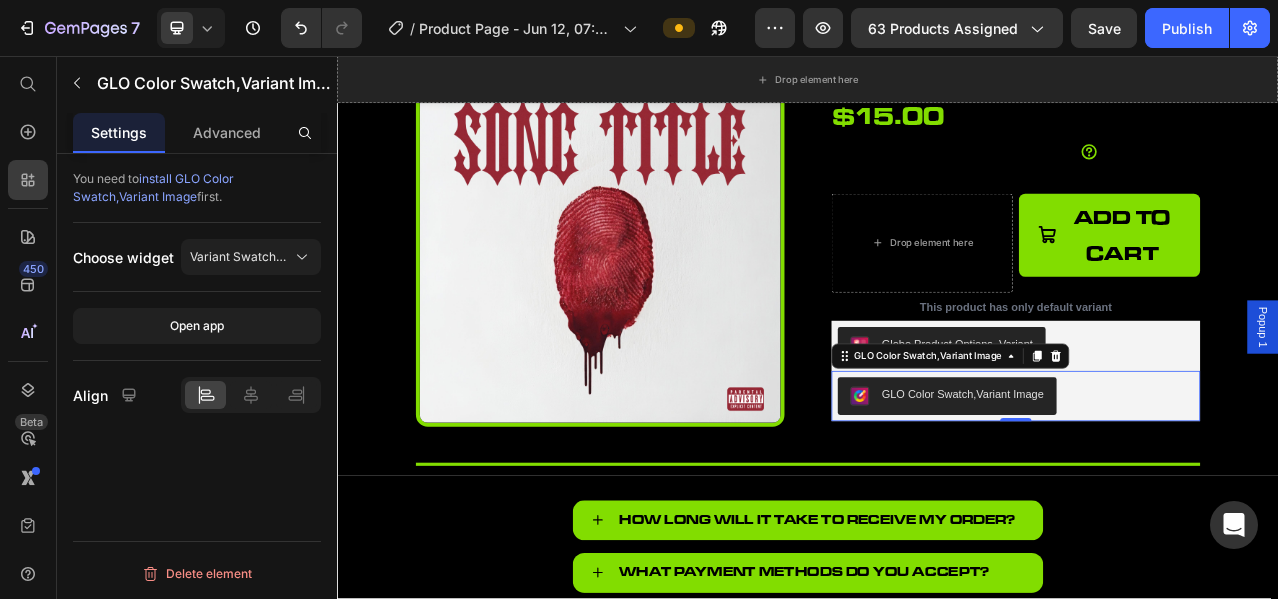 click on "install GLO Color Swatch,Variant Image" at bounding box center (153, 187) 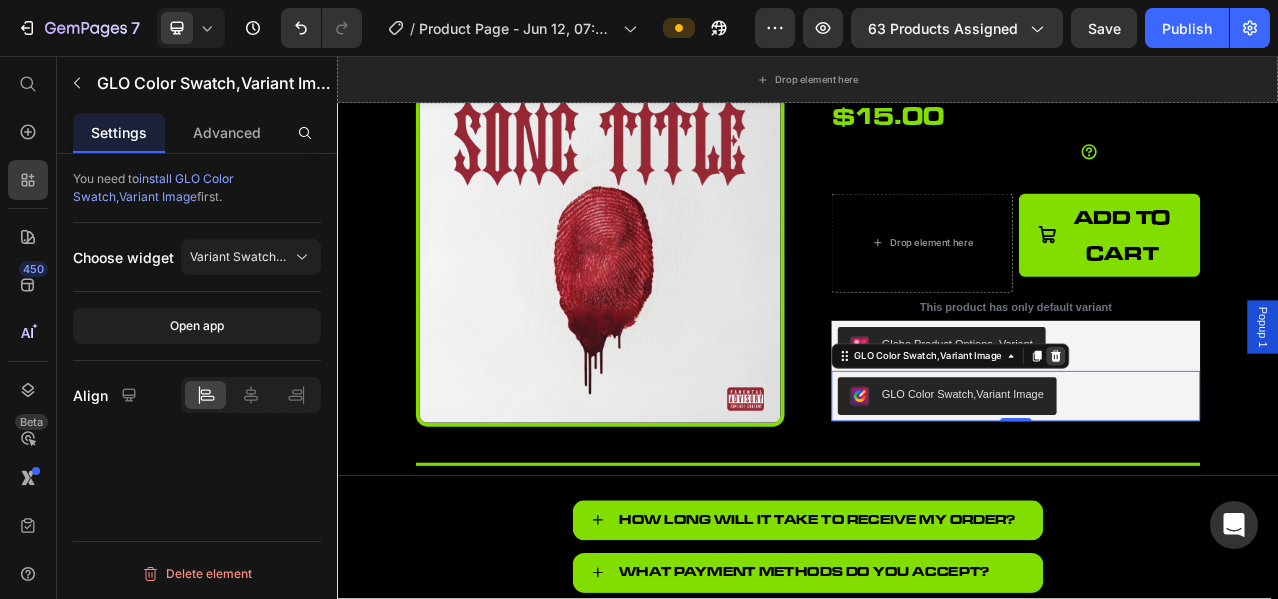 click 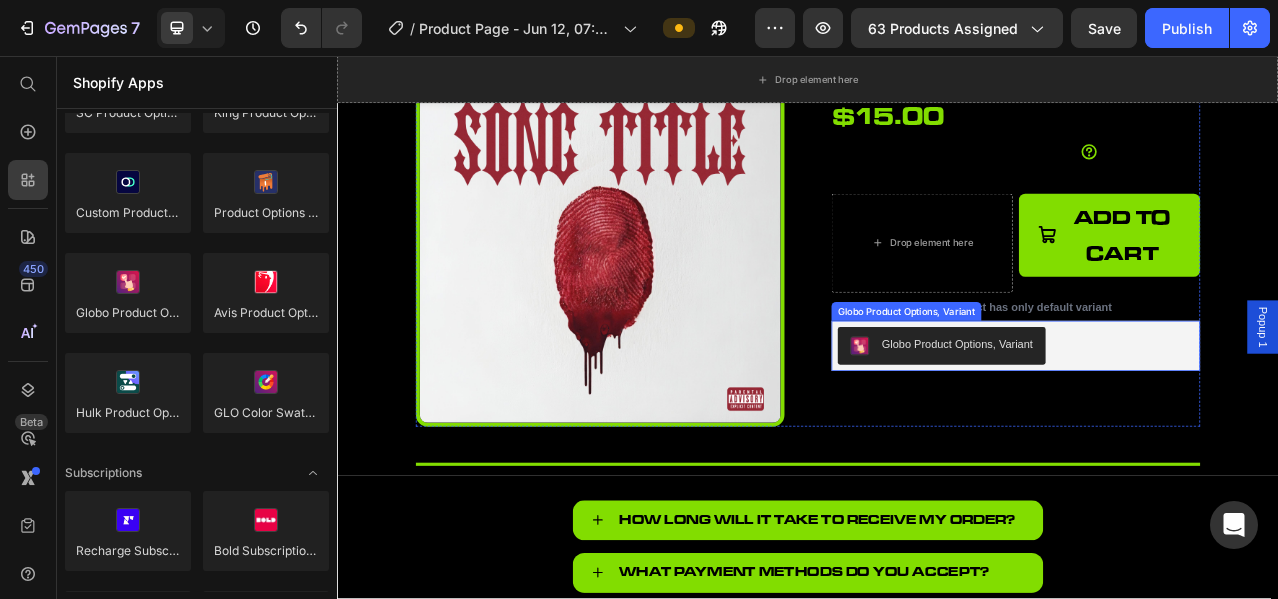 click on "Globo Product Options, Variant" at bounding box center (1202, 426) 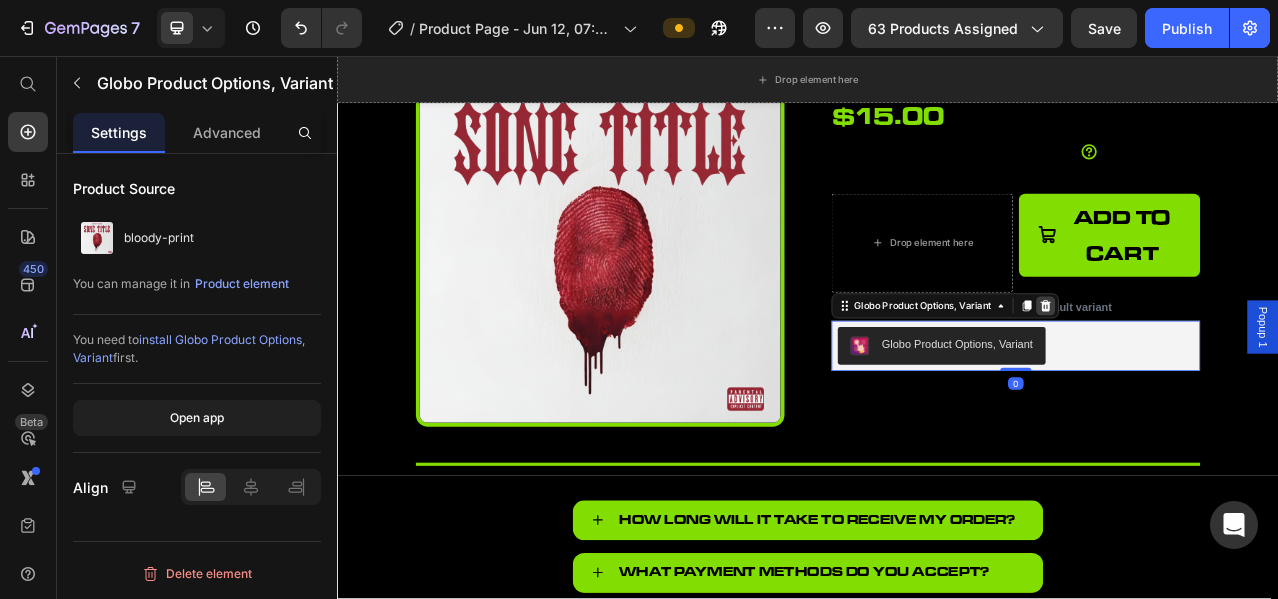 click 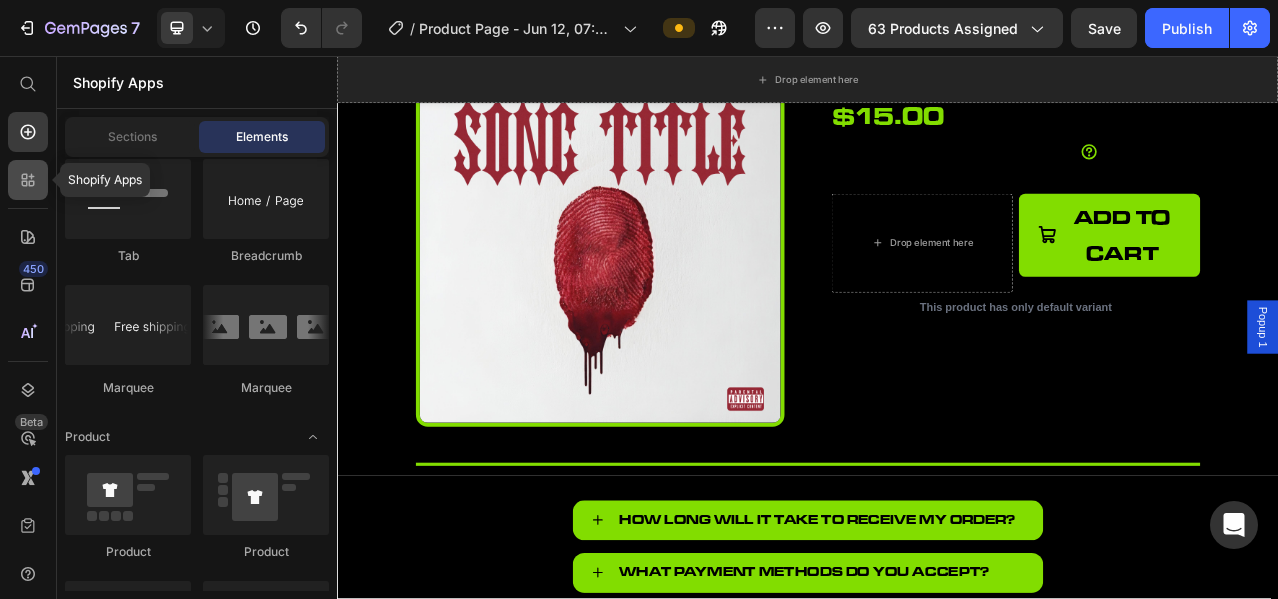click 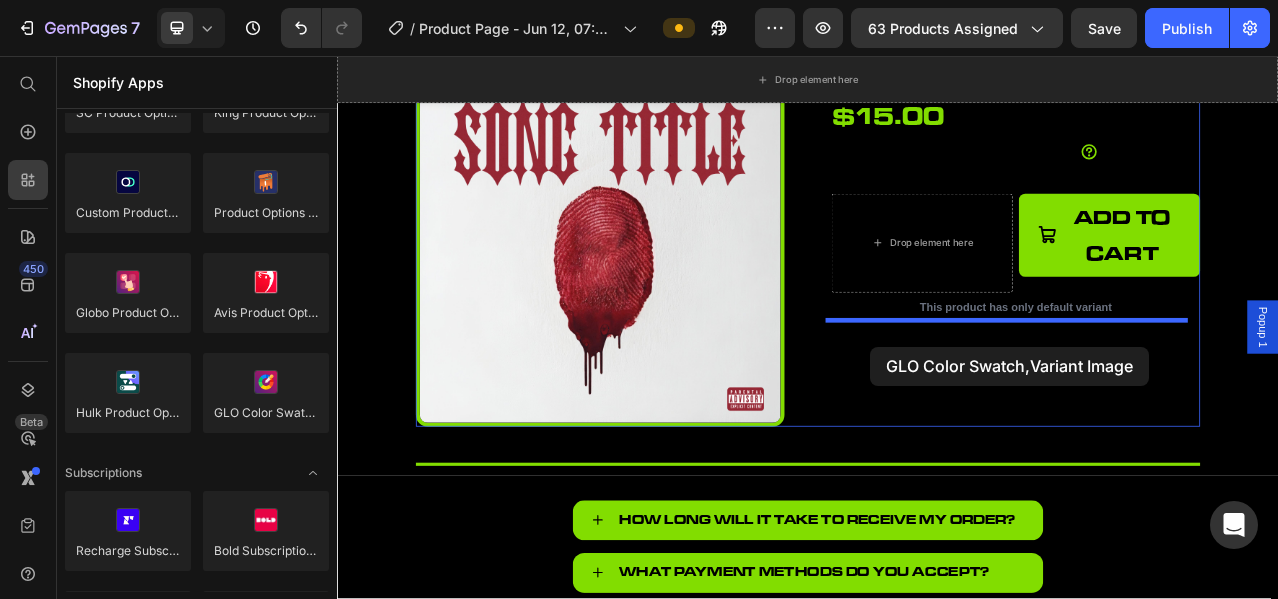 drag, startPoint x: 612, startPoint y: 463, endPoint x: 1017, endPoint y: 427, distance: 406.59686 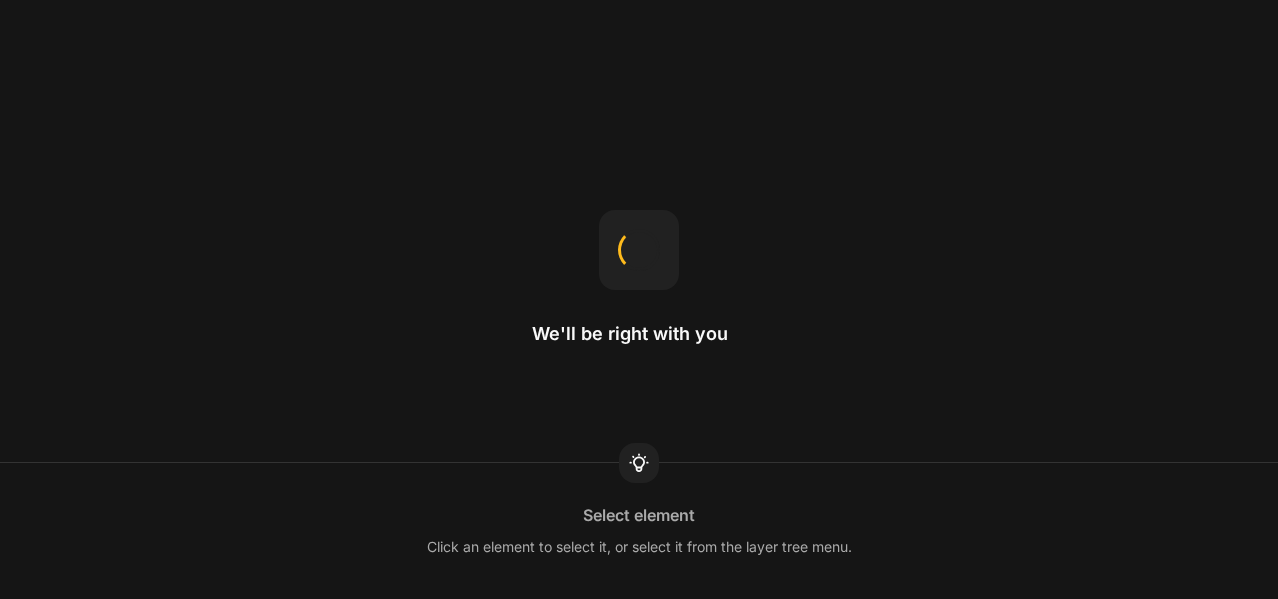 scroll, scrollTop: 0, scrollLeft: 0, axis: both 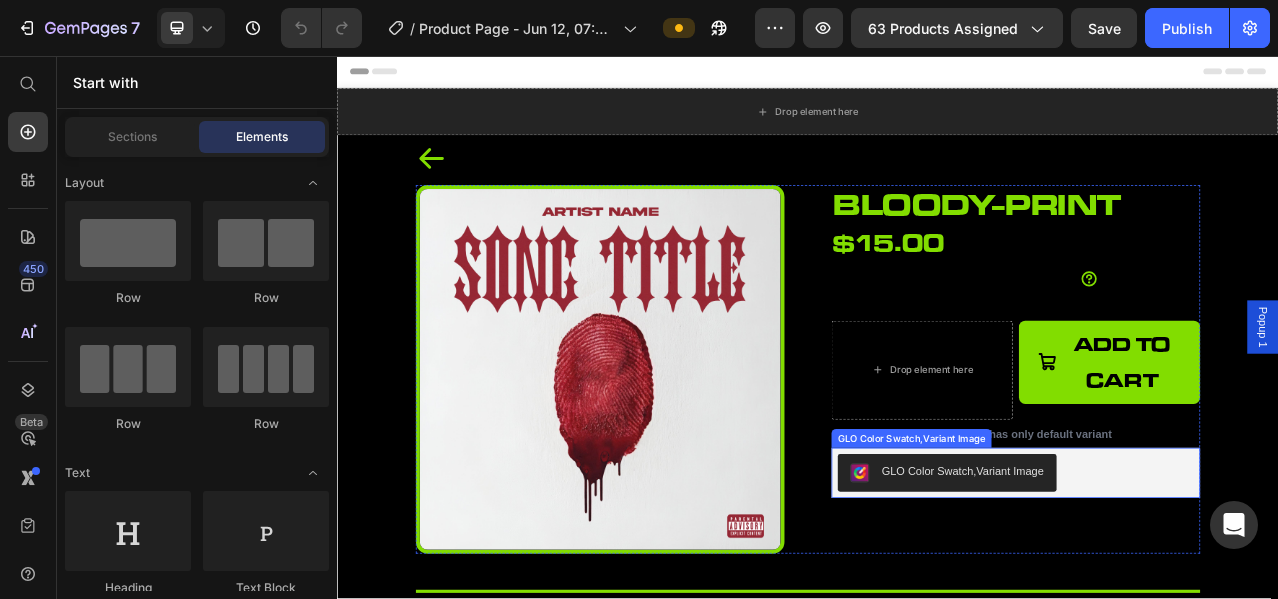 click on "GLO Color Swatch,Variant Image" at bounding box center [1114, 588] 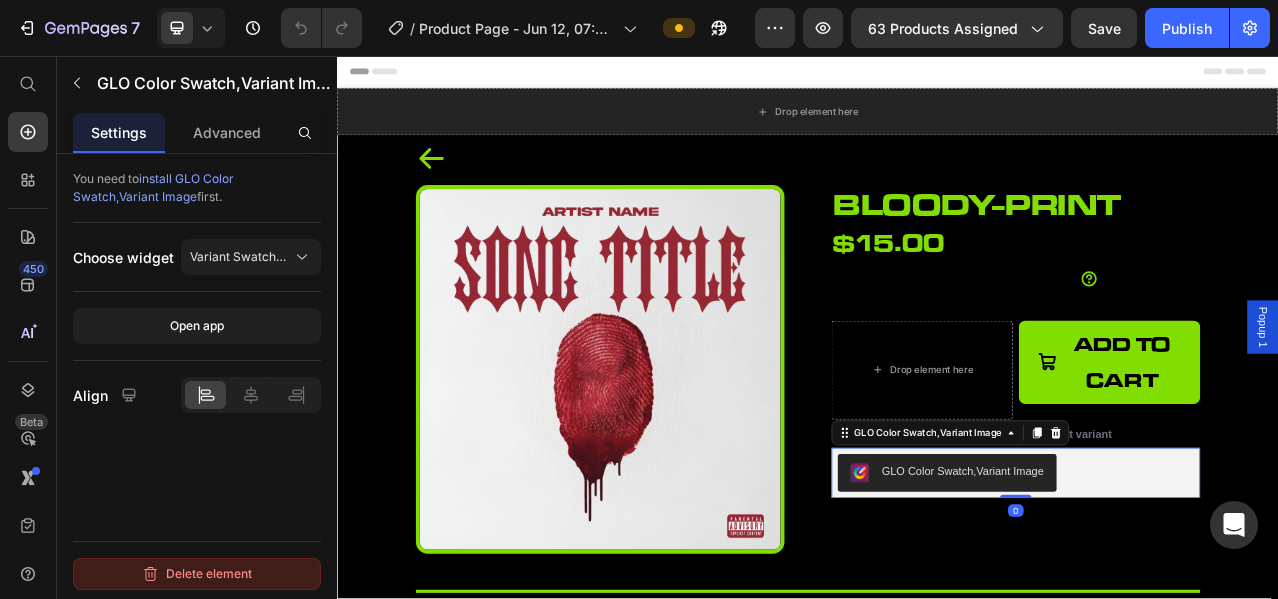 click on "Delete element" at bounding box center [197, 574] 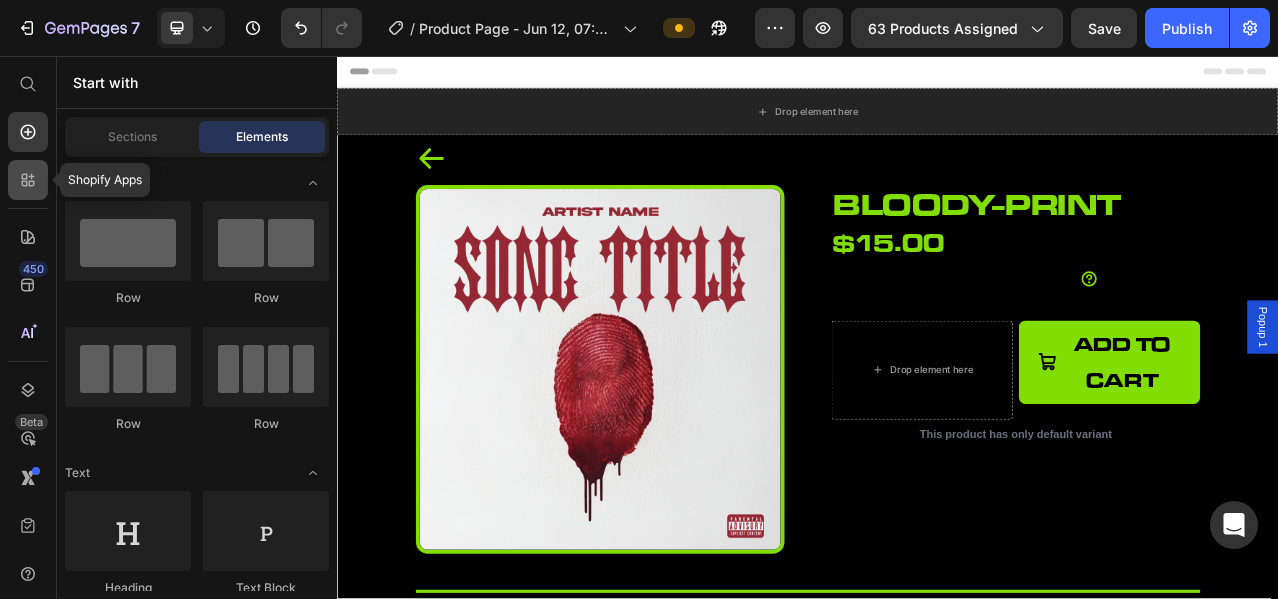 click 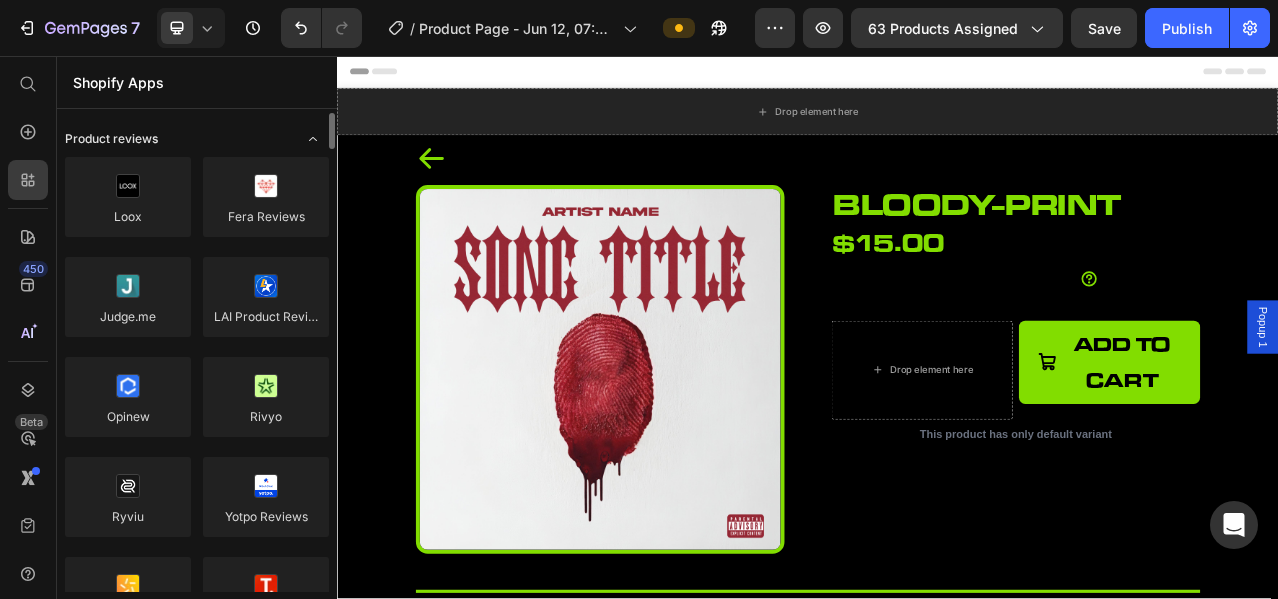 scroll, scrollTop: 0, scrollLeft: 0, axis: both 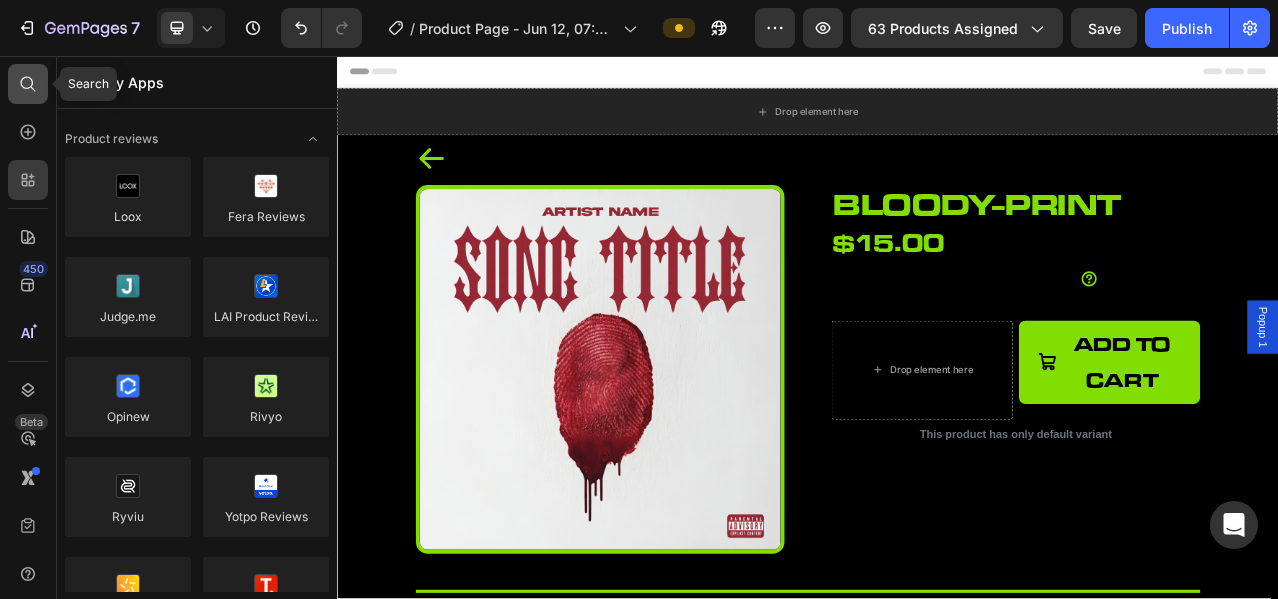 click 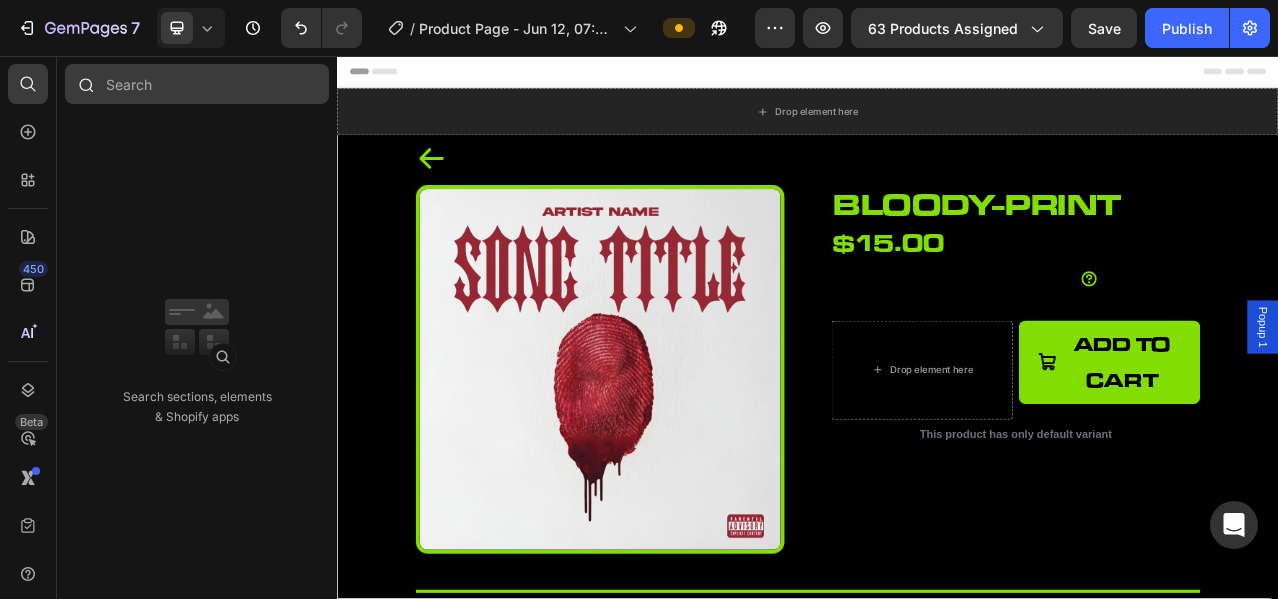 click at bounding box center (197, 84) 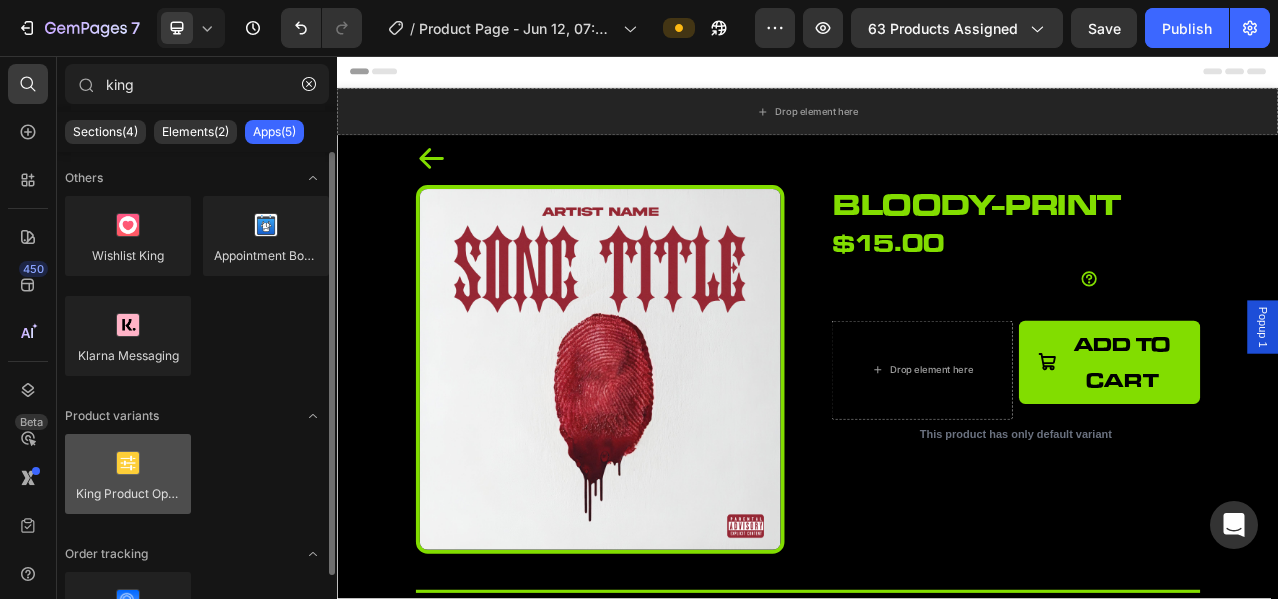 type on "king" 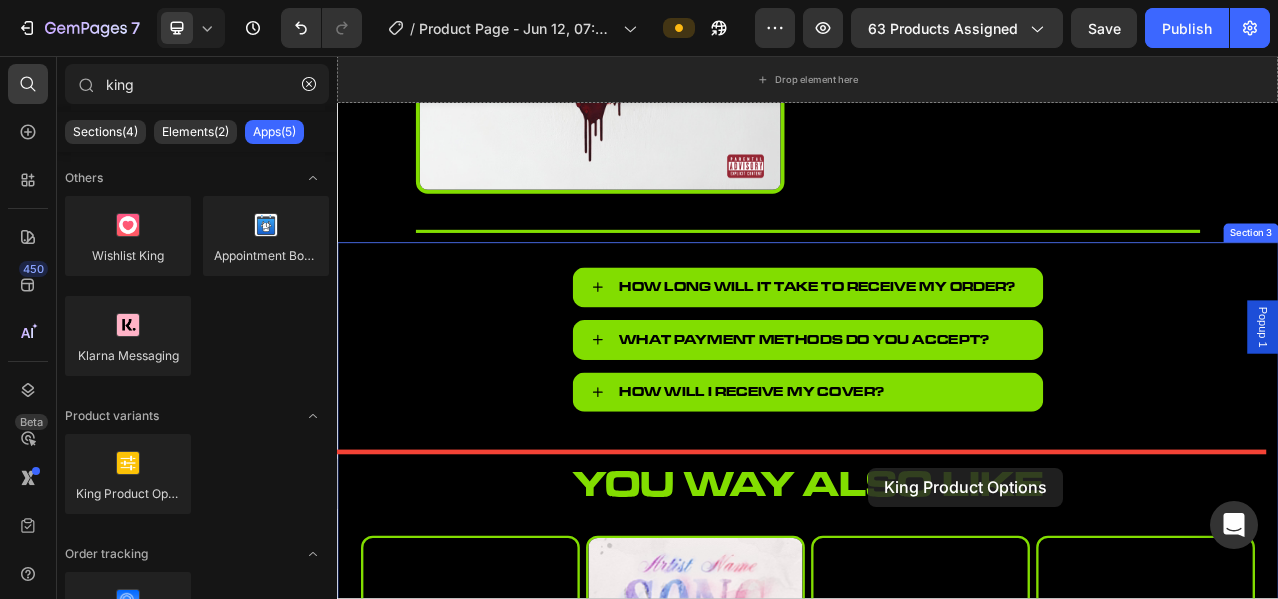 scroll, scrollTop: 467, scrollLeft: 0, axis: vertical 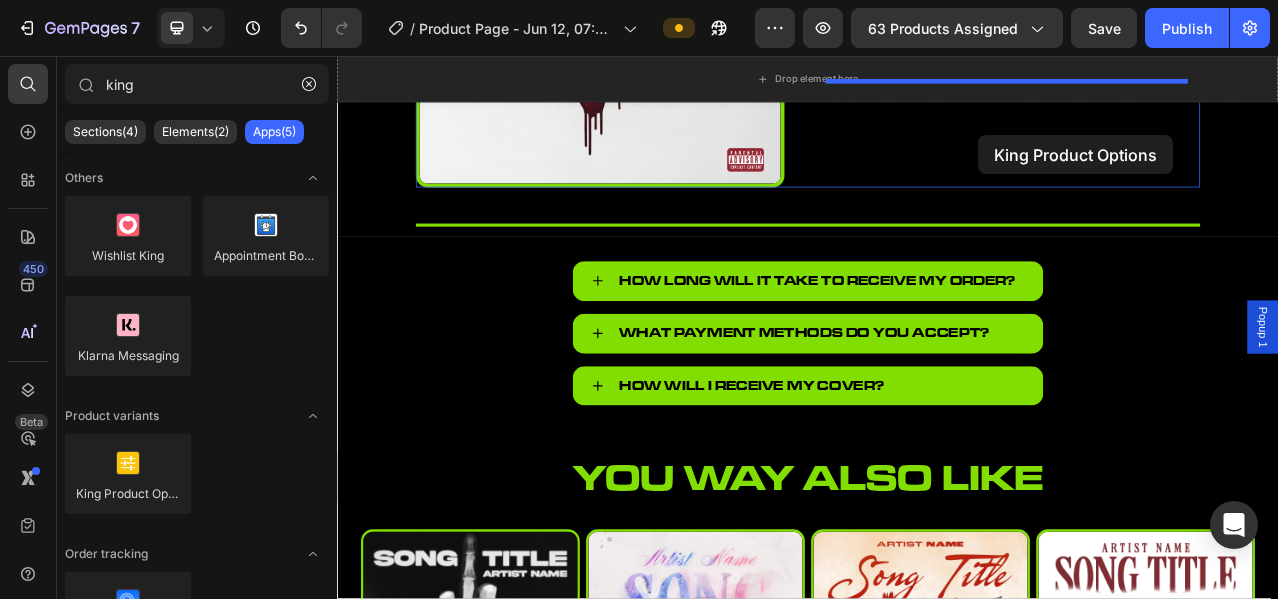 drag, startPoint x: 461, startPoint y: 527, endPoint x: 1154, endPoint y: 157, distance: 785.5883 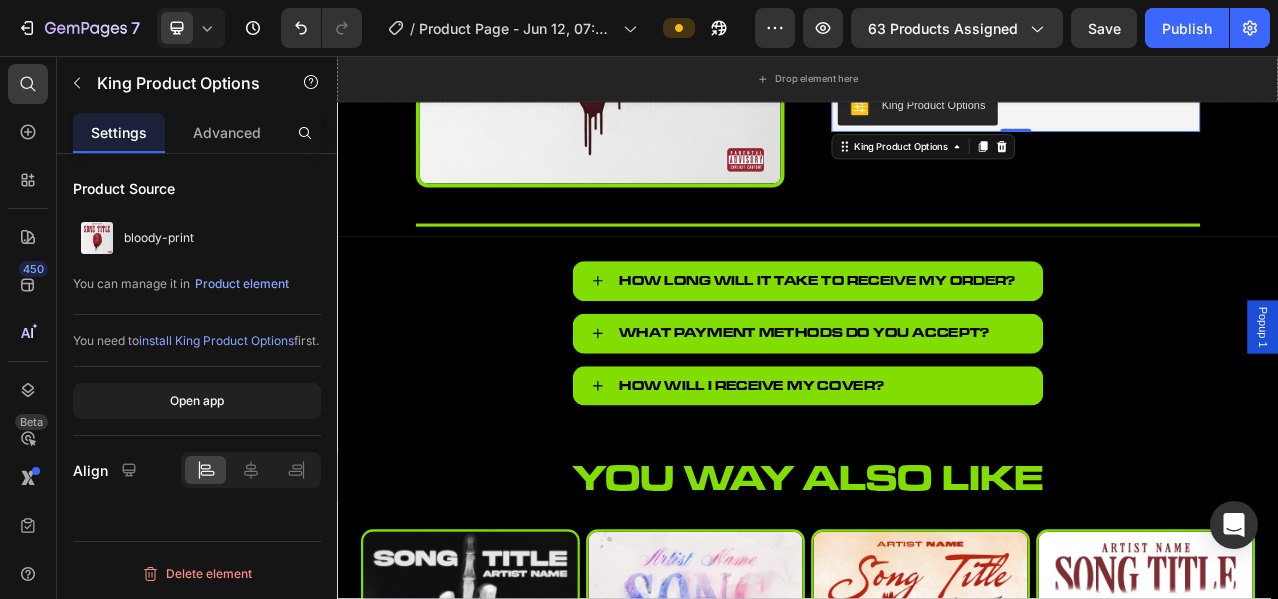 click on "install King Product Options" at bounding box center [216, 340] 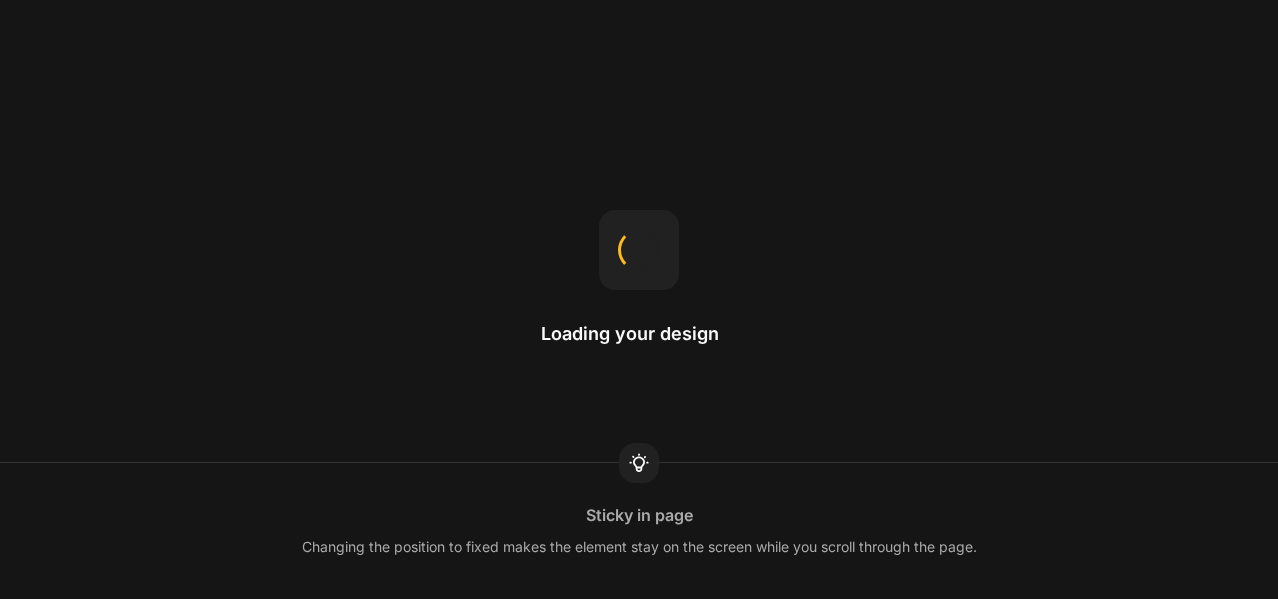 scroll, scrollTop: 0, scrollLeft: 0, axis: both 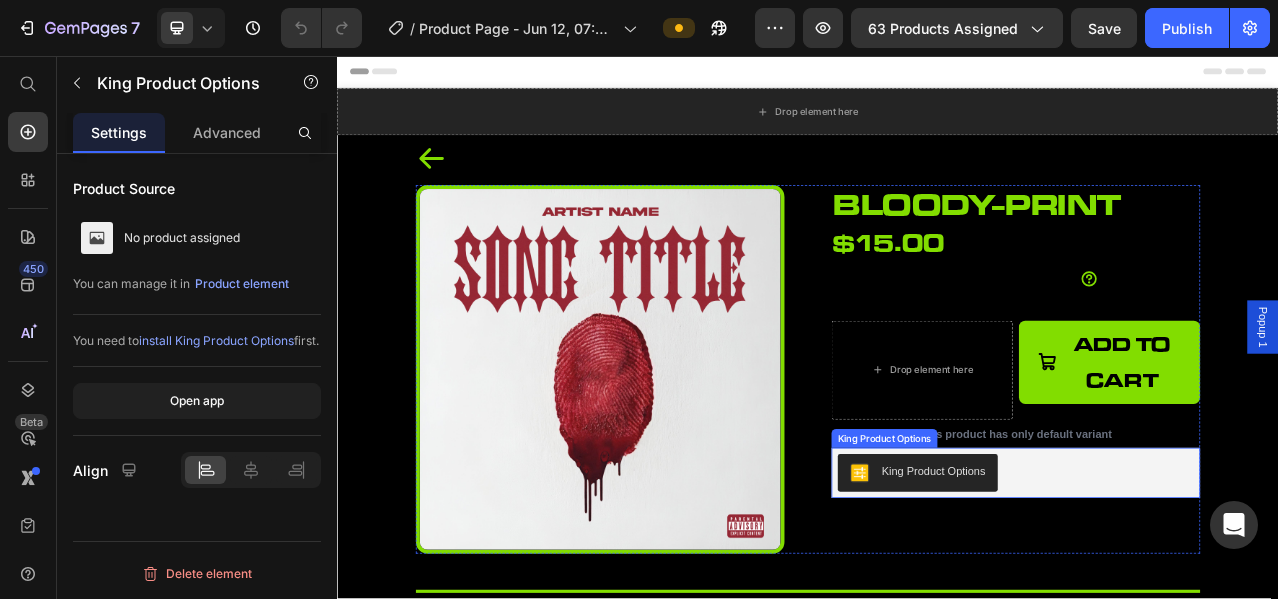 click on "King Product Options" at bounding box center [1097, 586] 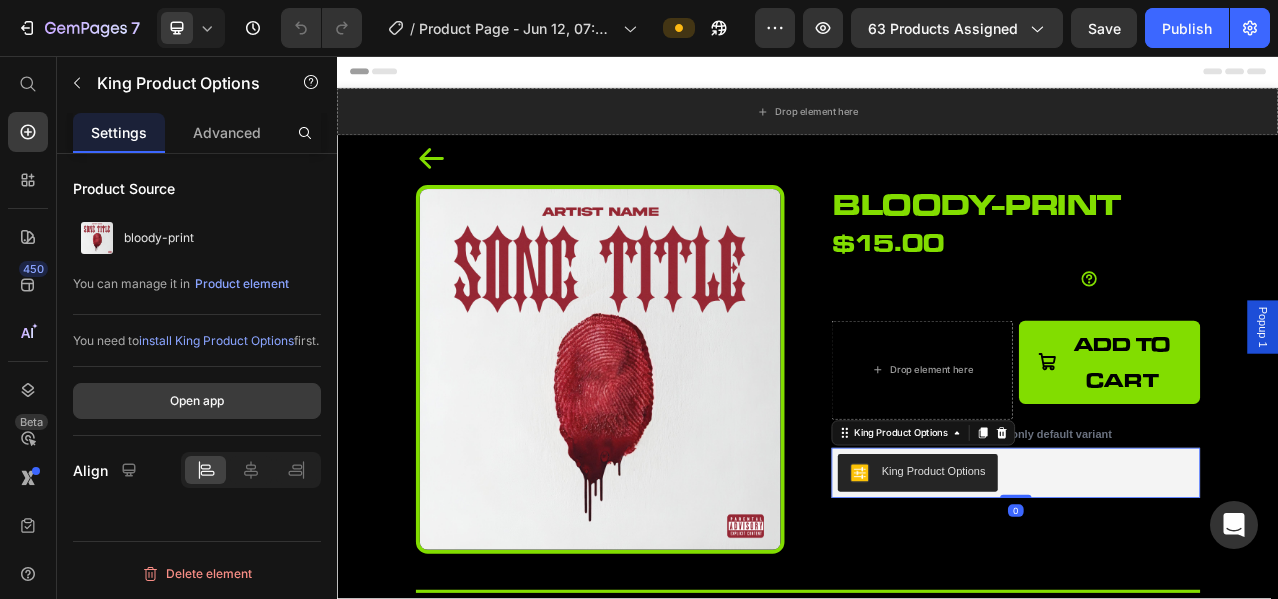 click on "Open app" at bounding box center (197, 401) 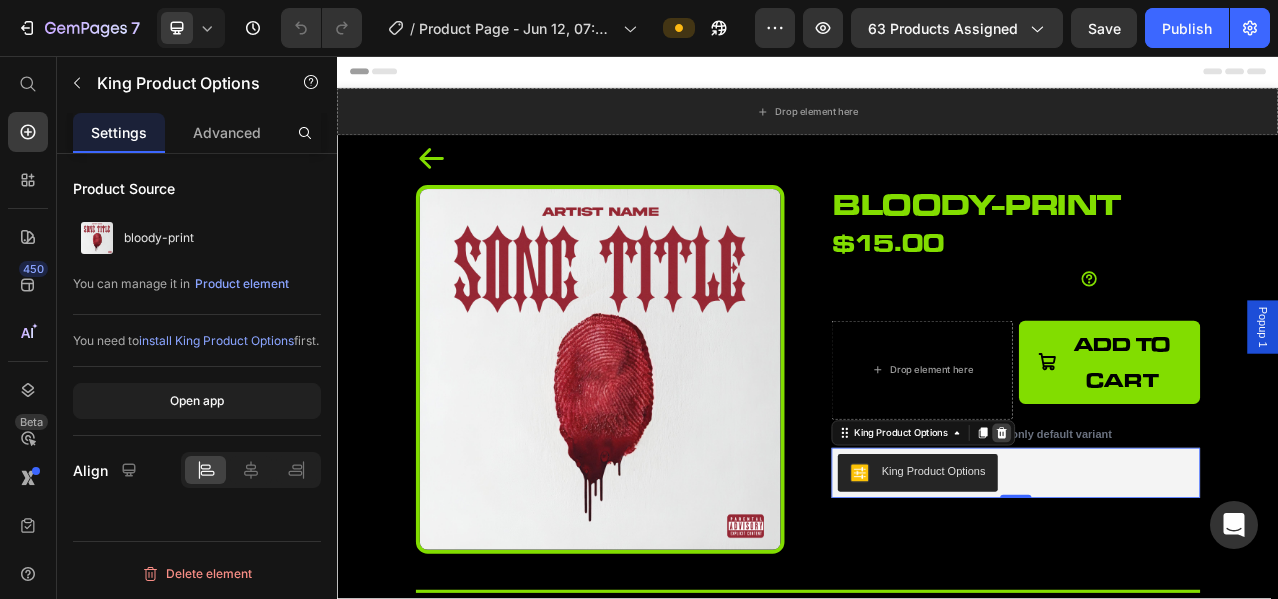 click 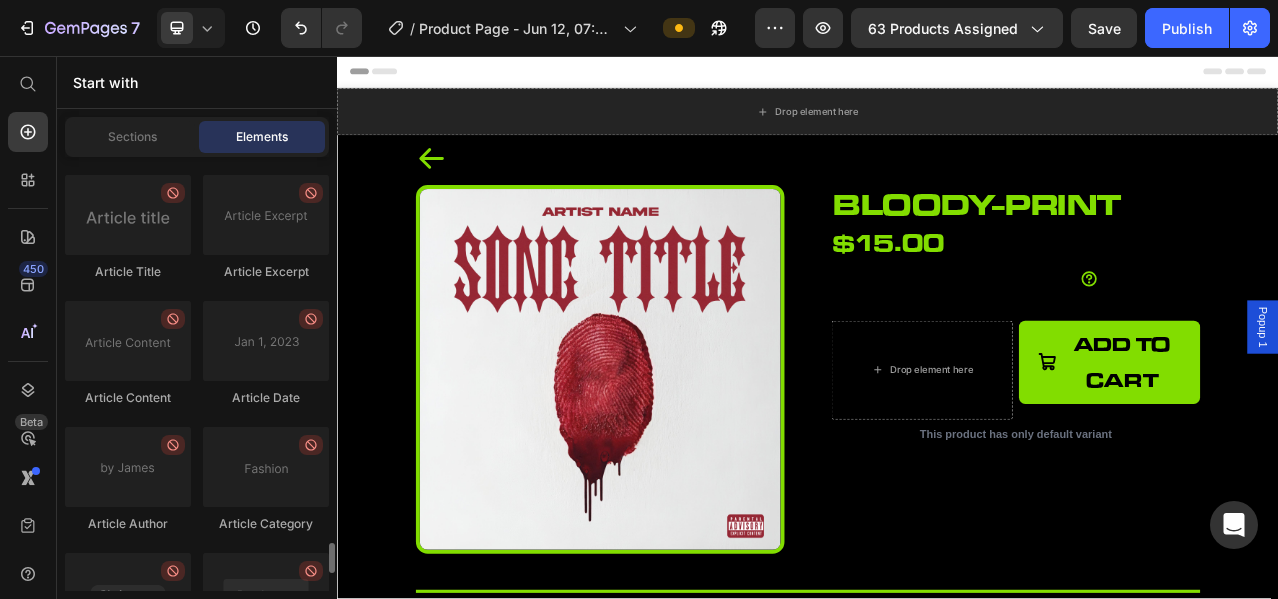 scroll, scrollTop: 5751, scrollLeft: 0, axis: vertical 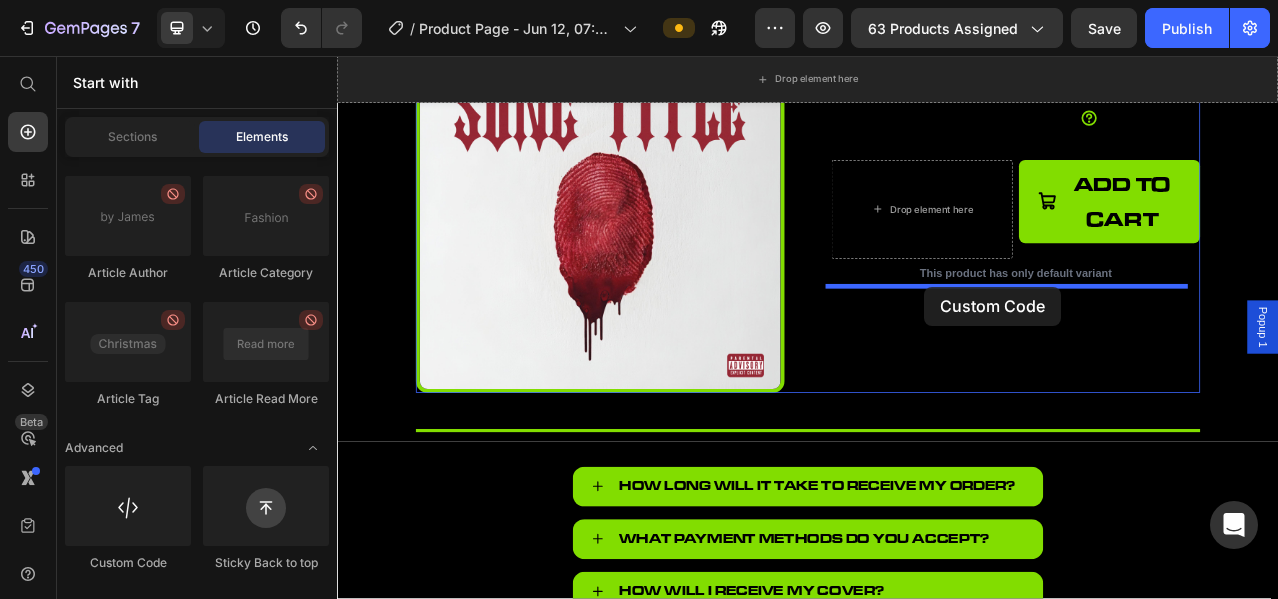 drag, startPoint x: 478, startPoint y: 565, endPoint x: 1085, endPoint y: 350, distance: 643.95184 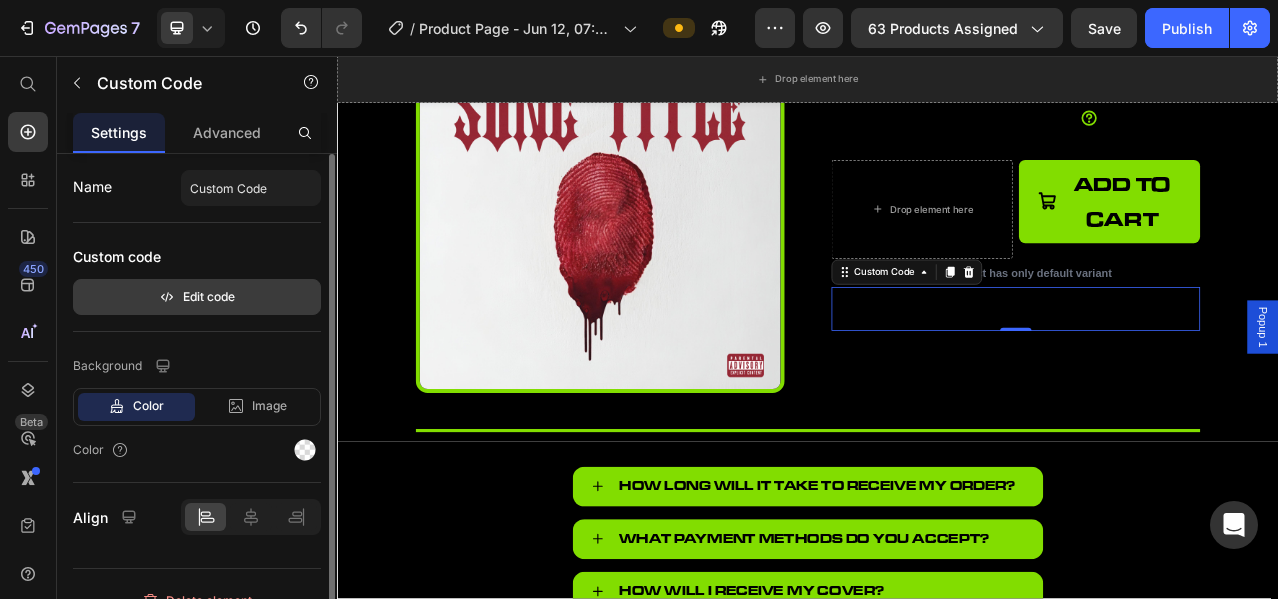 click on "Edit code" at bounding box center [197, 297] 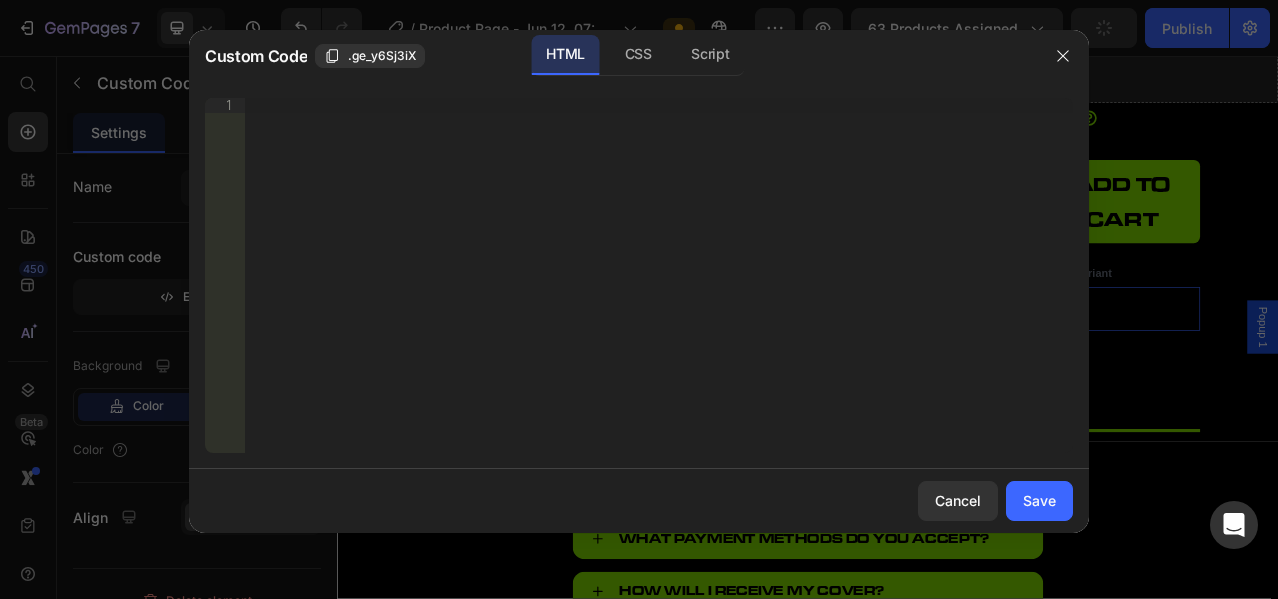 type 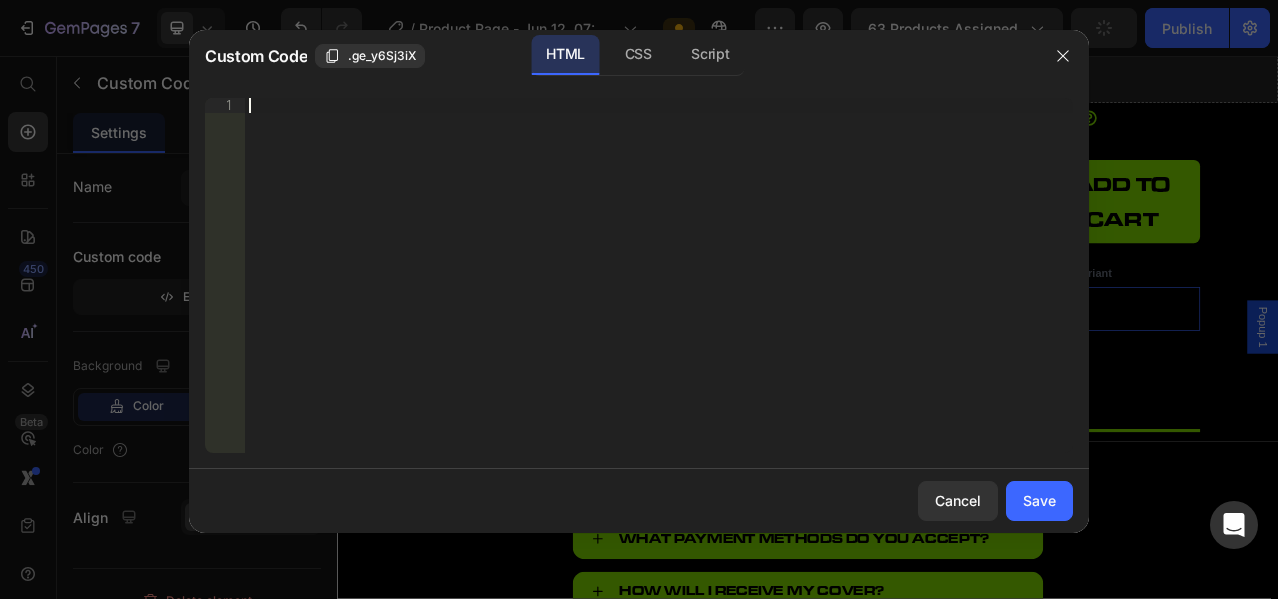 scroll, scrollTop: 154, scrollLeft: 0, axis: vertical 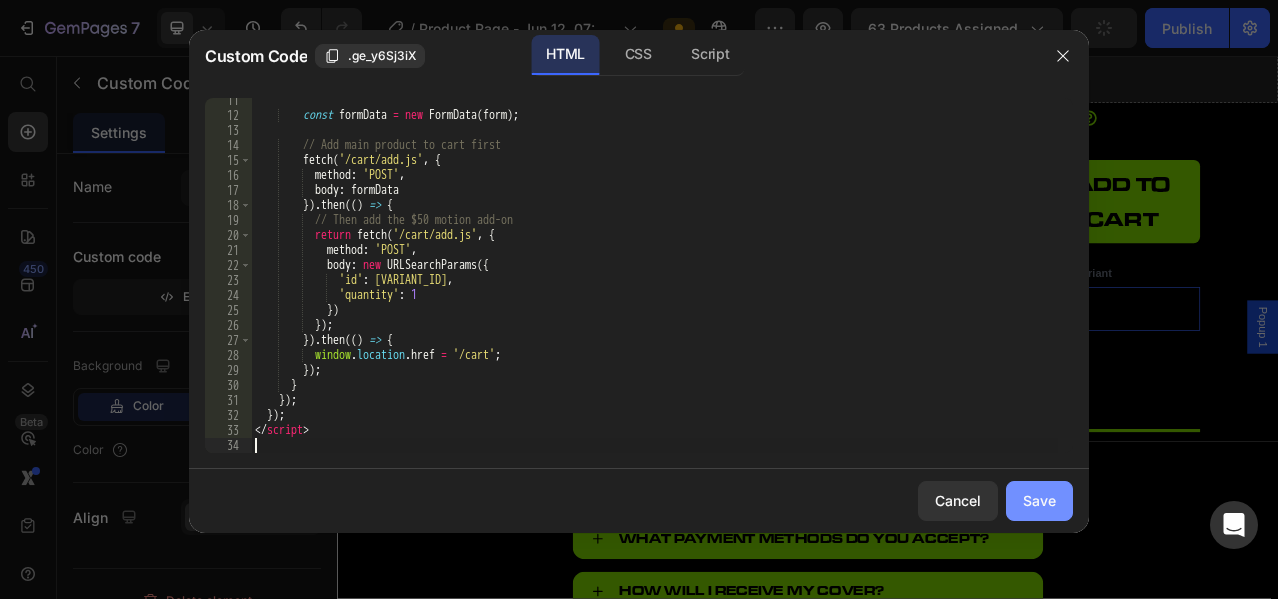 click on "Save" at bounding box center (1039, 500) 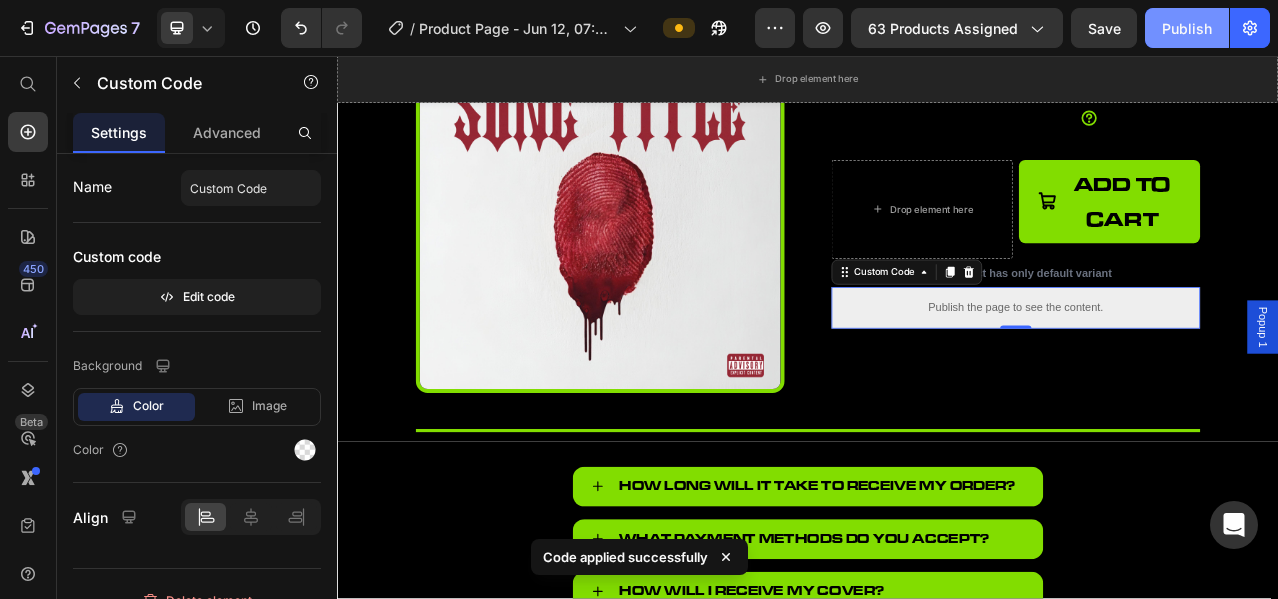 click on "Publish" at bounding box center (1187, 28) 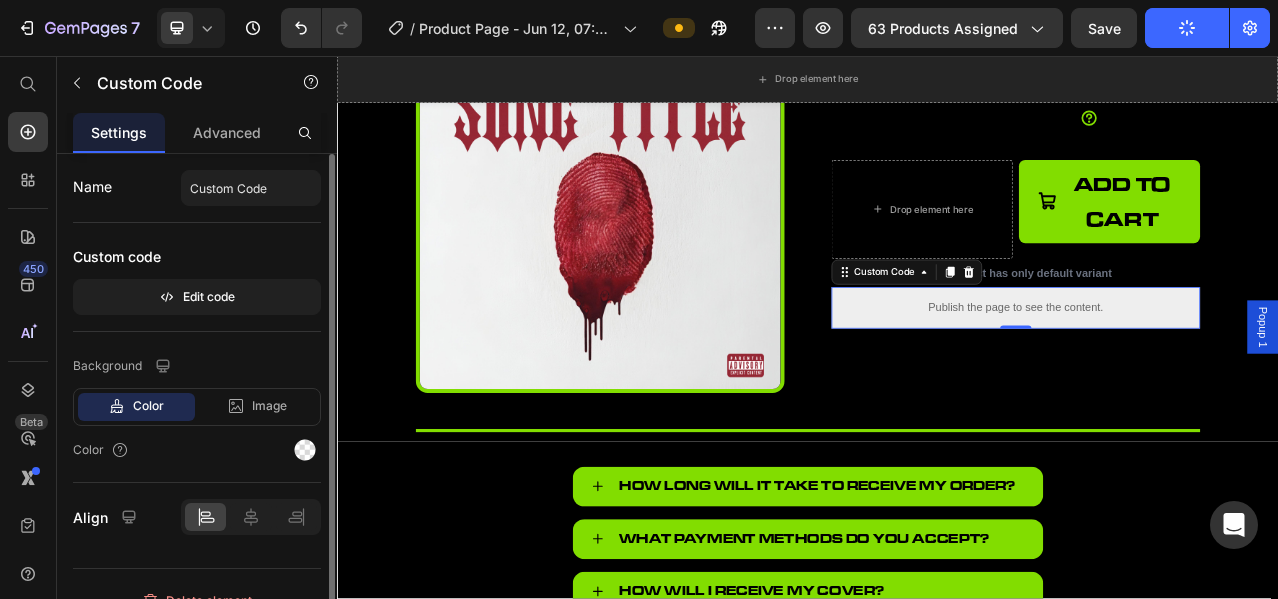 scroll, scrollTop: 25, scrollLeft: 0, axis: vertical 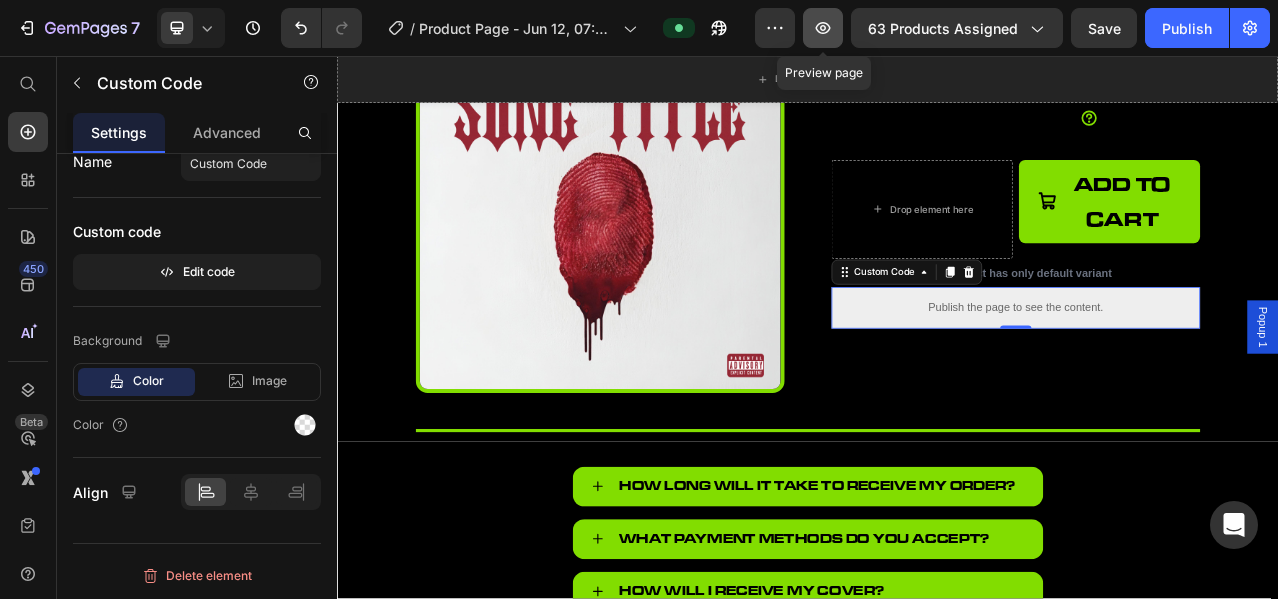 click 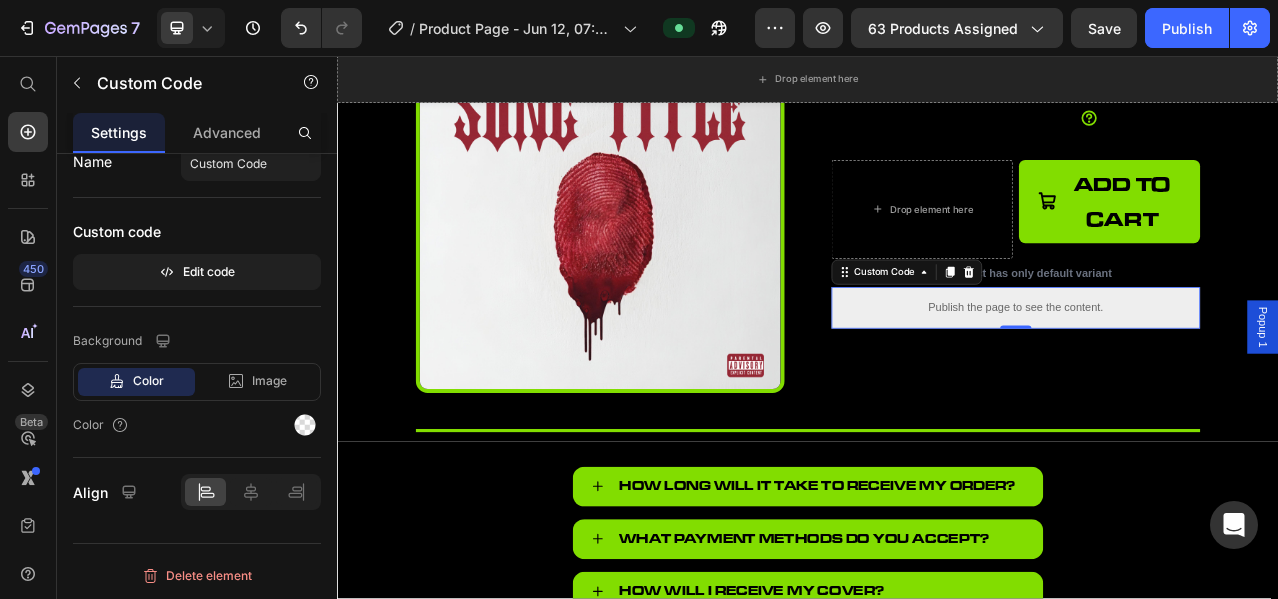 click on "Publish the page to see the content." at bounding box center [1202, 377] 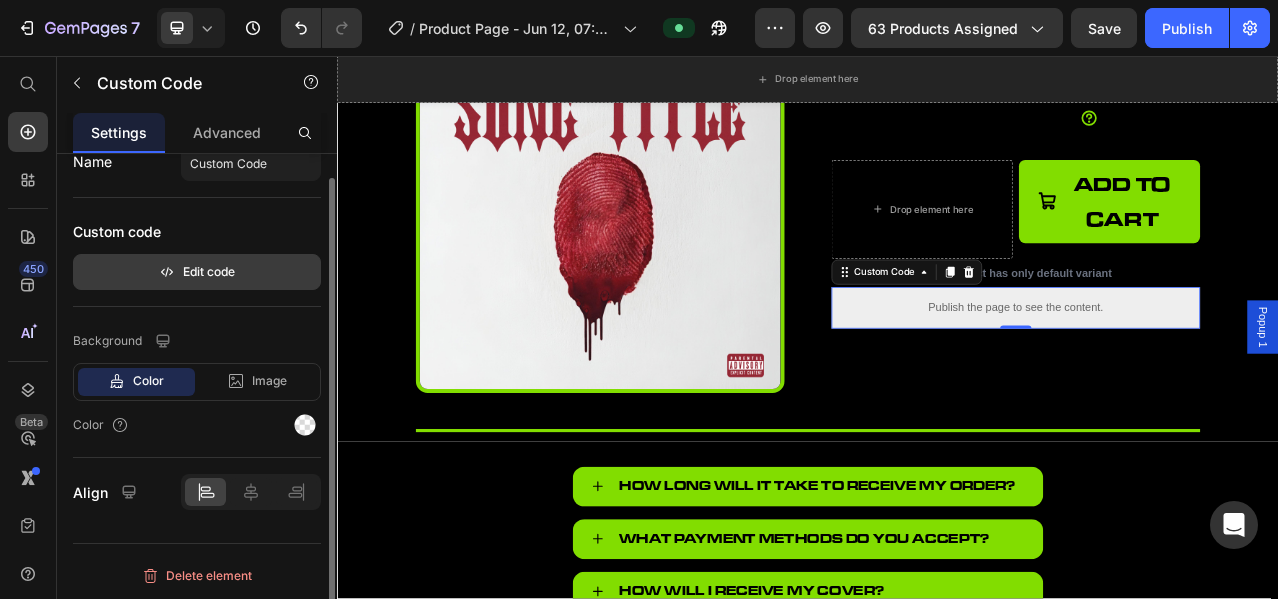 click on "Edit code" at bounding box center [197, 272] 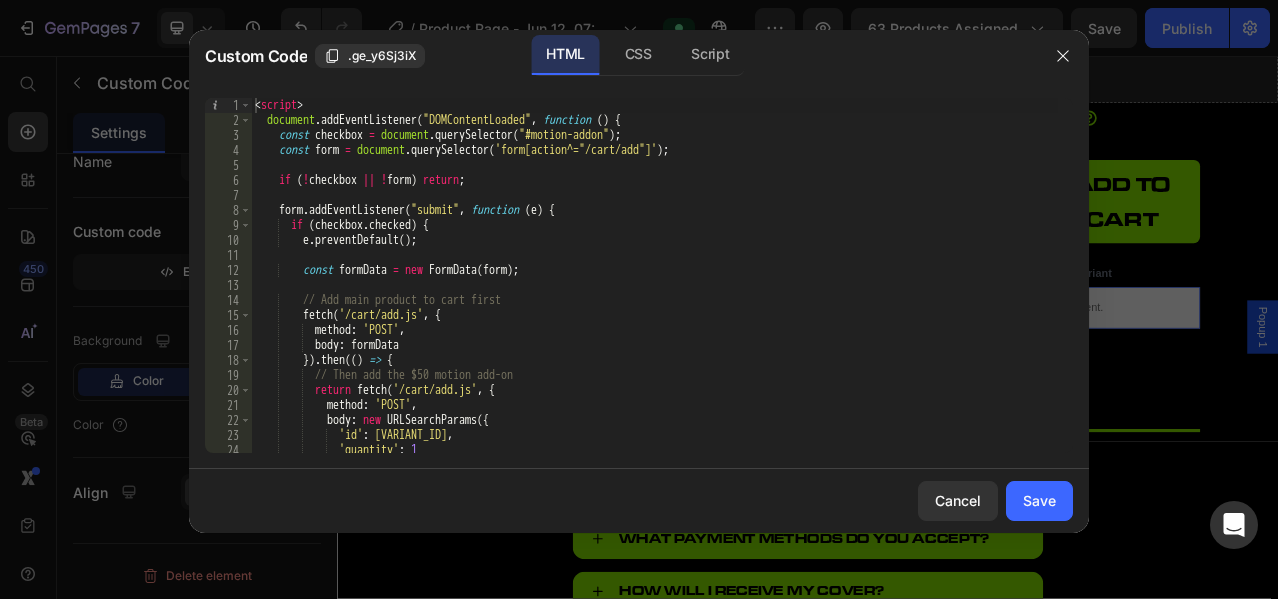 click at bounding box center [639, 299] 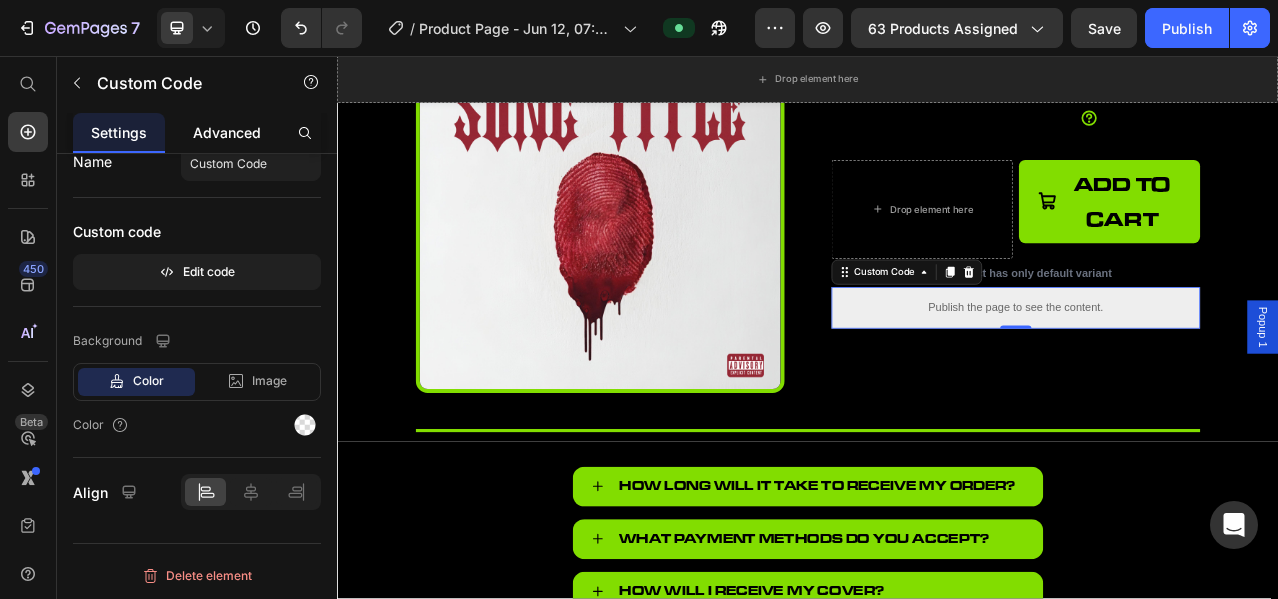 click on "Advanced" at bounding box center (227, 132) 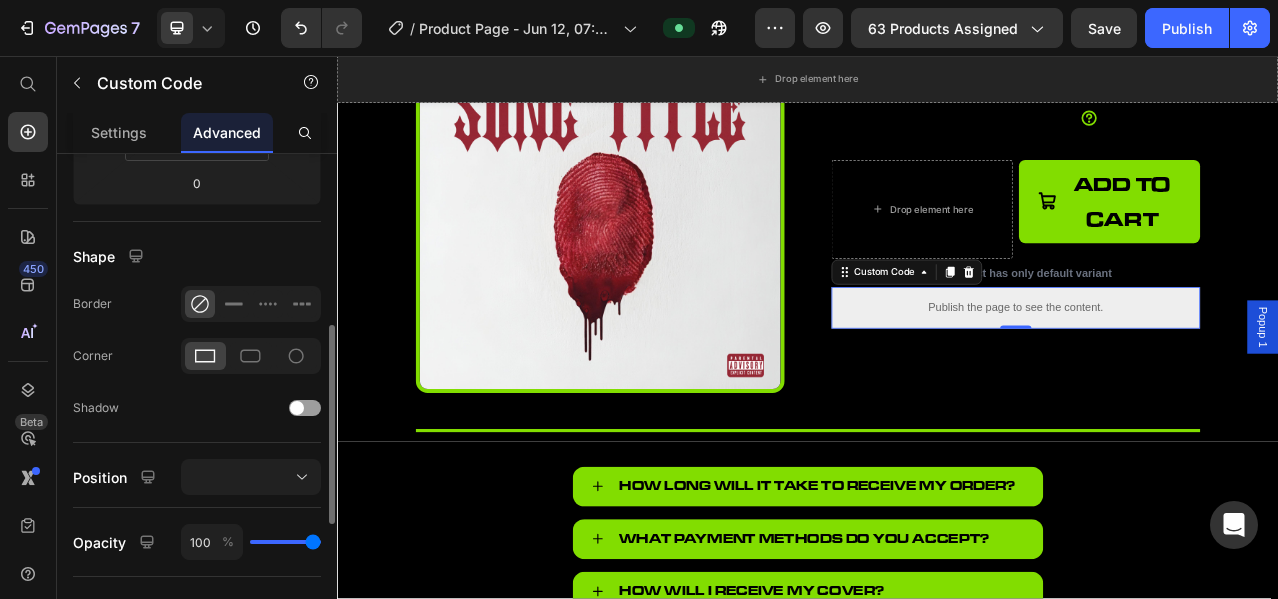 scroll, scrollTop: 763, scrollLeft: 0, axis: vertical 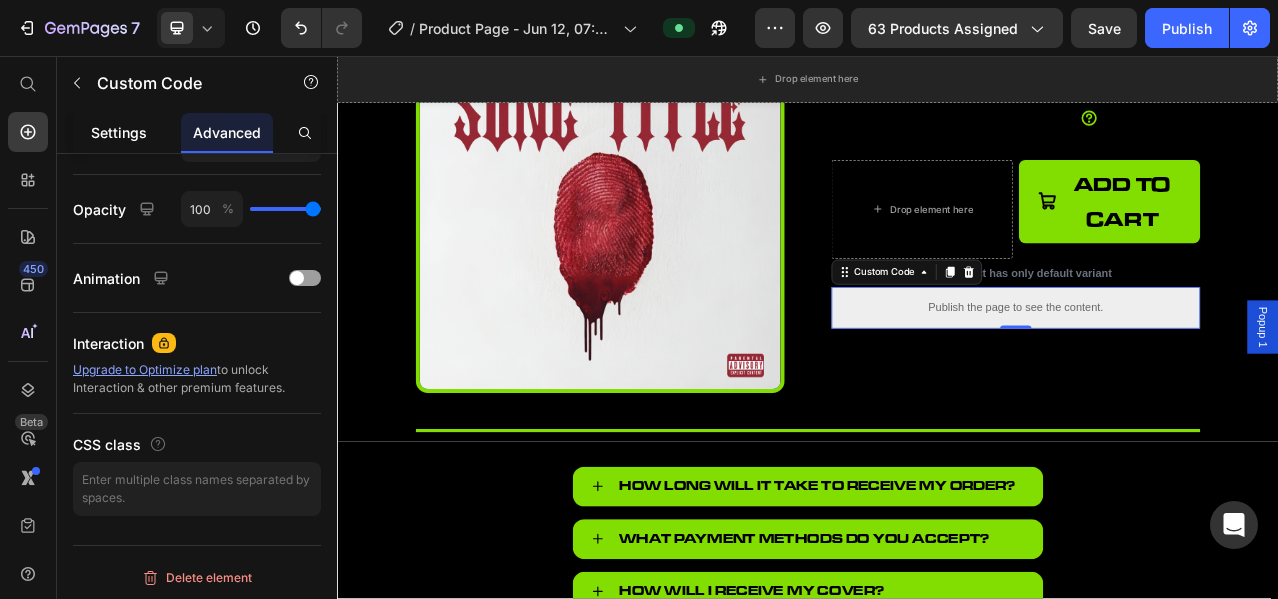 click on "Settings" at bounding box center (119, 132) 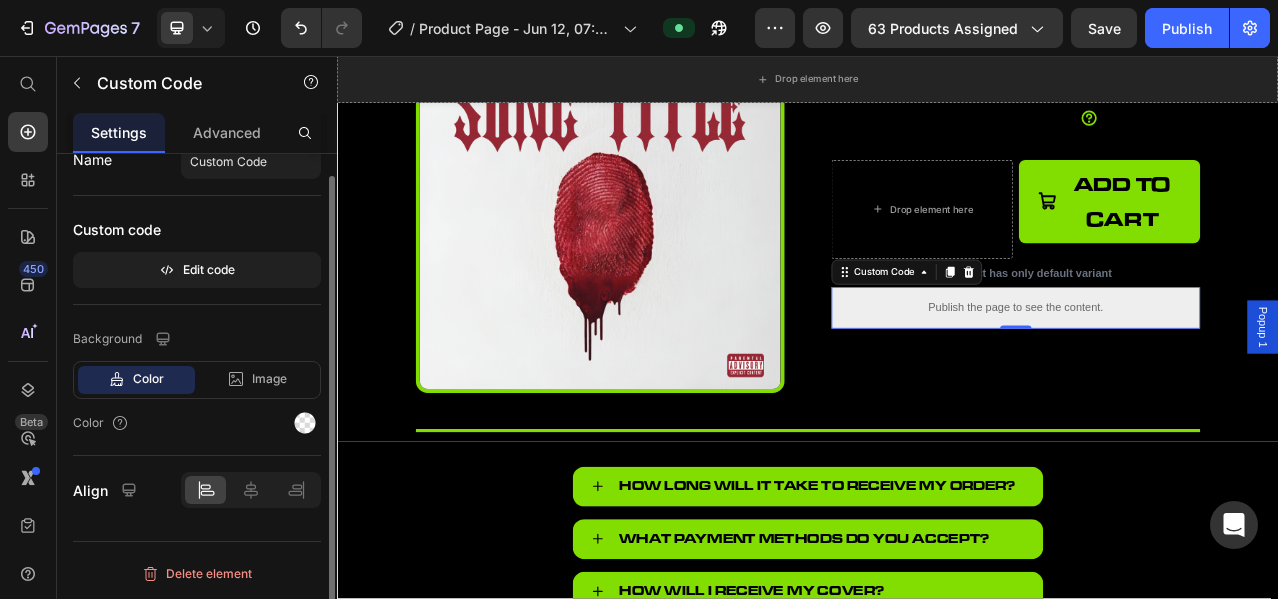 scroll, scrollTop: 0, scrollLeft: 0, axis: both 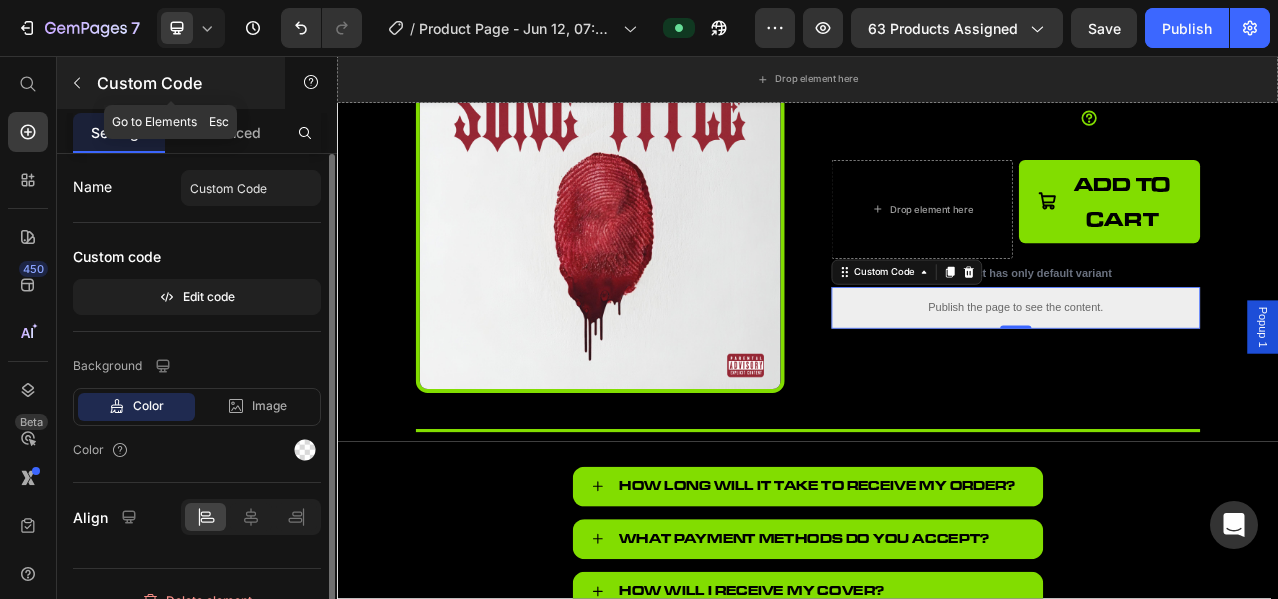 click 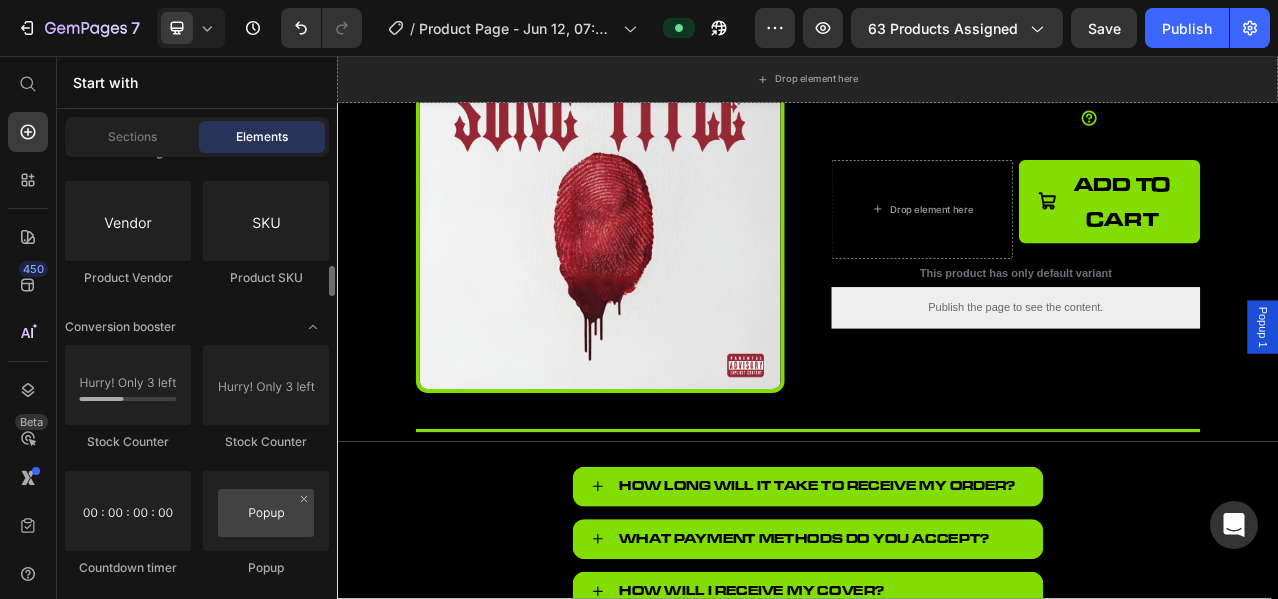 scroll, scrollTop: 3918, scrollLeft: 0, axis: vertical 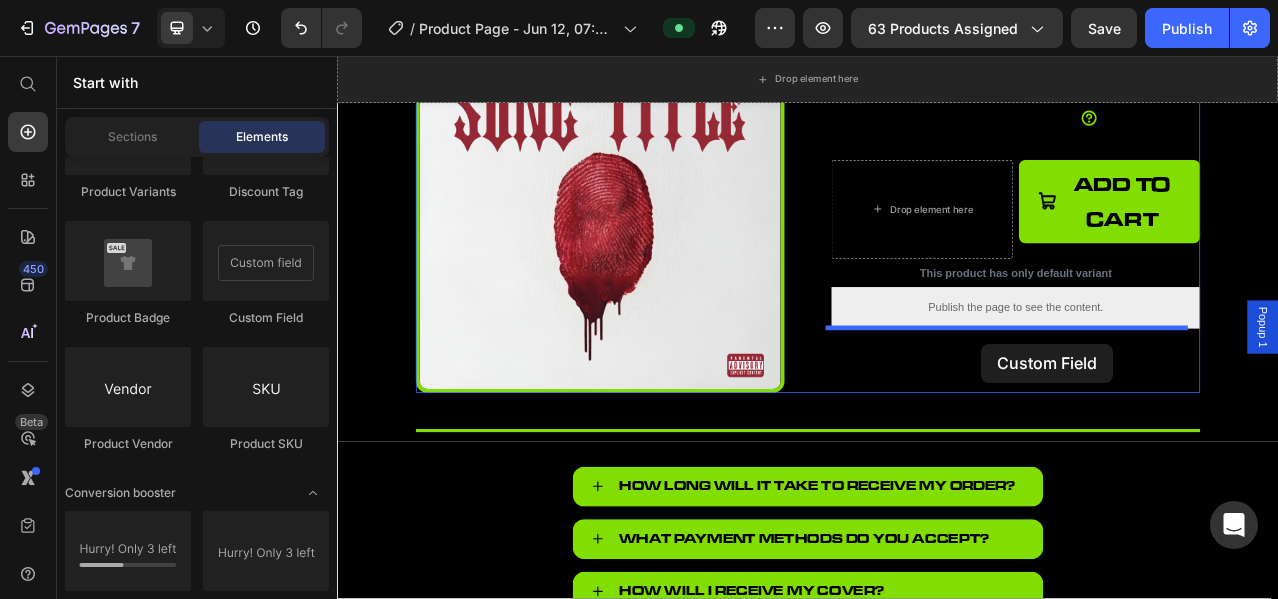 drag, startPoint x: 550, startPoint y: 309, endPoint x: 1158, endPoint y: 423, distance: 618.59515 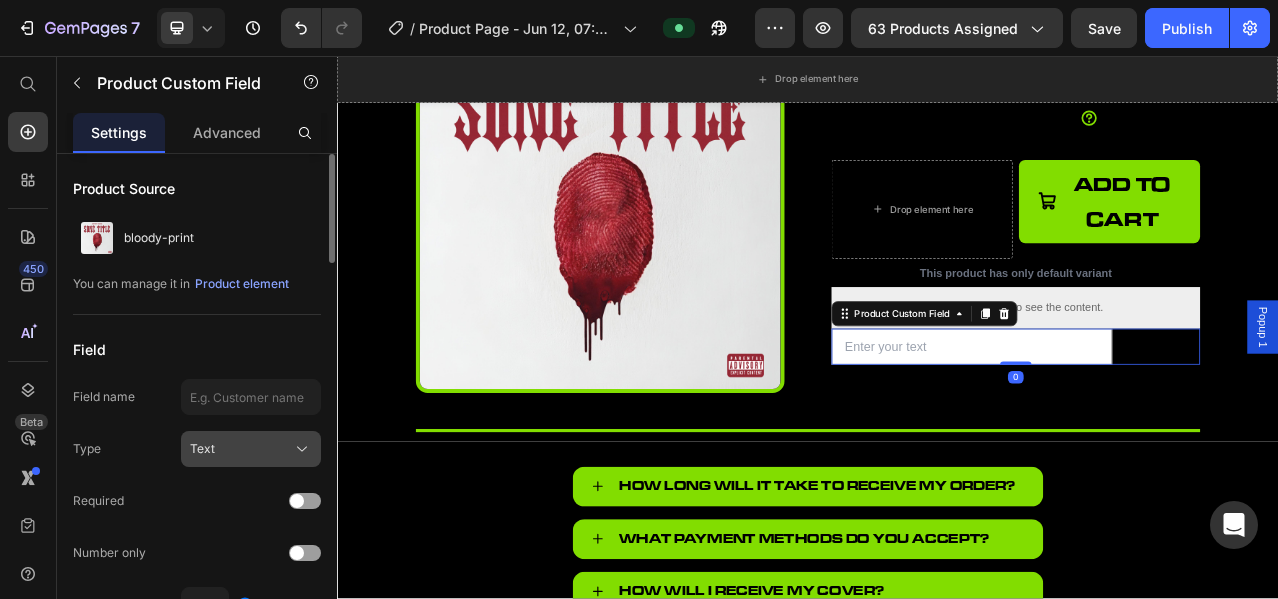 click on "Text" at bounding box center (251, 449) 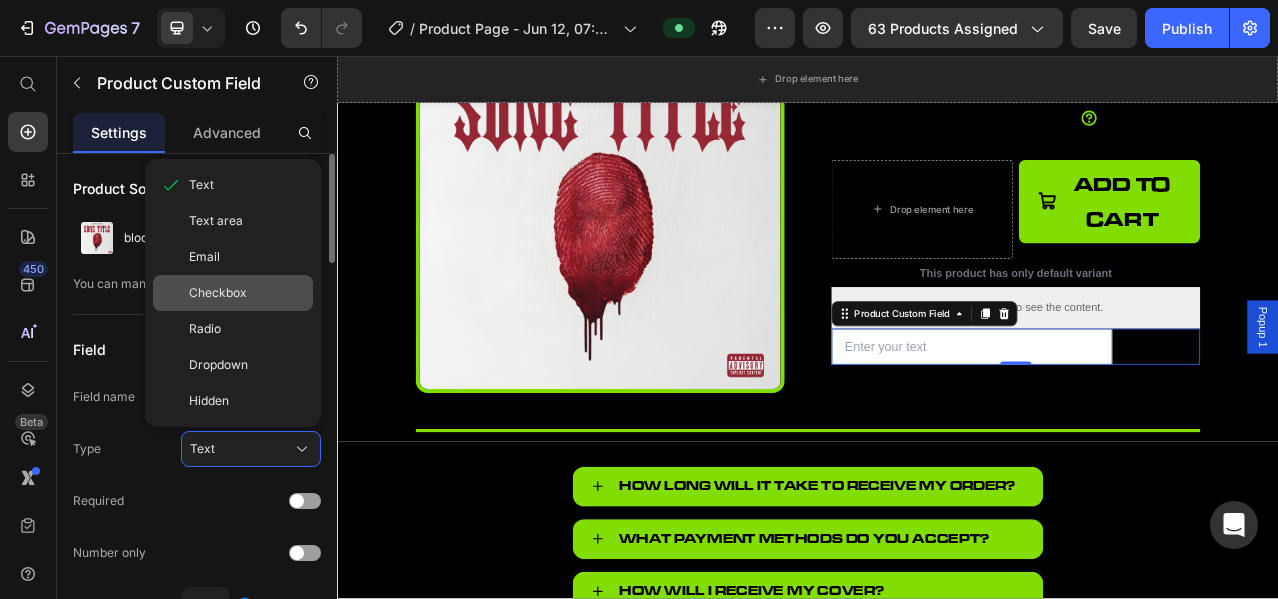 click on "Checkbox" at bounding box center (218, 293) 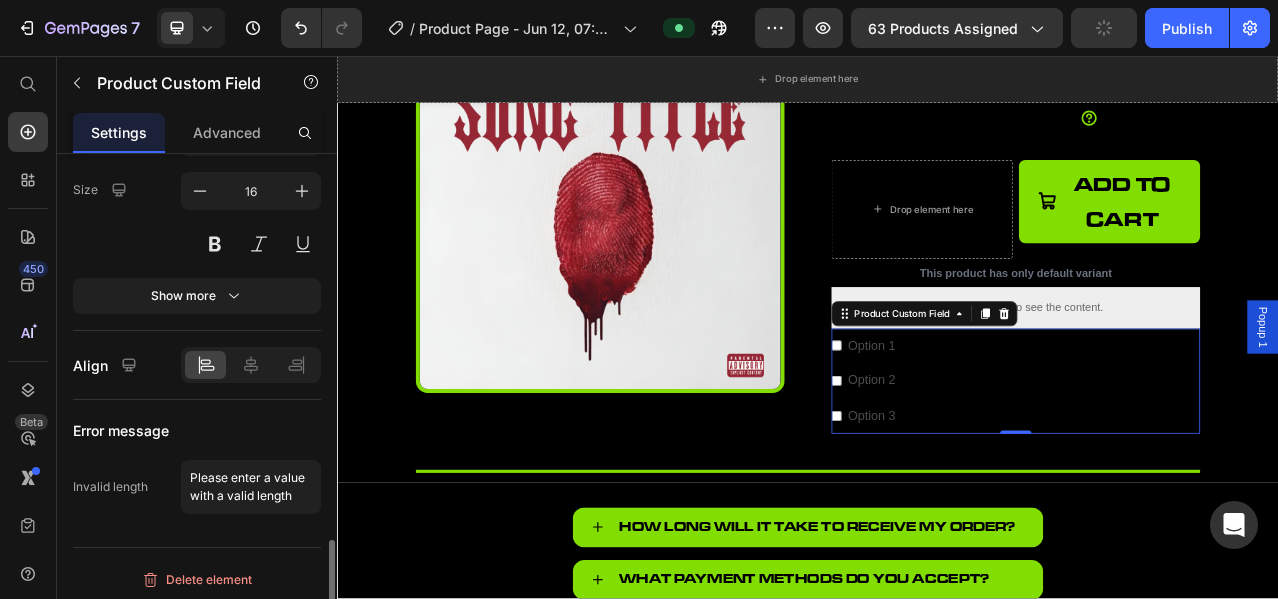 scroll, scrollTop: 1656, scrollLeft: 0, axis: vertical 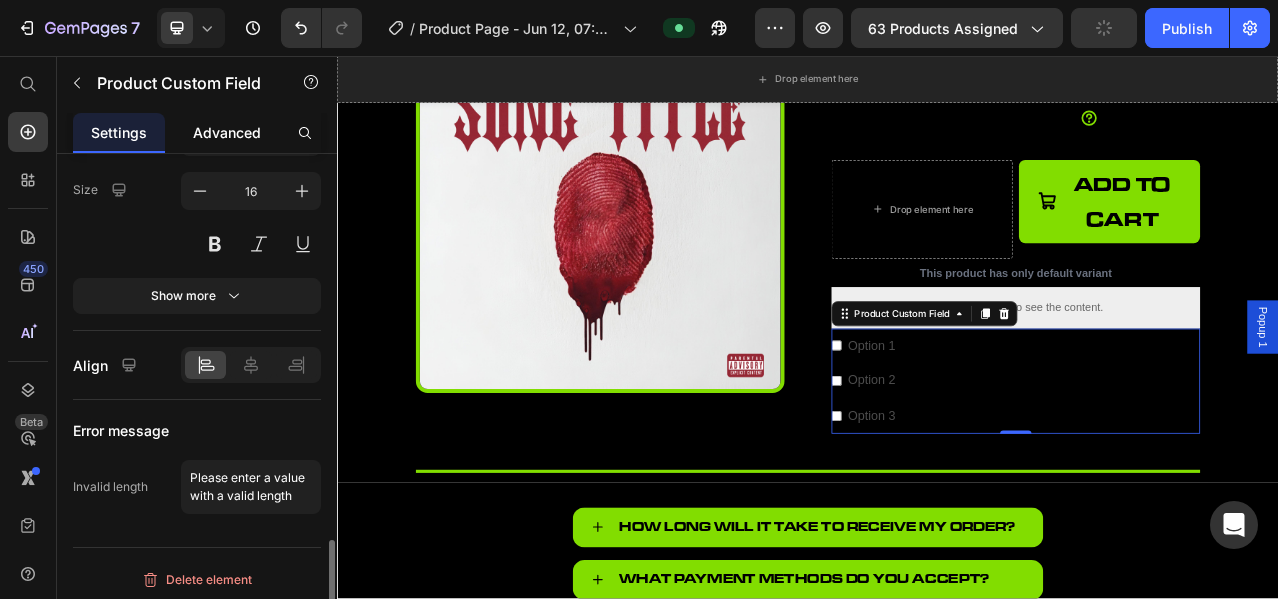 click on "Advanced" at bounding box center (227, 132) 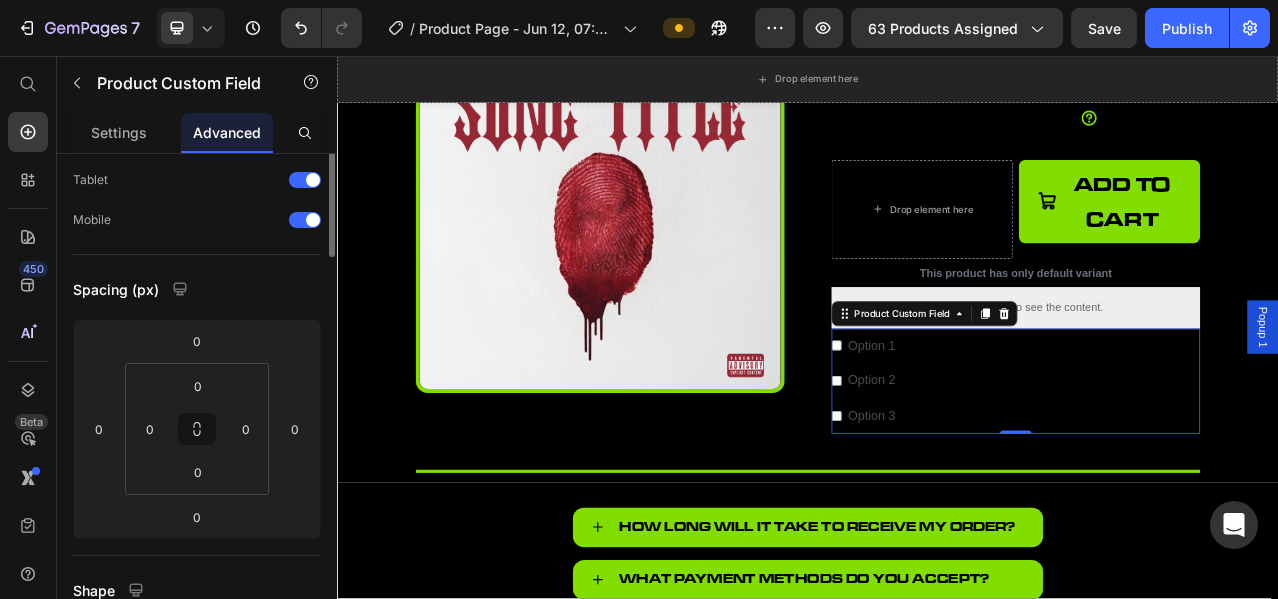 scroll, scrollTop: 0, scrollLeft: 0, axis: both 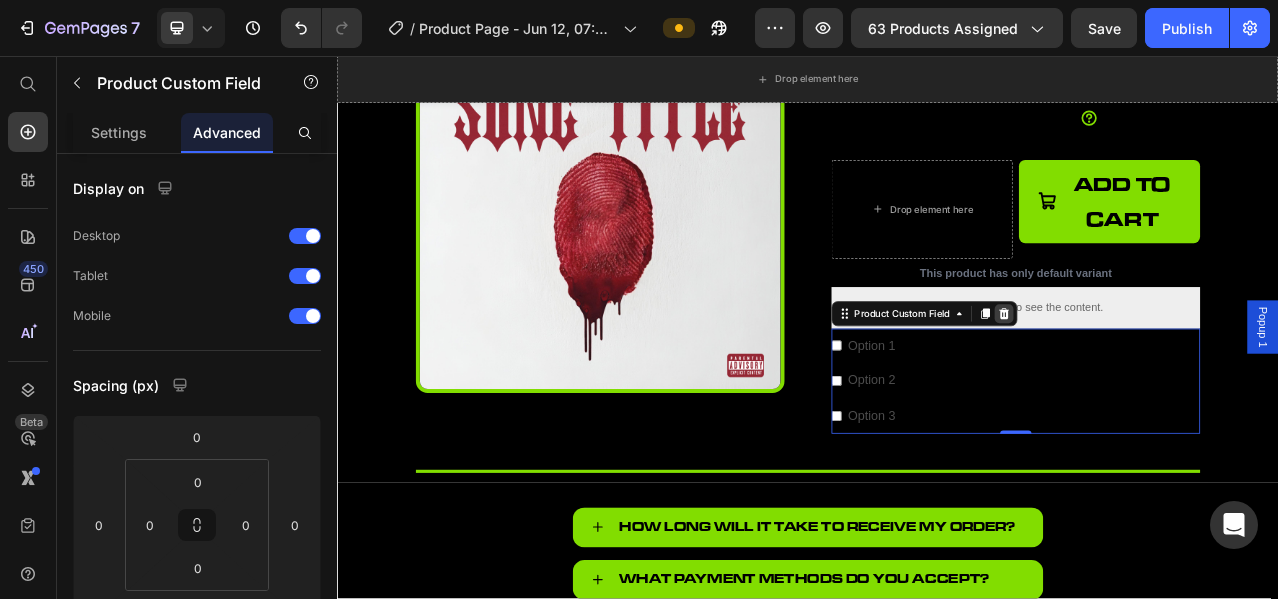 click 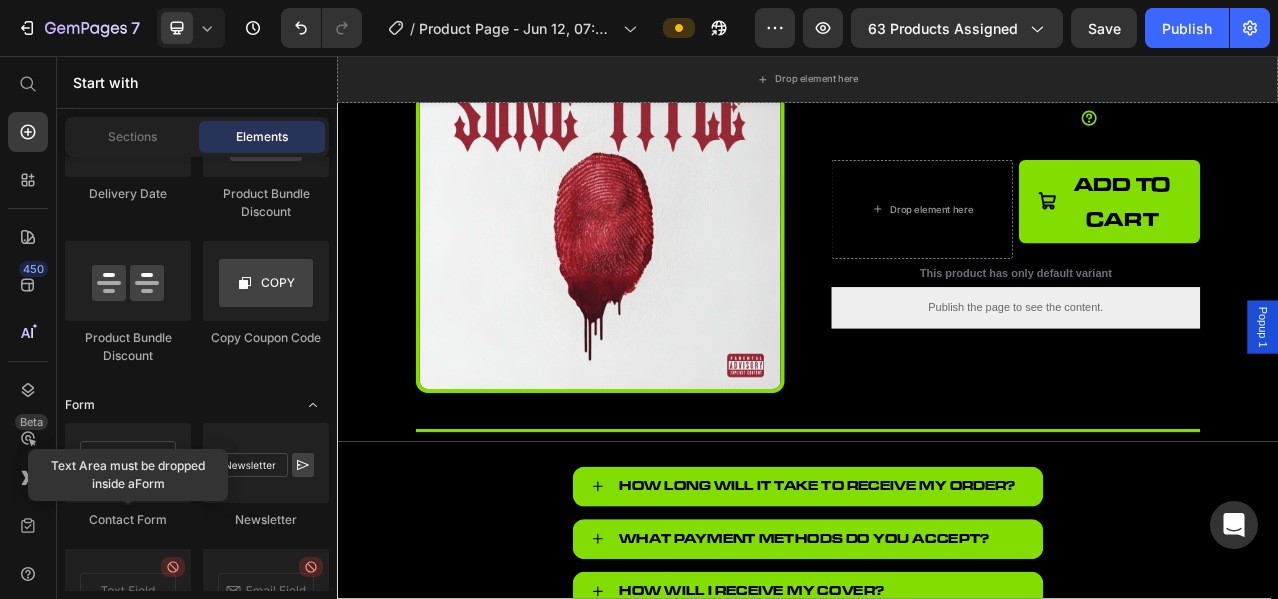 scroll, scrollTop: 4751, scrollLeft: 0, axis: vertical 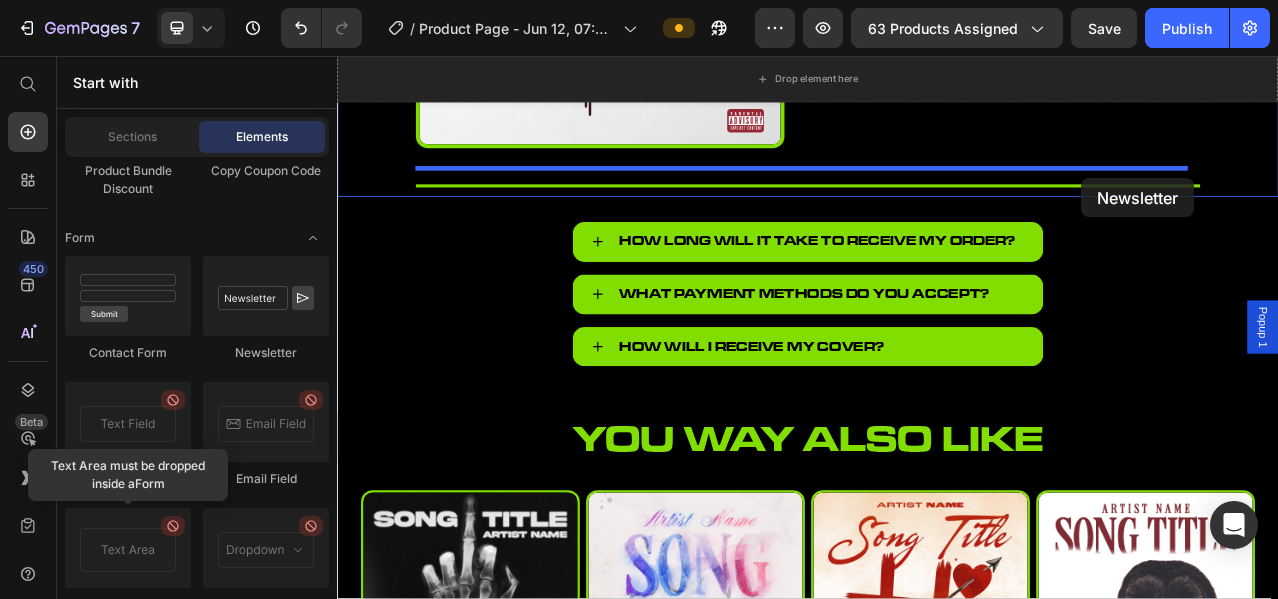 drag, startPoint x: 584, startPoint y: 366, endPoint x: 1286, endPoint y: 212, distance: 718.69324 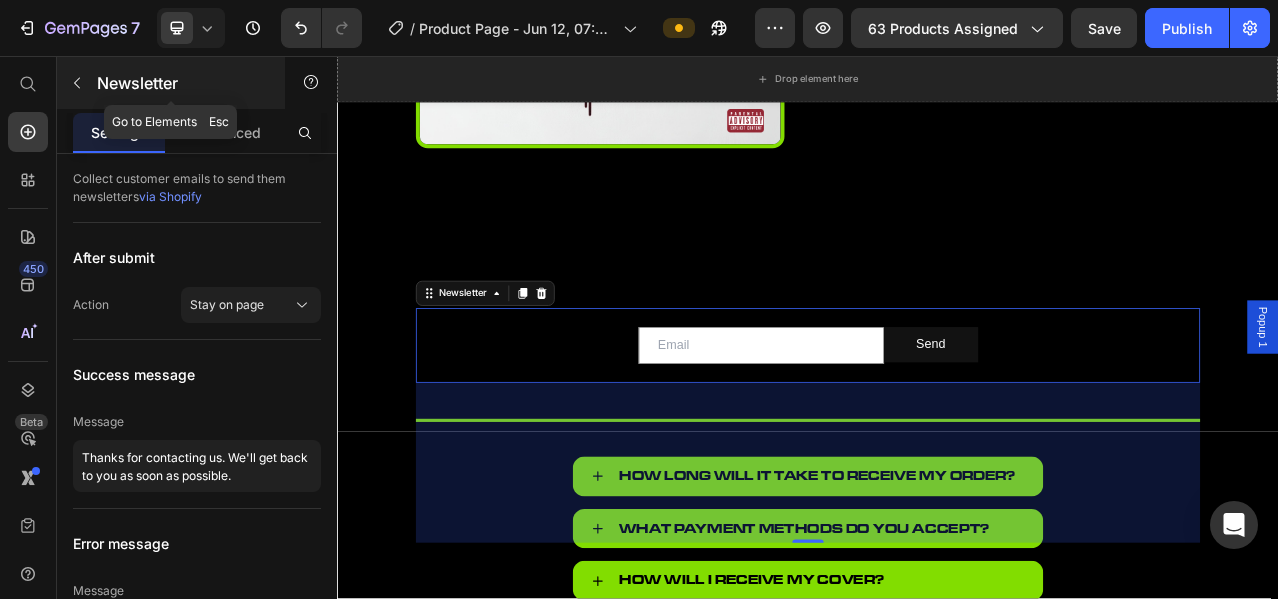 click 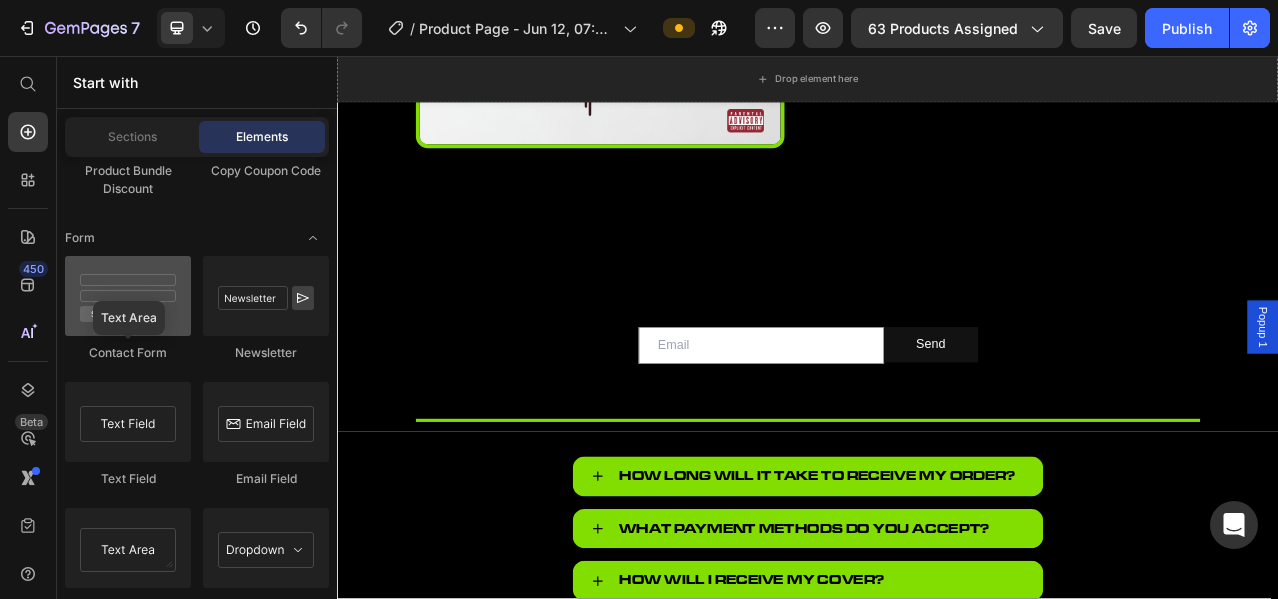 scroll, scrollTop: 4918, scrollLeft: 0, axis: vertical 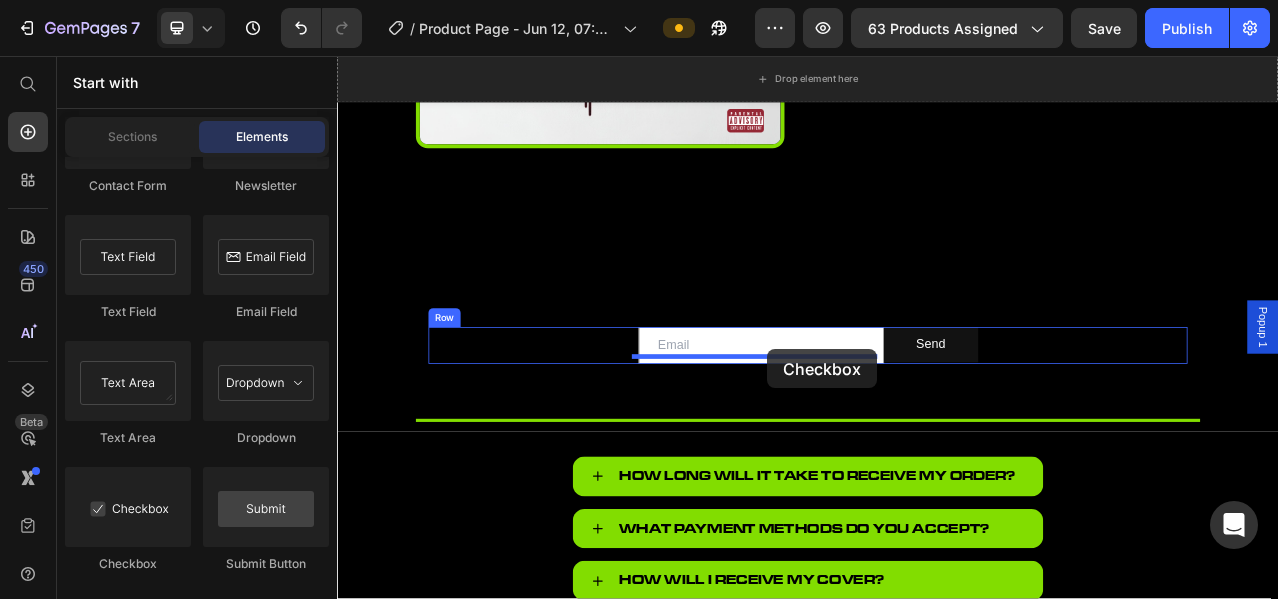 drag, startPoint x: 480, startPoint y: 562, endPoint x: 885, endPoint y: 430, distance: 425.96832 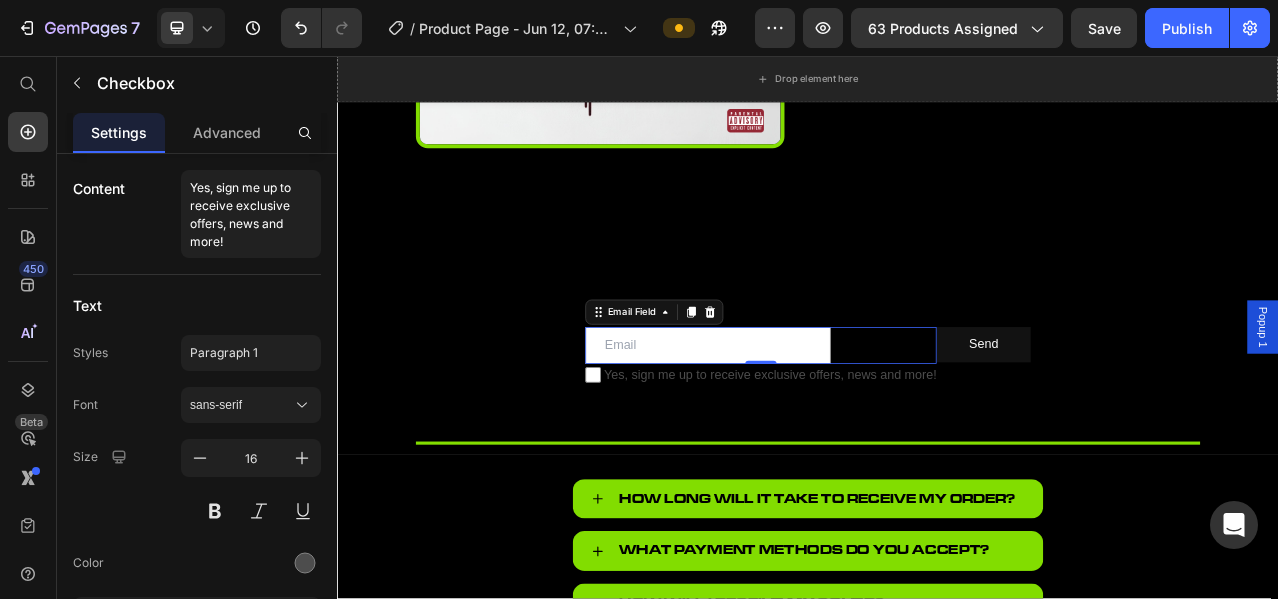 click on "Email Field   0" at bounding box center (877, 425) 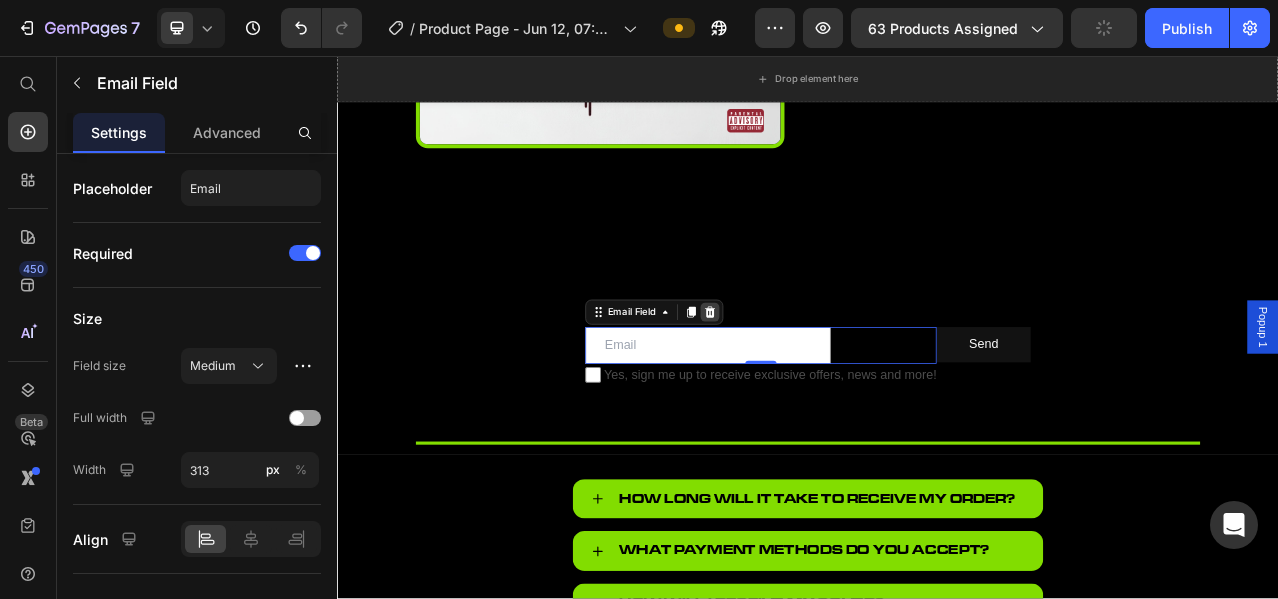 click 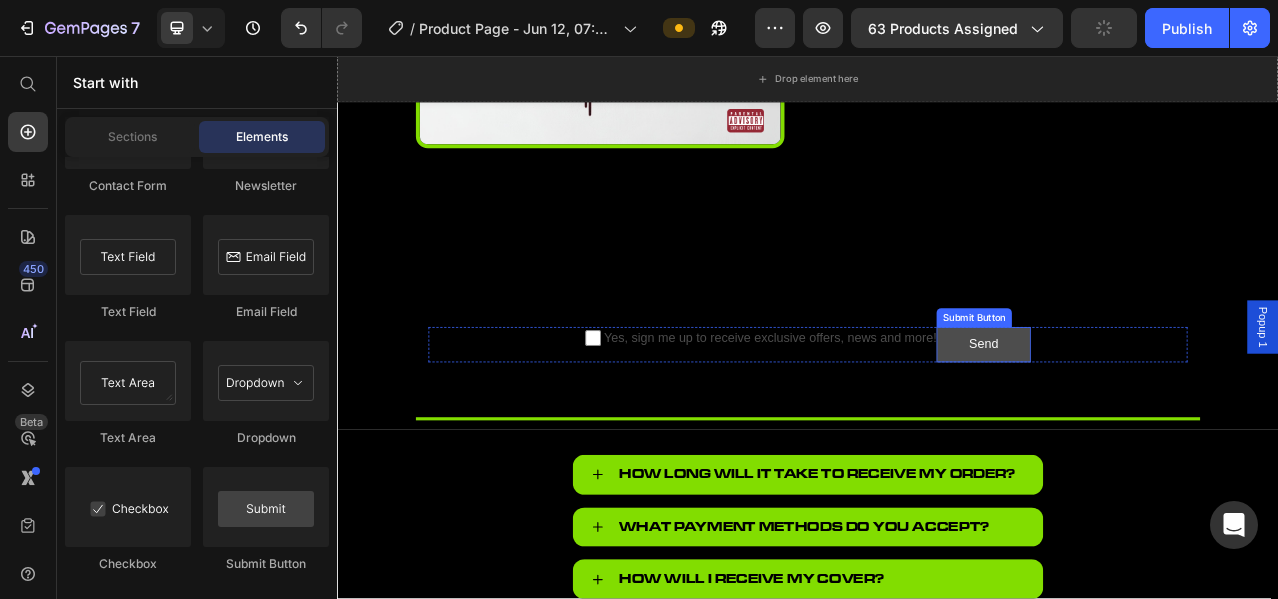 click on "Send" at bounding box center [1161, 424] 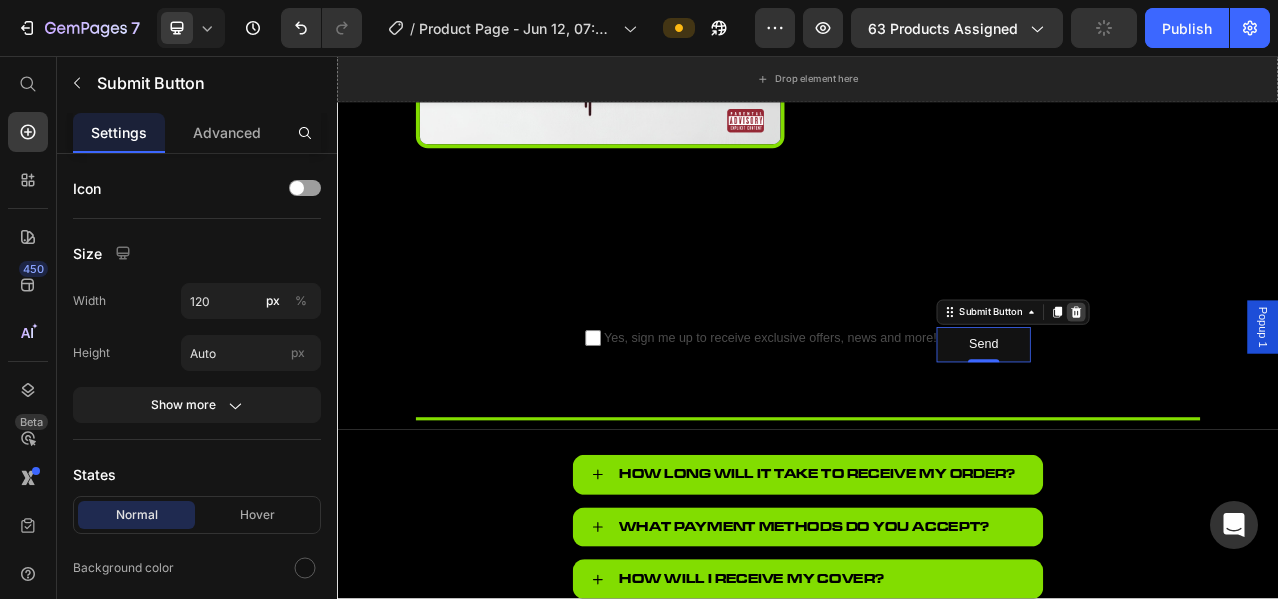 click 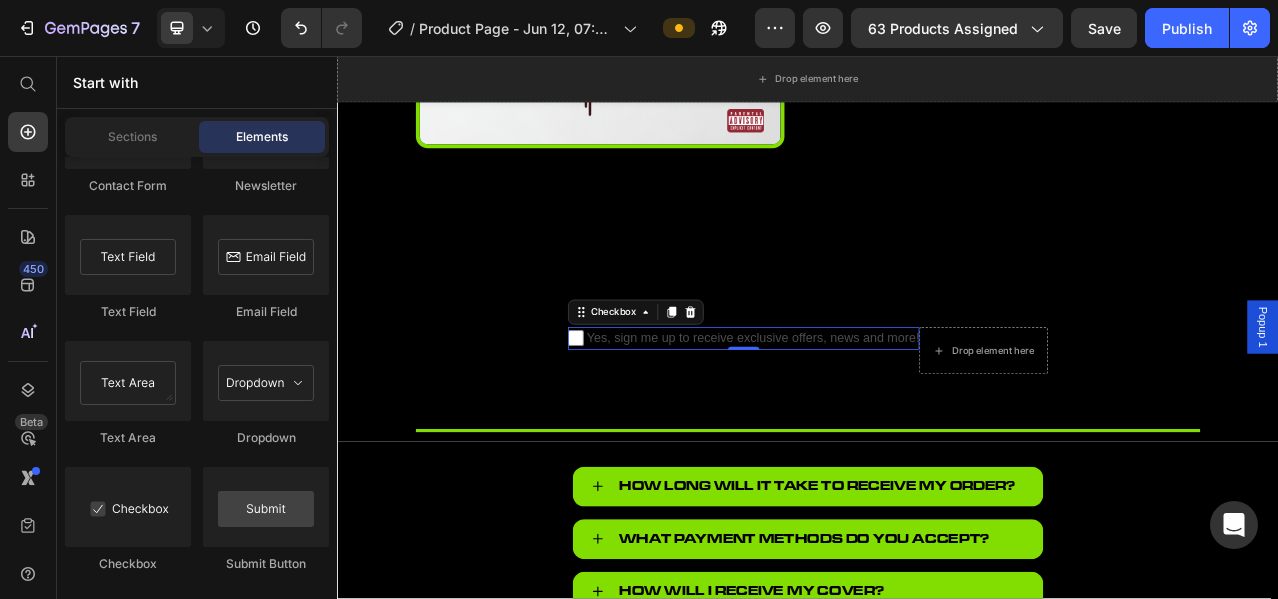 click on "Yes, sign me up to receive exclusive offers, news and more!" at bounding box center (865, 416) 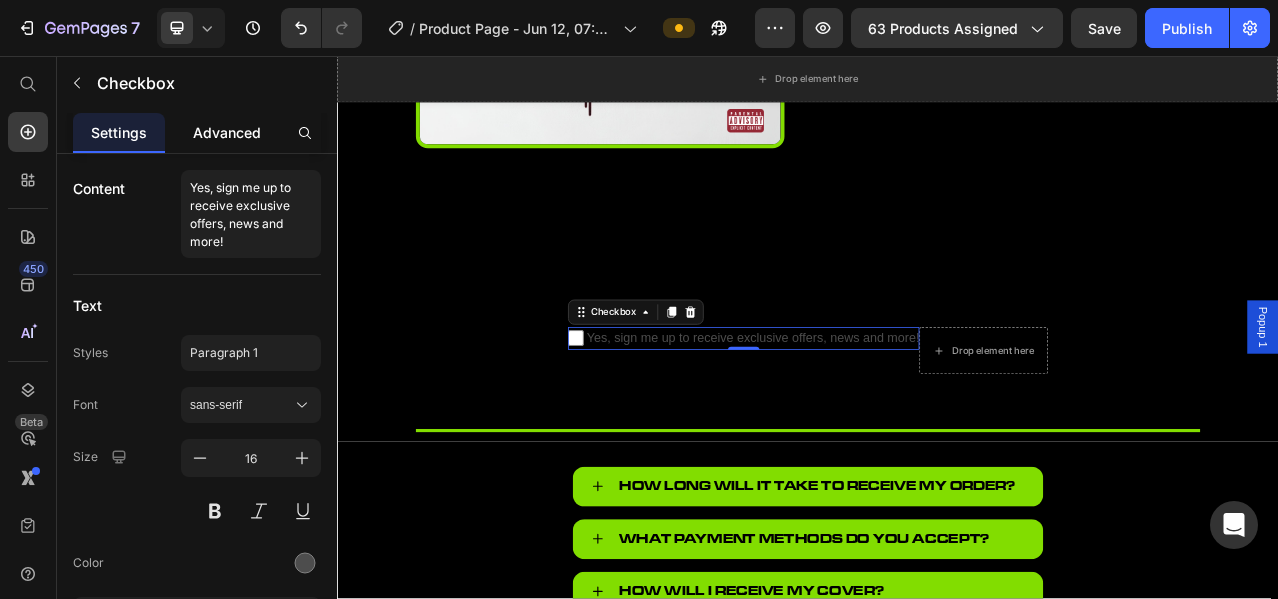 click on "Advanced" at bounding box center [227, 132] 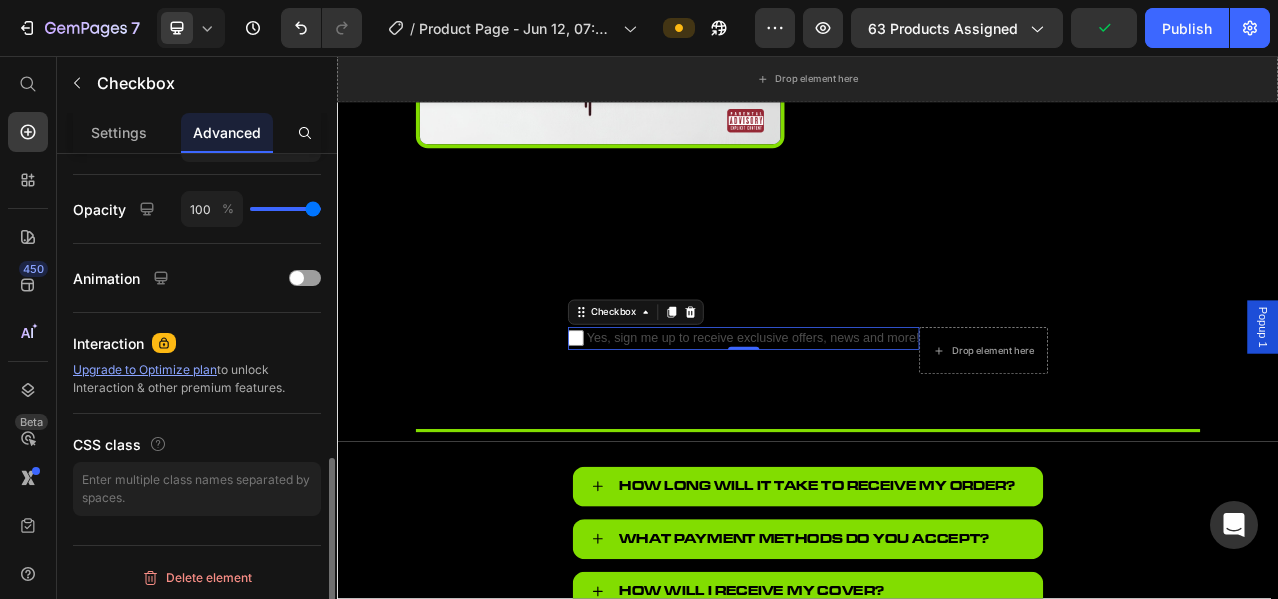 scroll, scrollTop: 430, scrollLeft: 0, axis: vertical 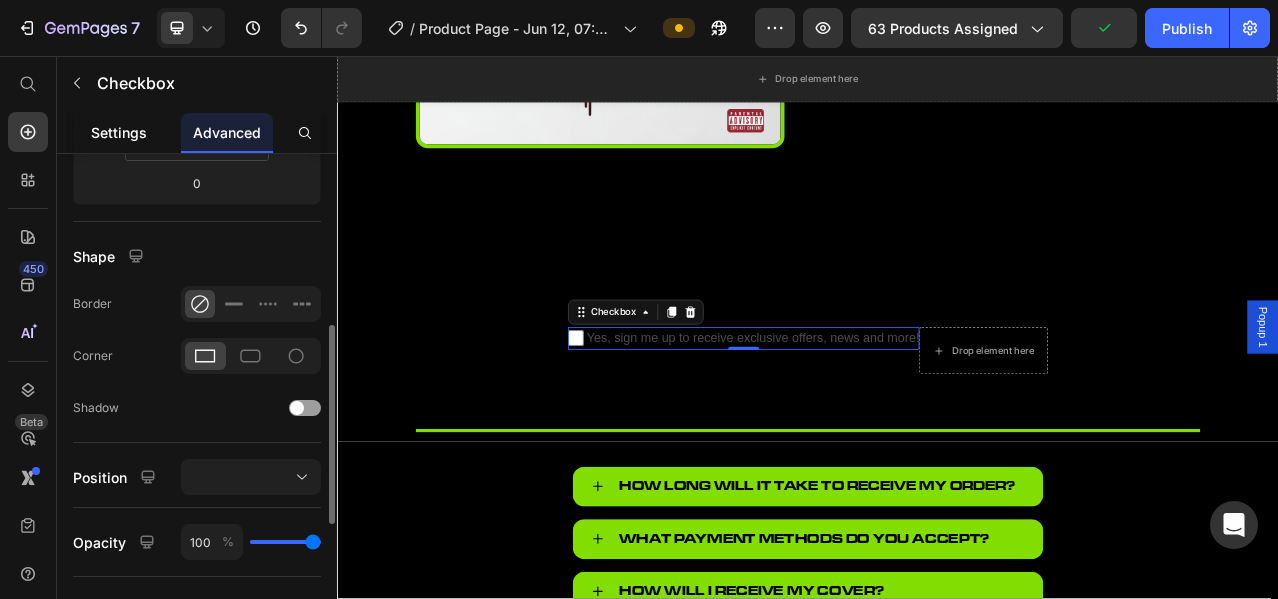 click on "Settings" at bounding box center (119, 132) 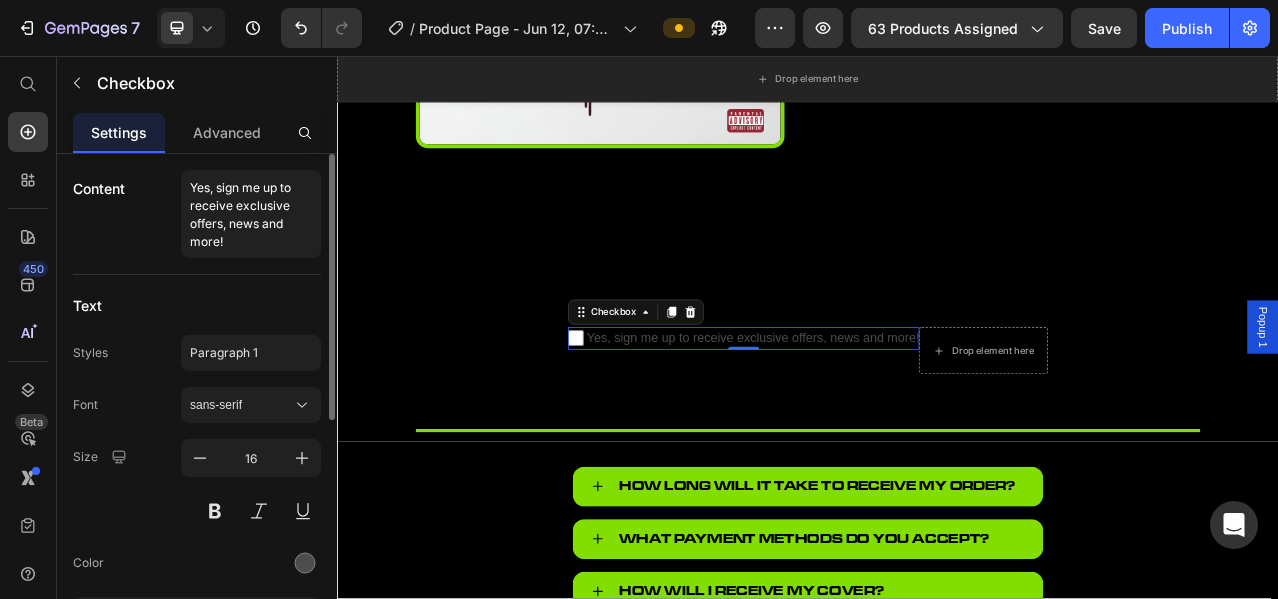 scroll, scrollTop: 0, scrollLeft: 0, axis: both 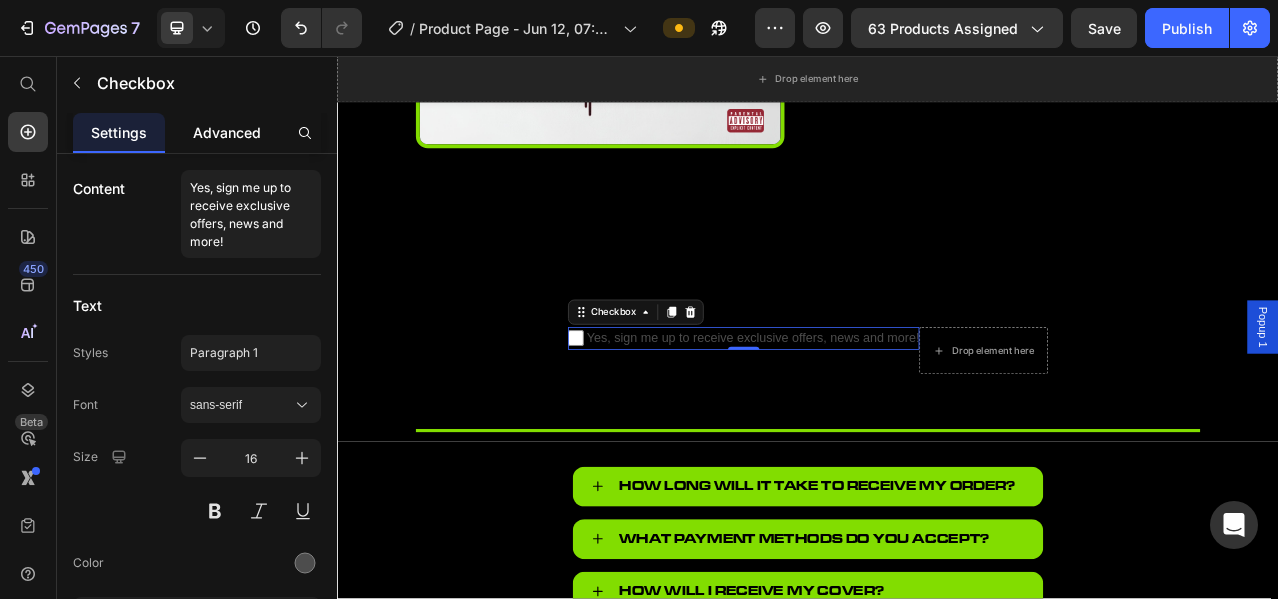 click on "Advanced" 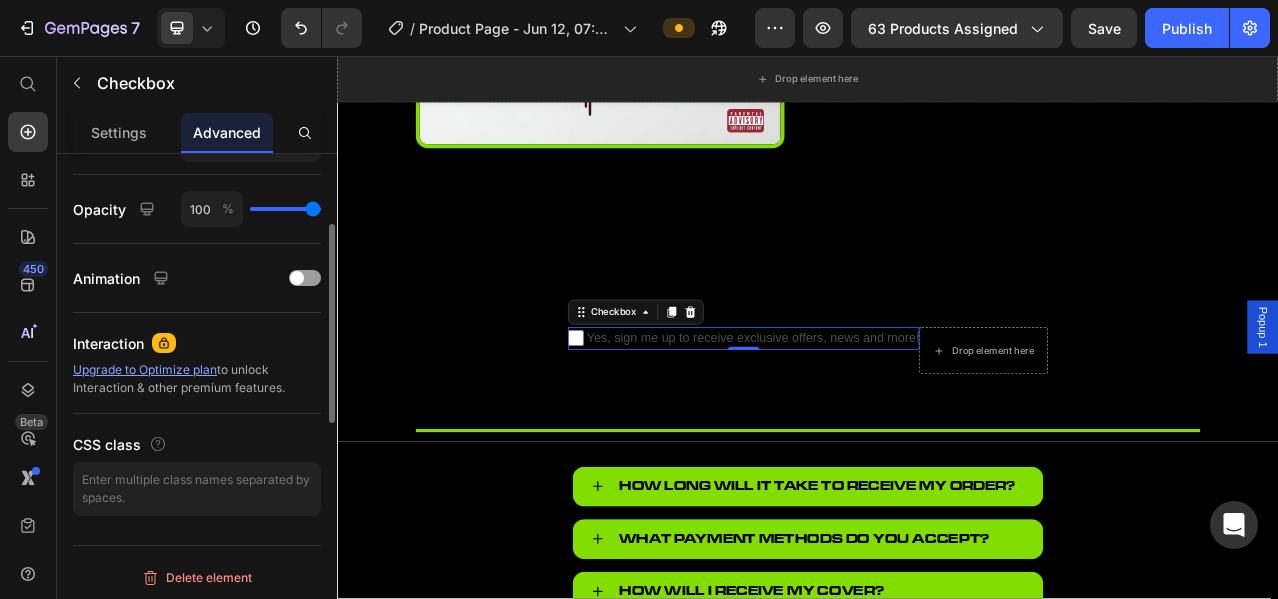 scroll, scrollTop: 596, scrollLeft: 0, axis: vertical 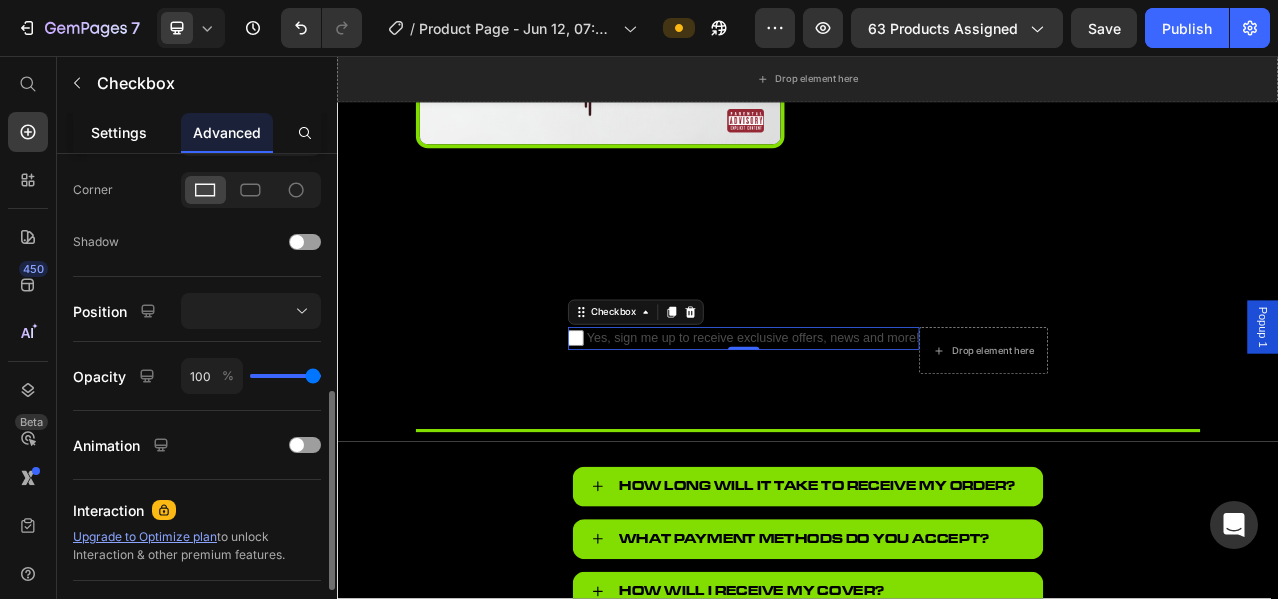 click on "Settings" 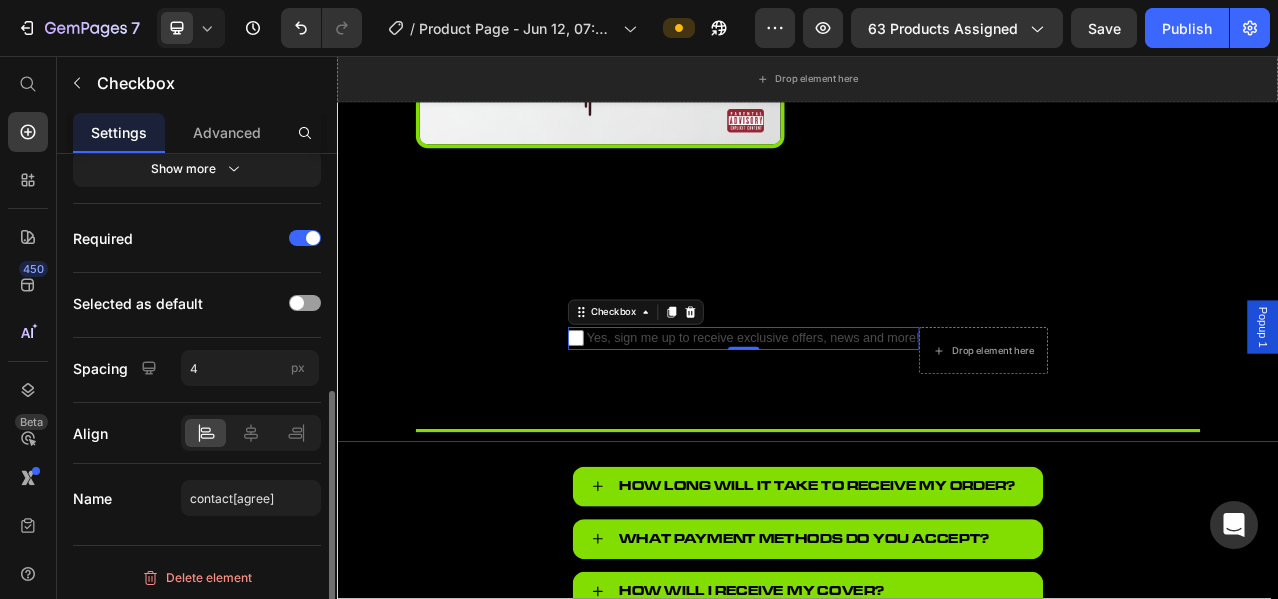 scroll, scrollTop: 280, scrollLeft: 0, axis: vertical 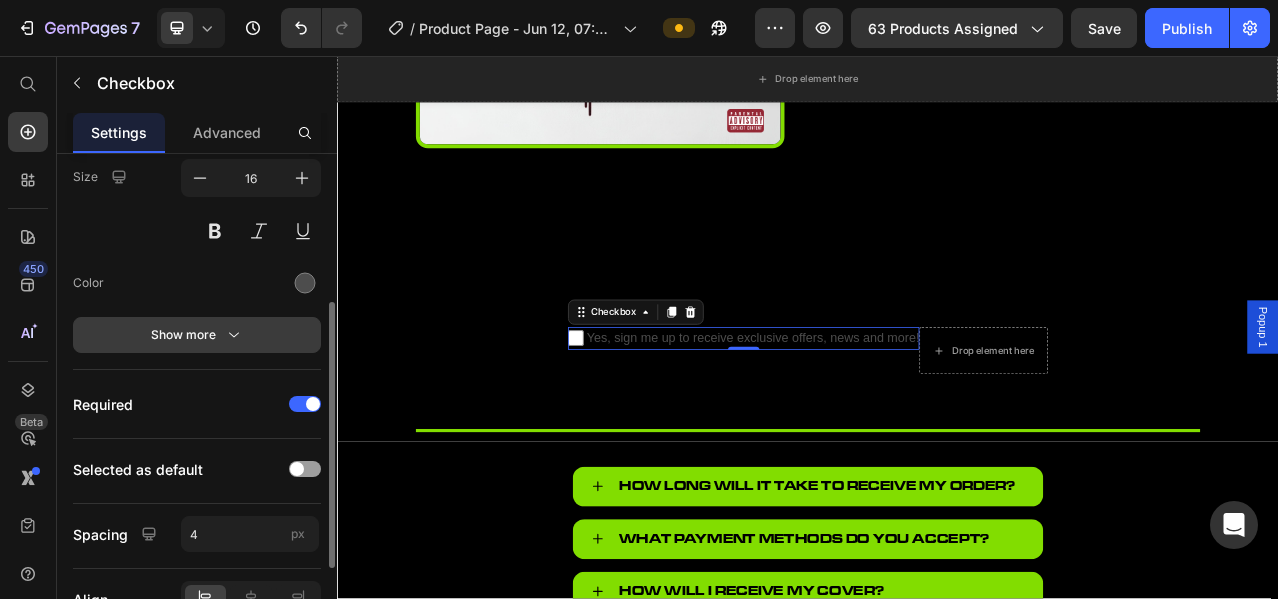 click 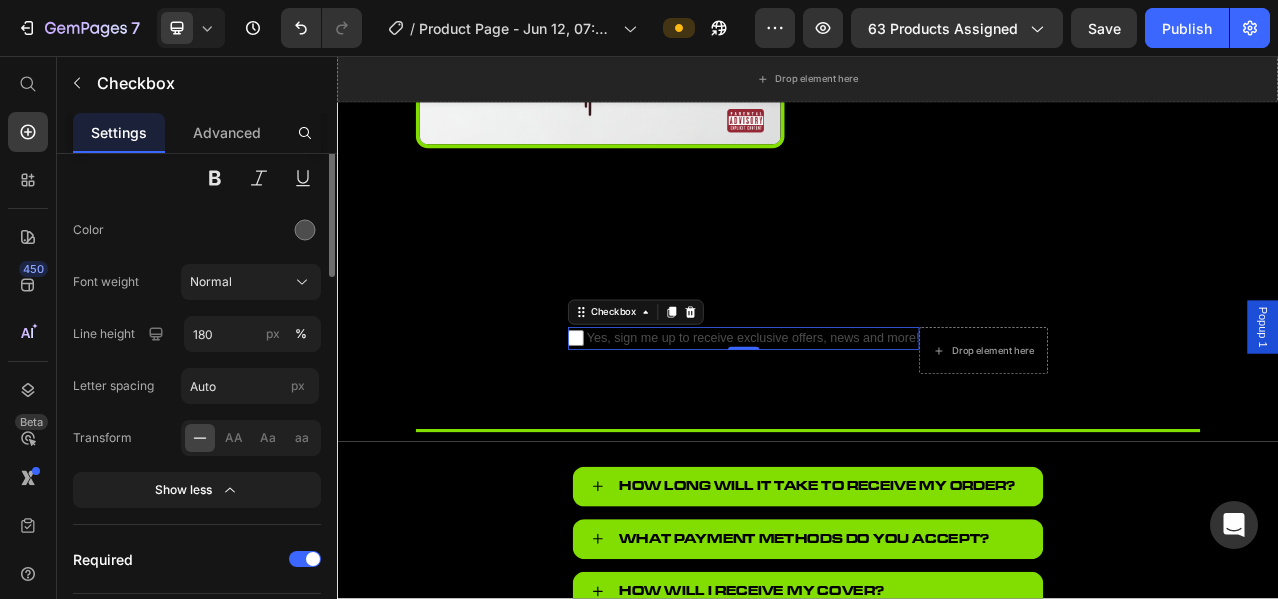 scroll, scrollTop: 0, scrollLeft: 0, axis: both 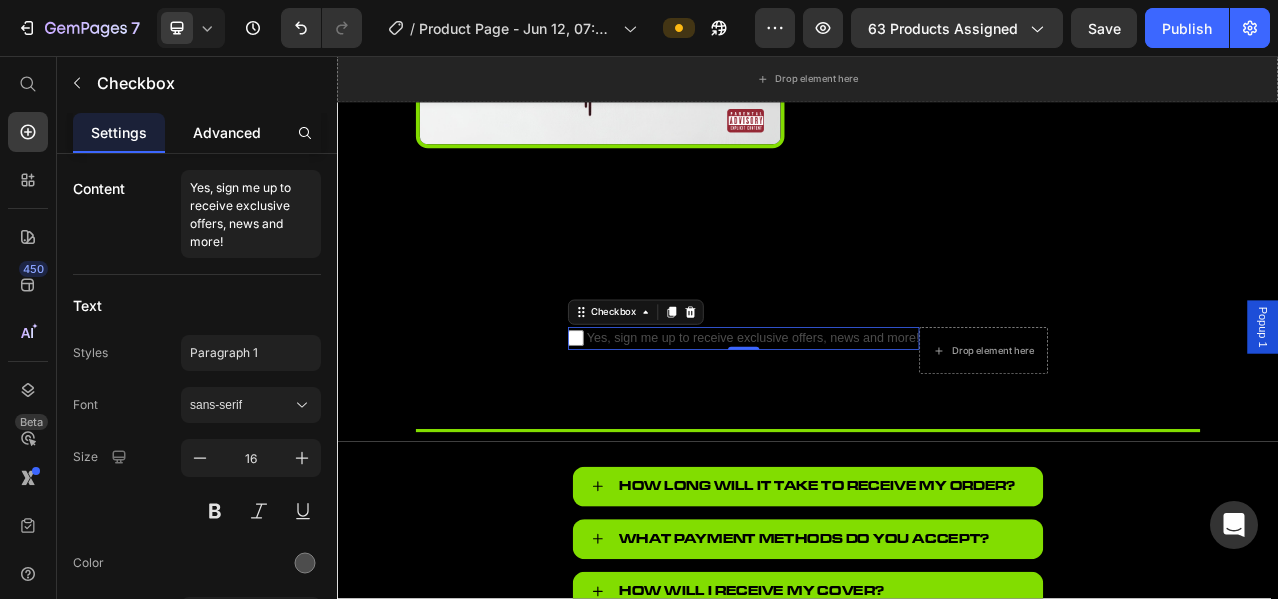 click on "Advanced" at bounding box center [227, 132] 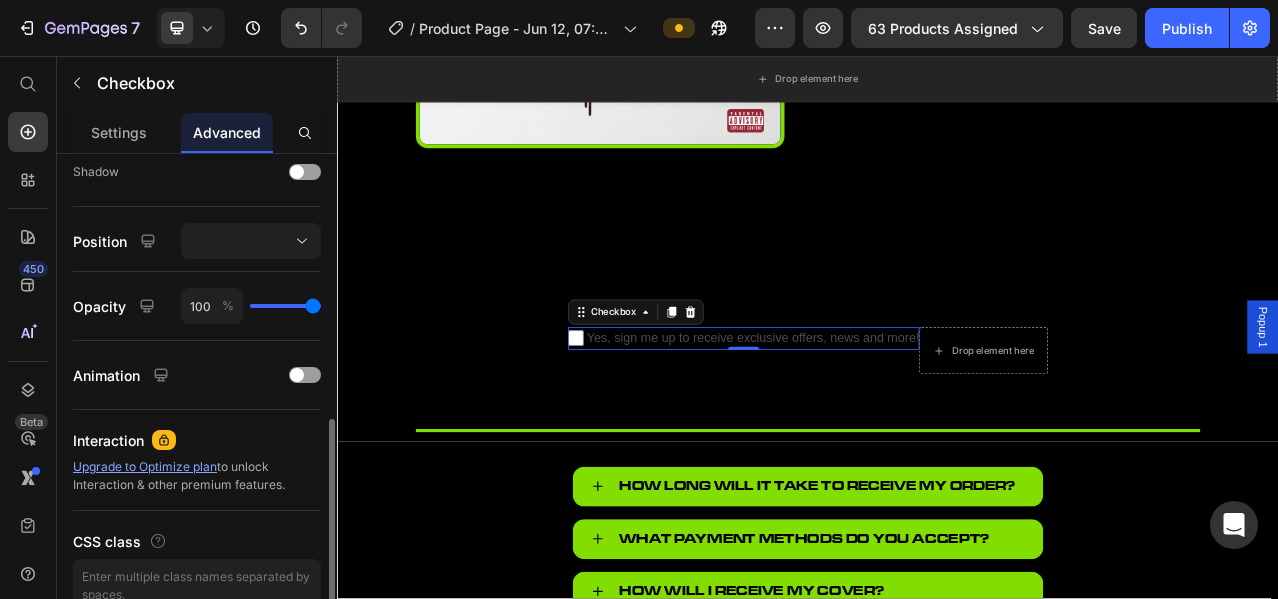 scroll, scrollTop: 763, scrollLeft: 0, axis: vertical 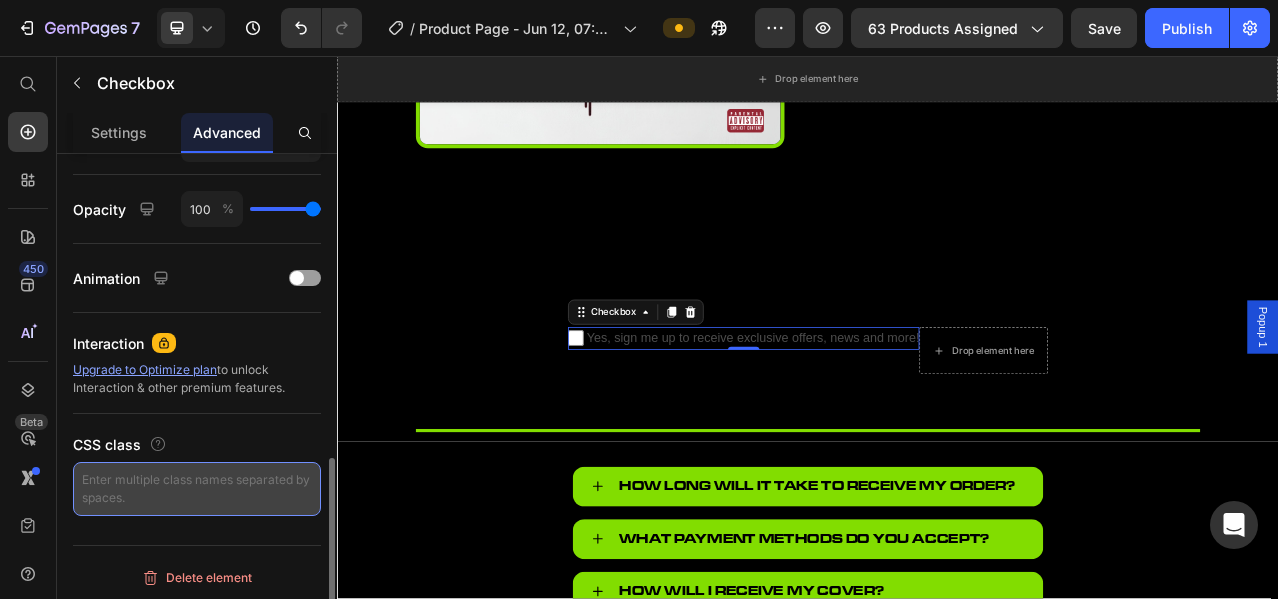 click at bounding box center [197, 489] 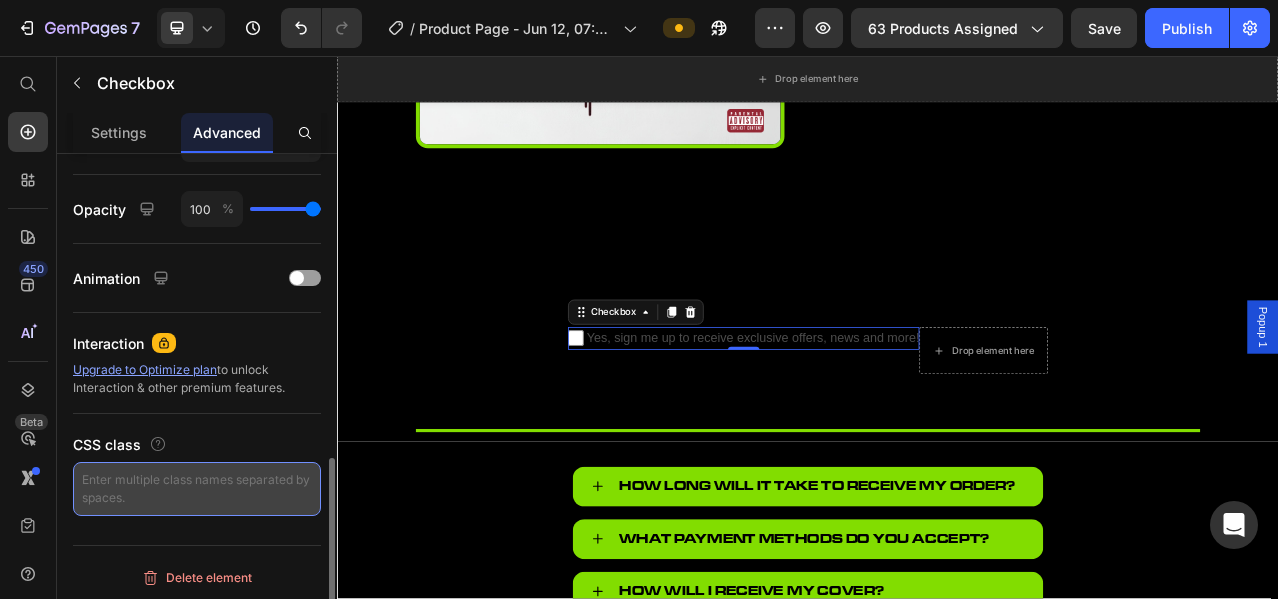 click at bounding box center (197, 489) 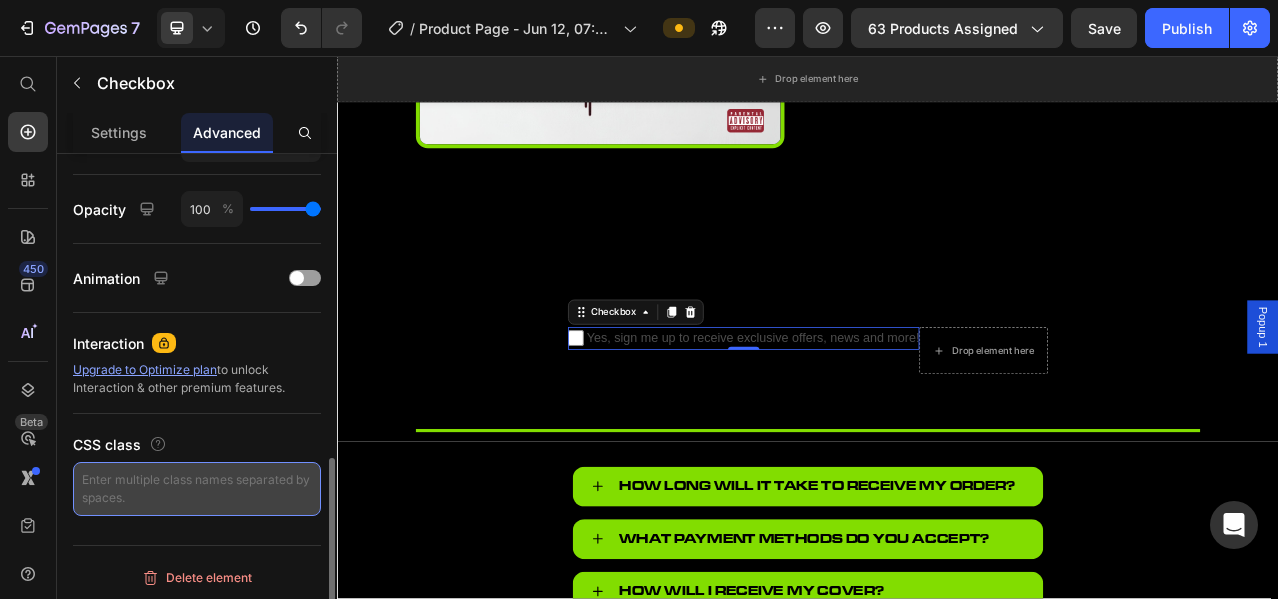 paste on "motion-addon" 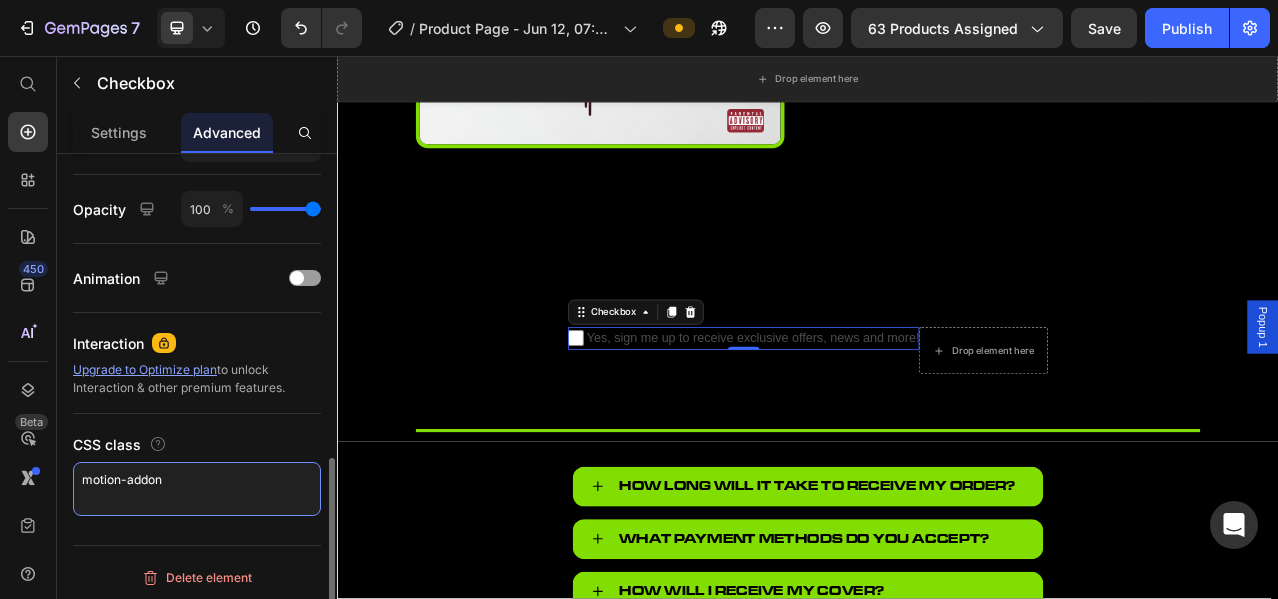 type on "motion-addon" 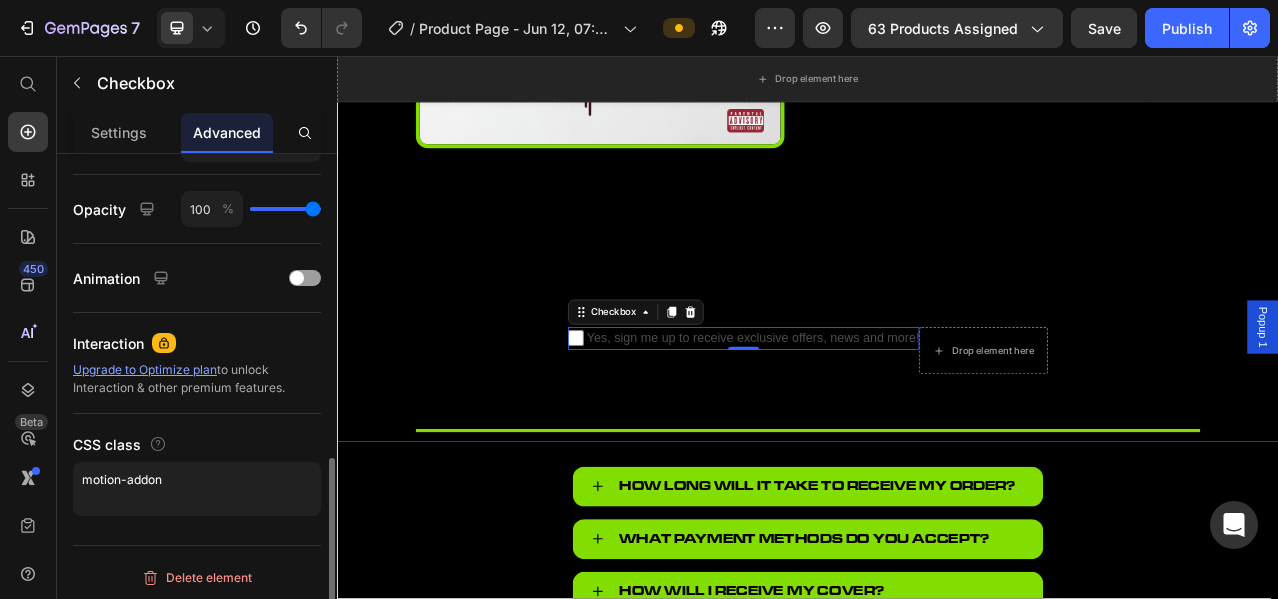 click on "CSS class" at bounding box center [197, 444] 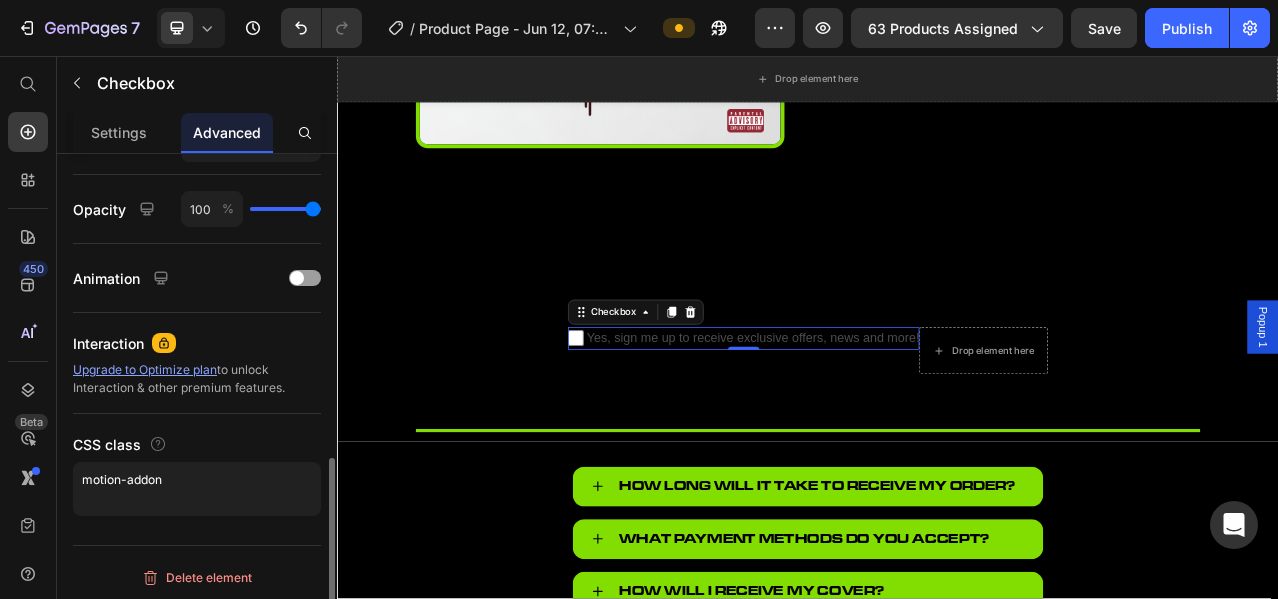 scroll, scrollTop: 430, scrollLeft: 0, axis: vertical 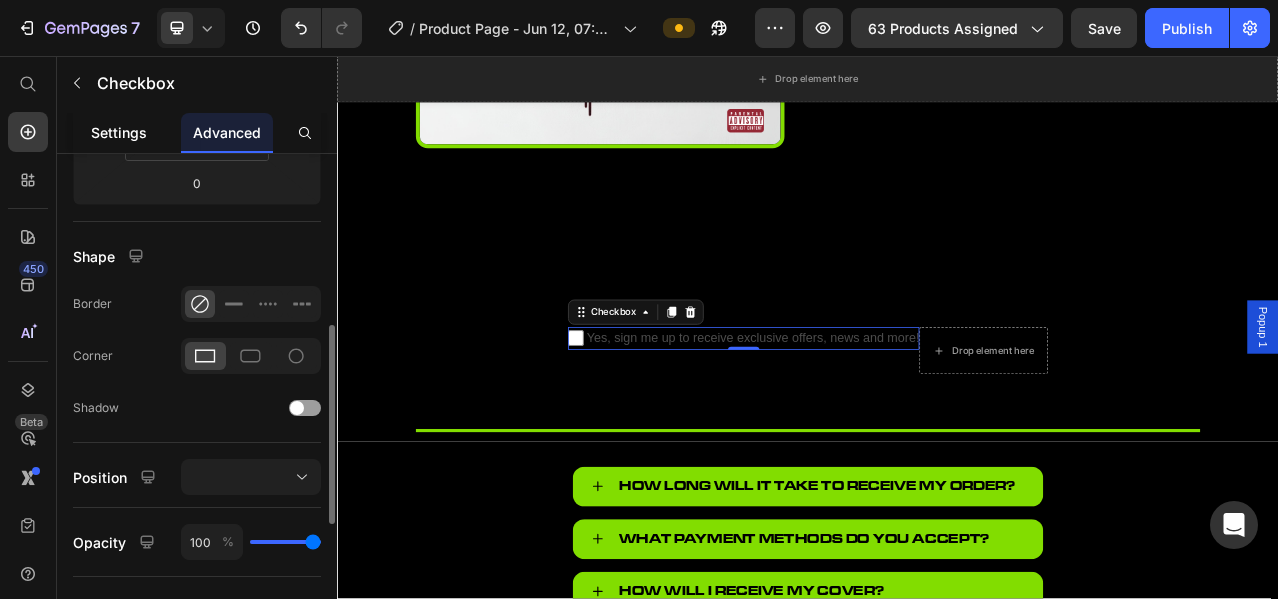 click on "Settings" at bounding box center (119, 132) 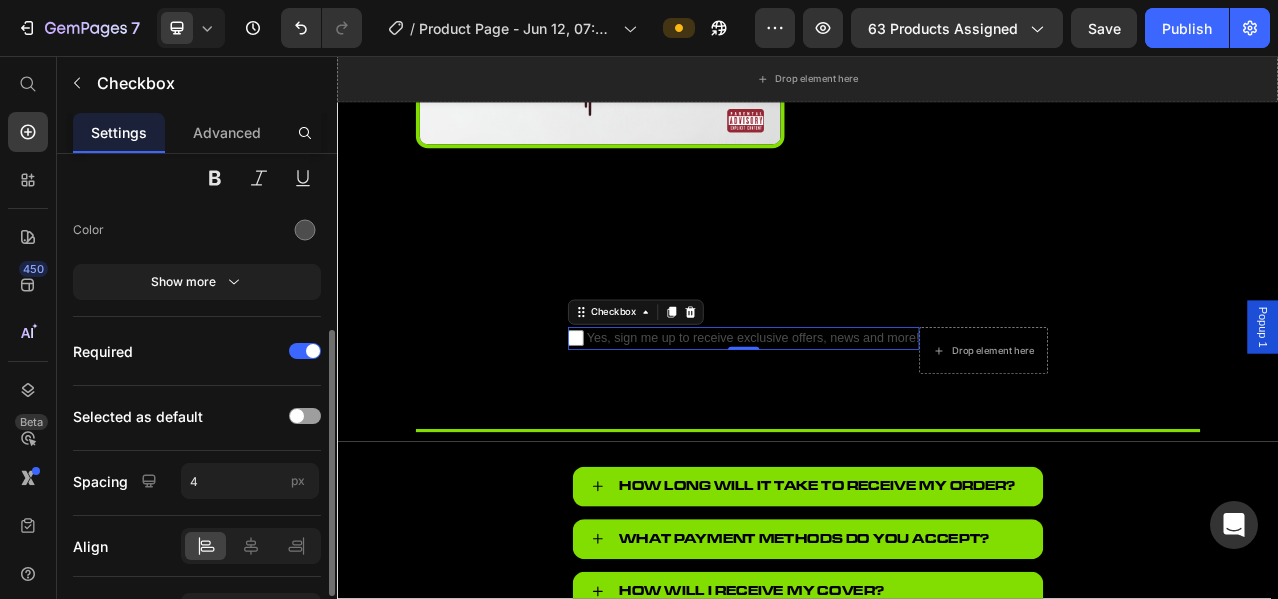 scroll, scrollTop: 446, scrollLeft: 0, axis: vertical 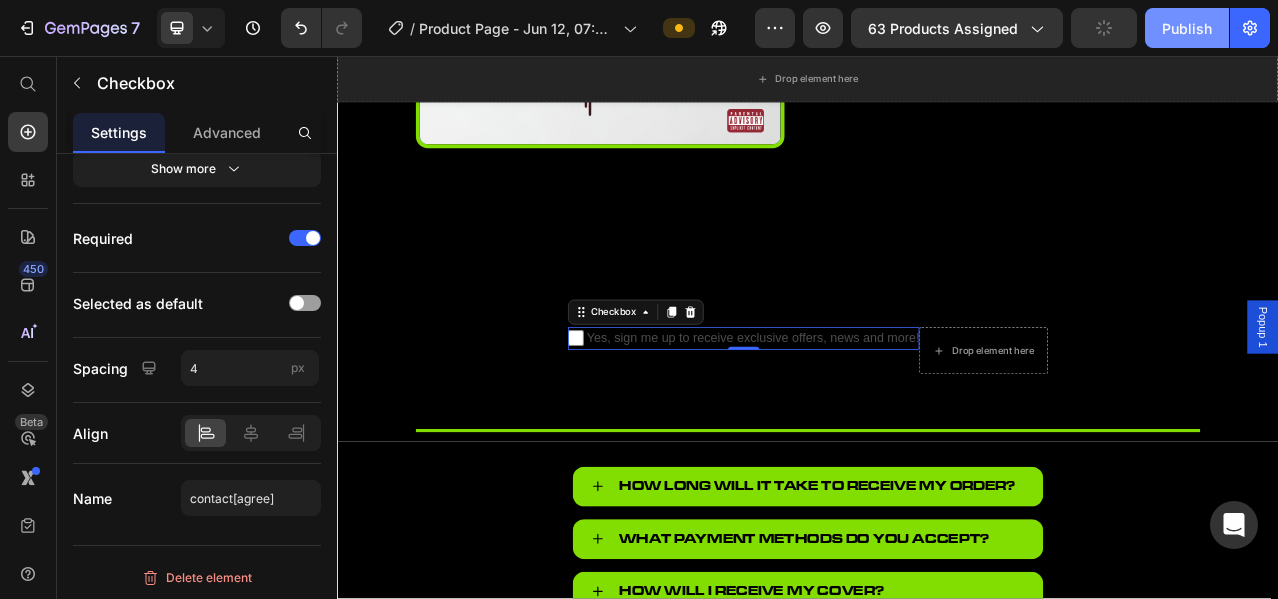 click on "Publish" at bounding box center (1187, 28) 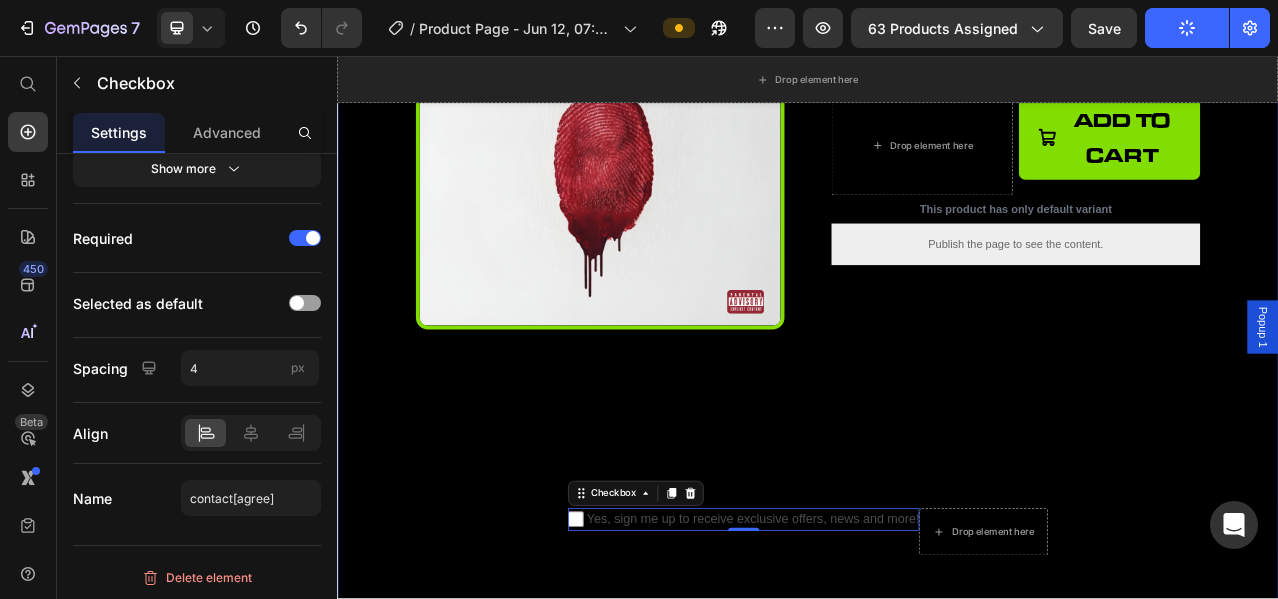 scroll, scrollTop: 184, scrollLeft: 0, axis: vertical 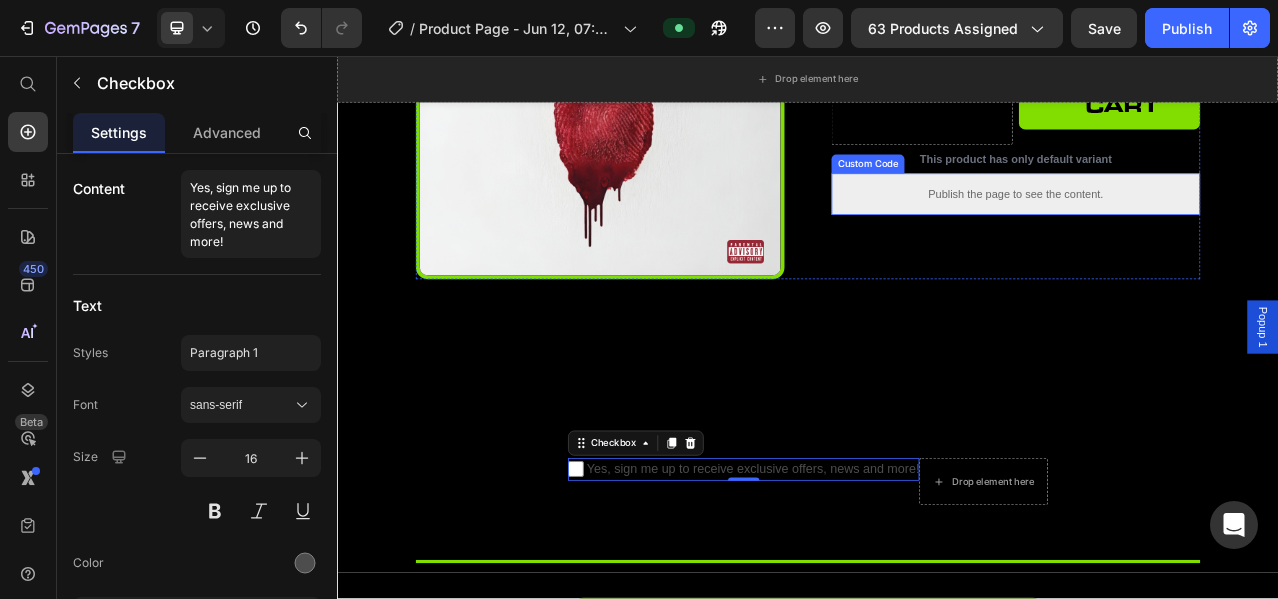 click on "Publish the page to see the content." at bounding box center [1202, 232] 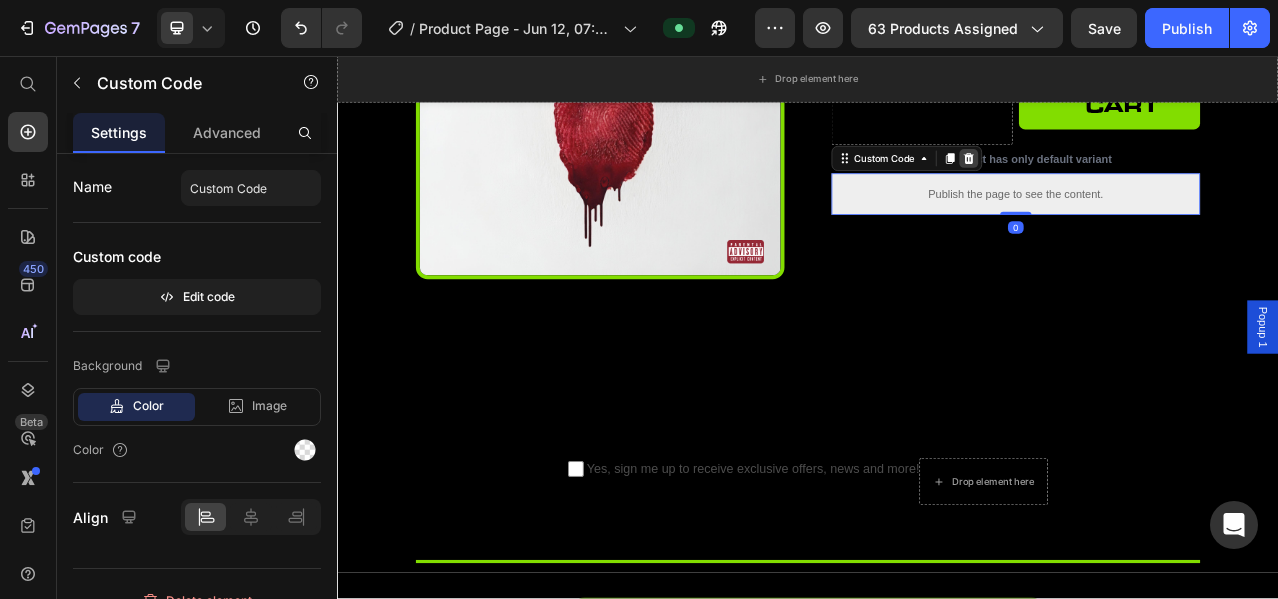 click 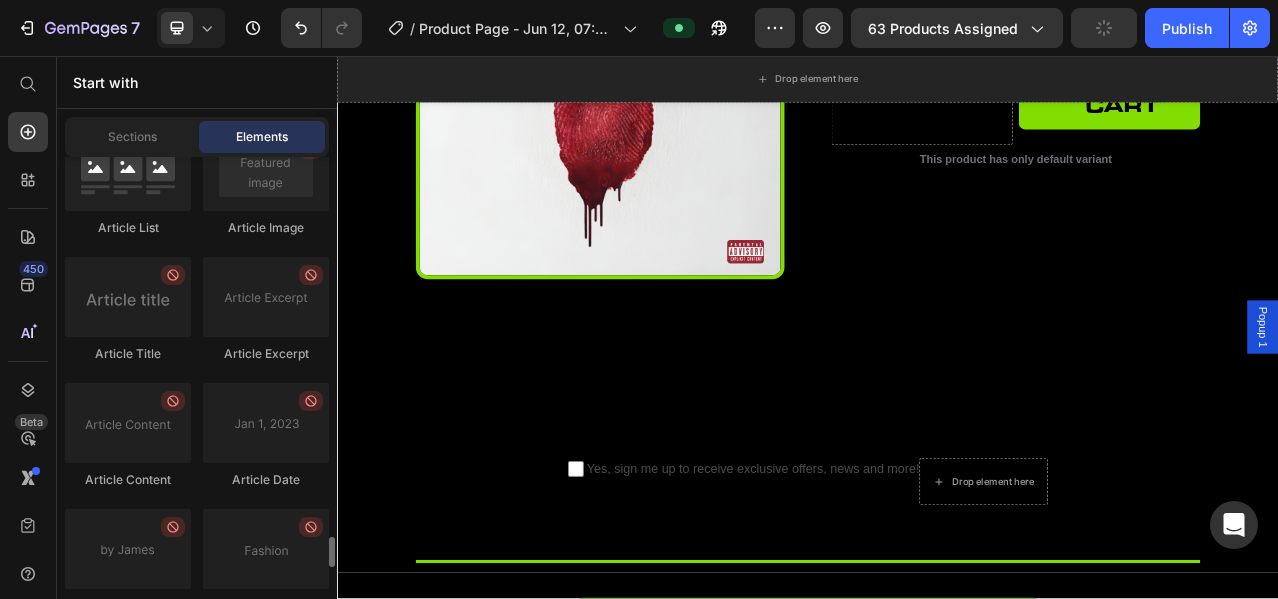 scroll, scrollTop: 5751, scrollLeft: 0, axis: vertical 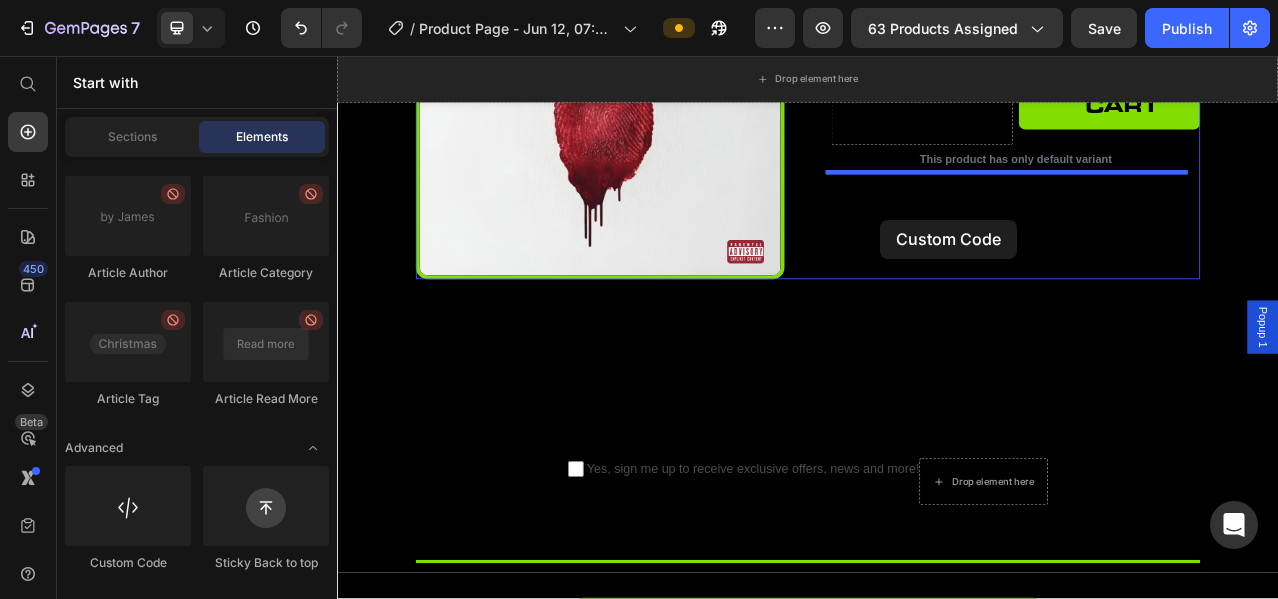 drag, startPoint x: 456, startPoint y: 581, endPoint x: 1029, endPoint y: 265, distance: 654.35846 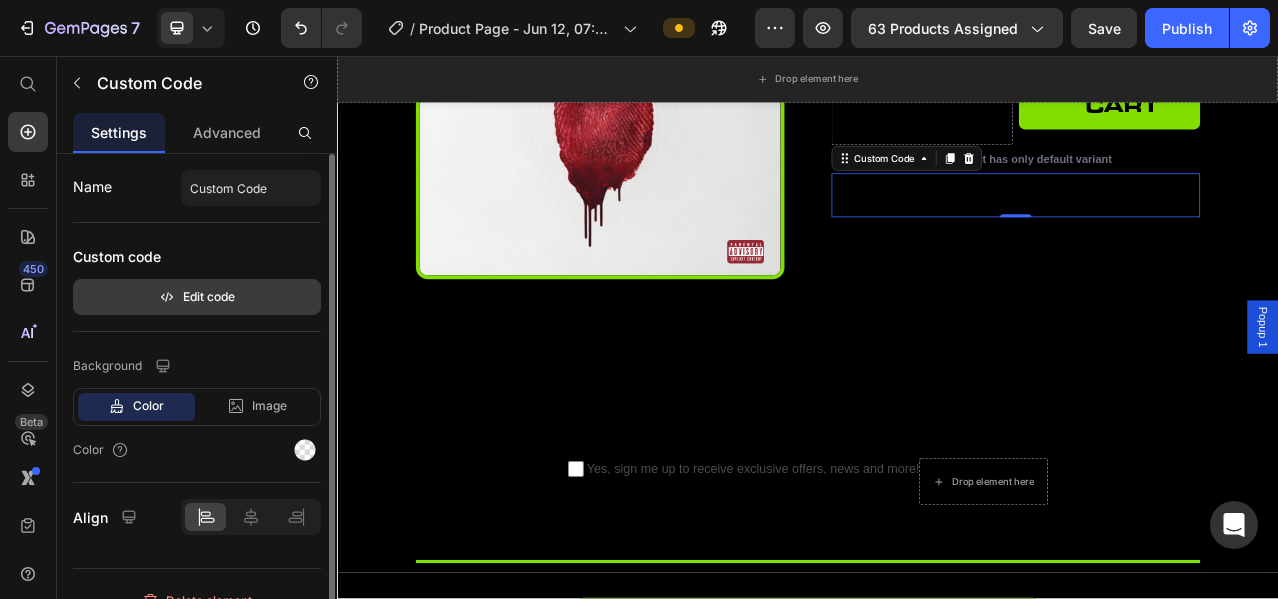 click on "Edit code" at bounding box center (197, 297) 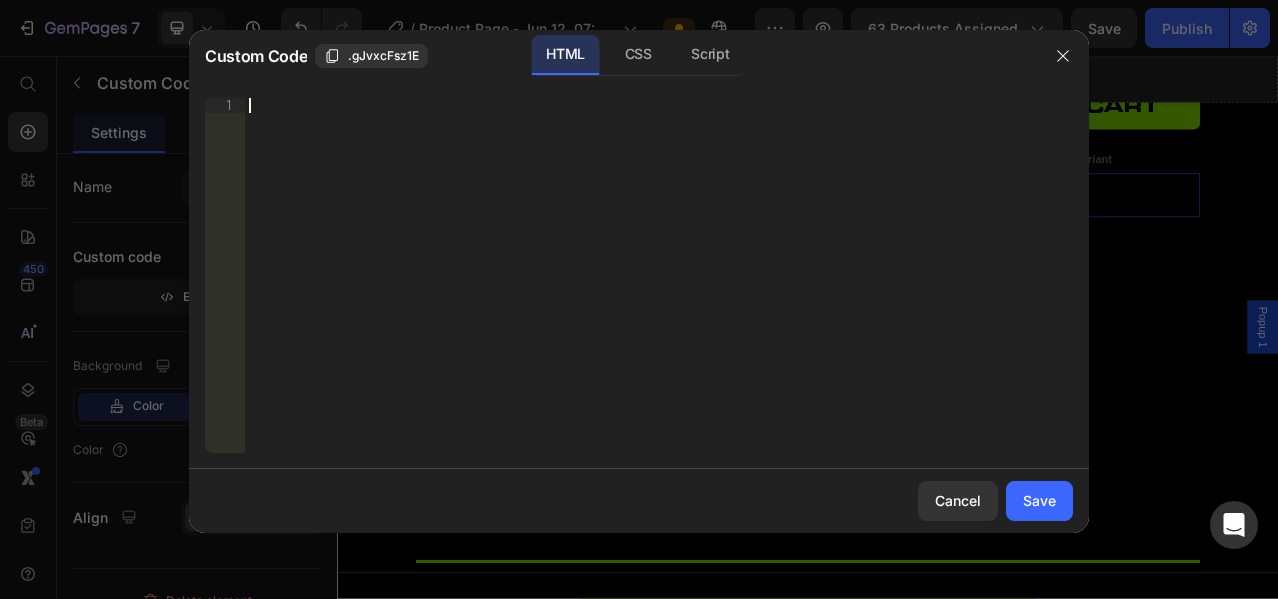 click on "Insert the 3rd-party installation code, HTML code, or Liquid code to display custom content." at bounding box center [659, 290] 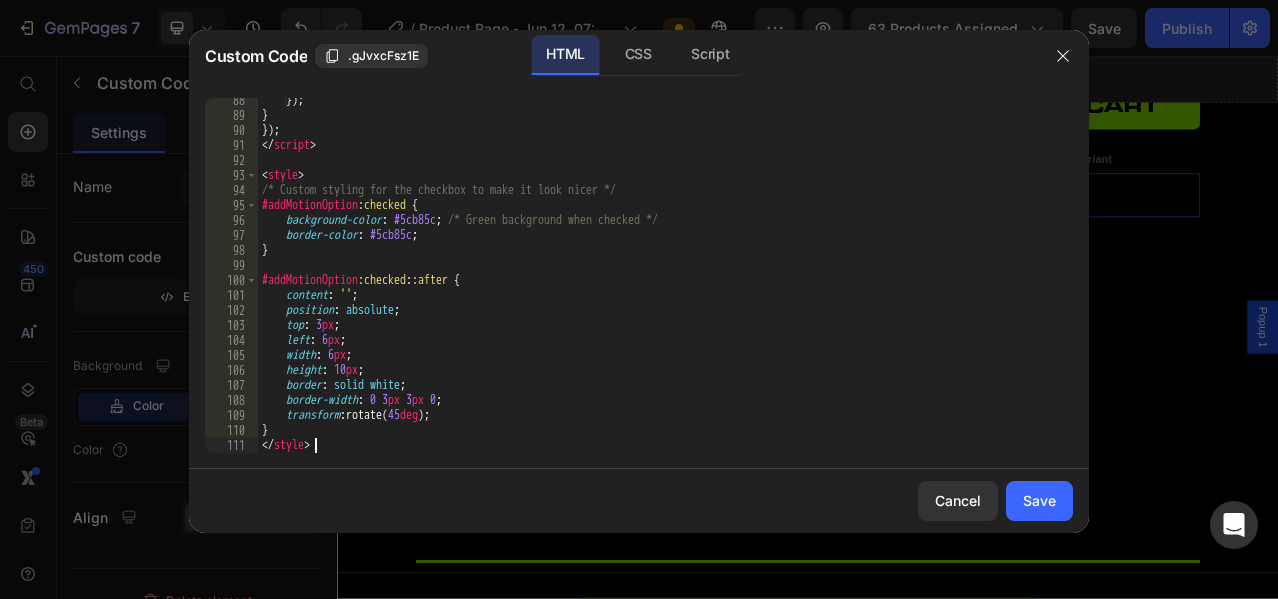 scroll, scrollTop: 1340, scrollLeft: 0, axis: vertical 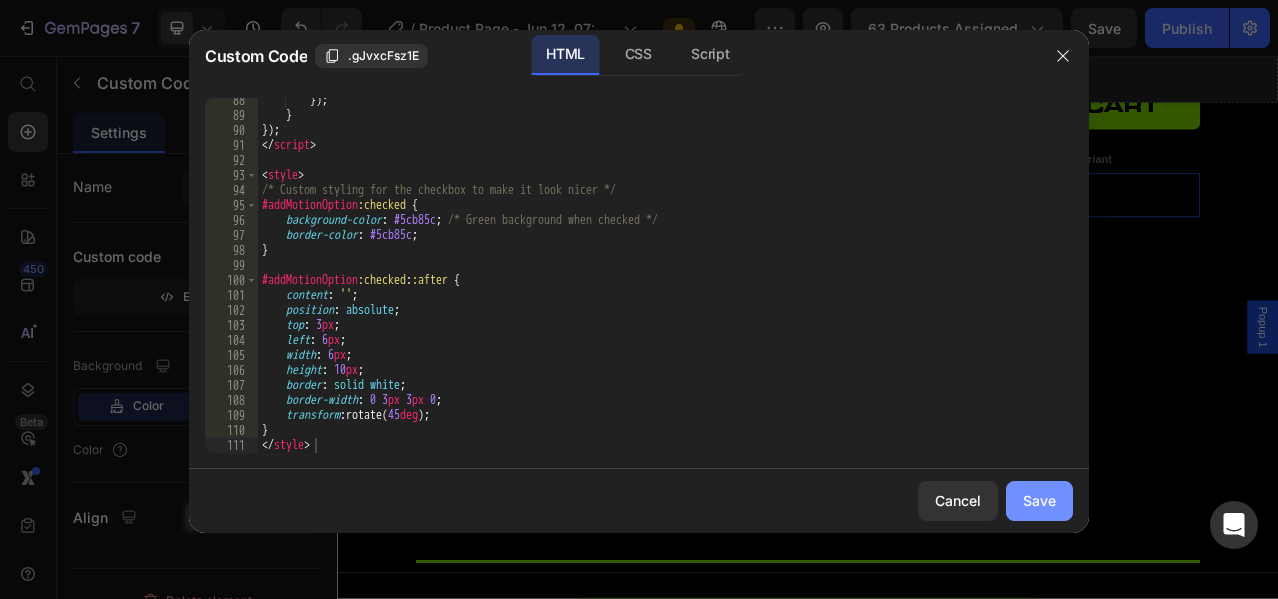 click on "Save" at bounding box center [1039, 500] 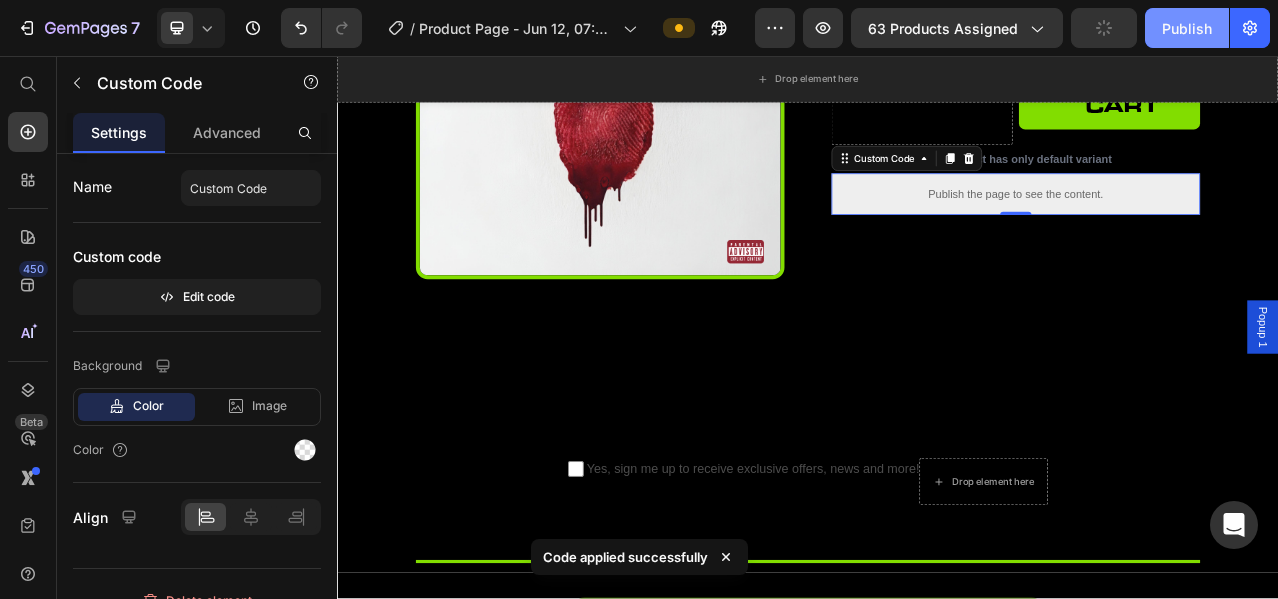 click on "Publish" at bounding box center (1187, 28) 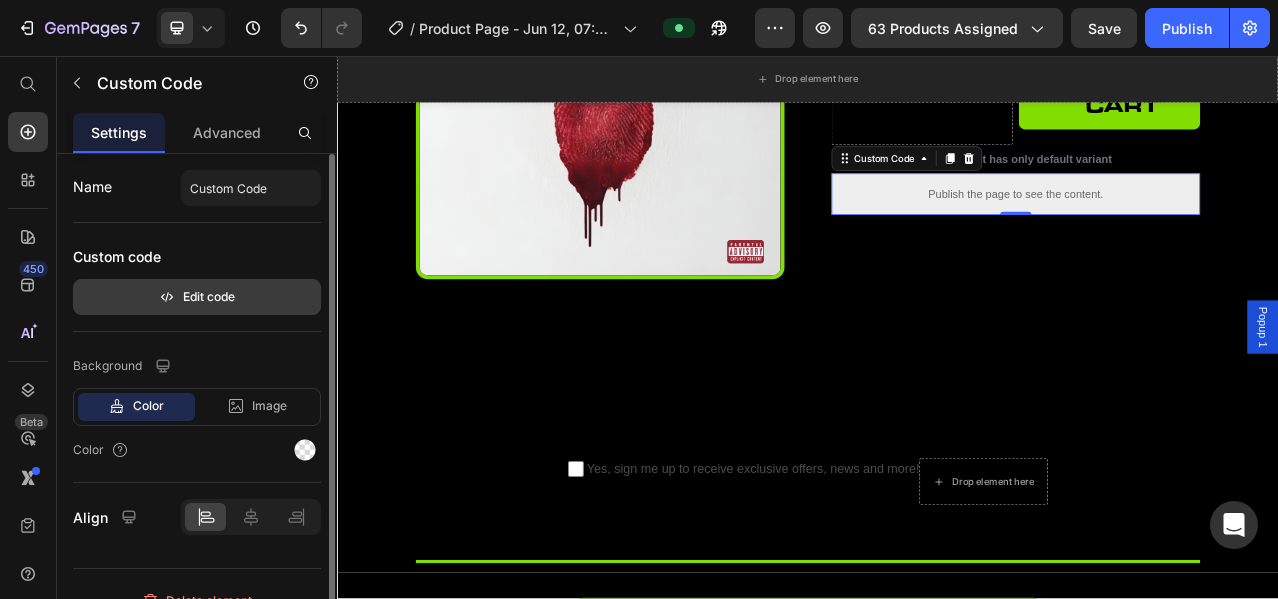 click on "Edit code" at bounding box center [197, 297] 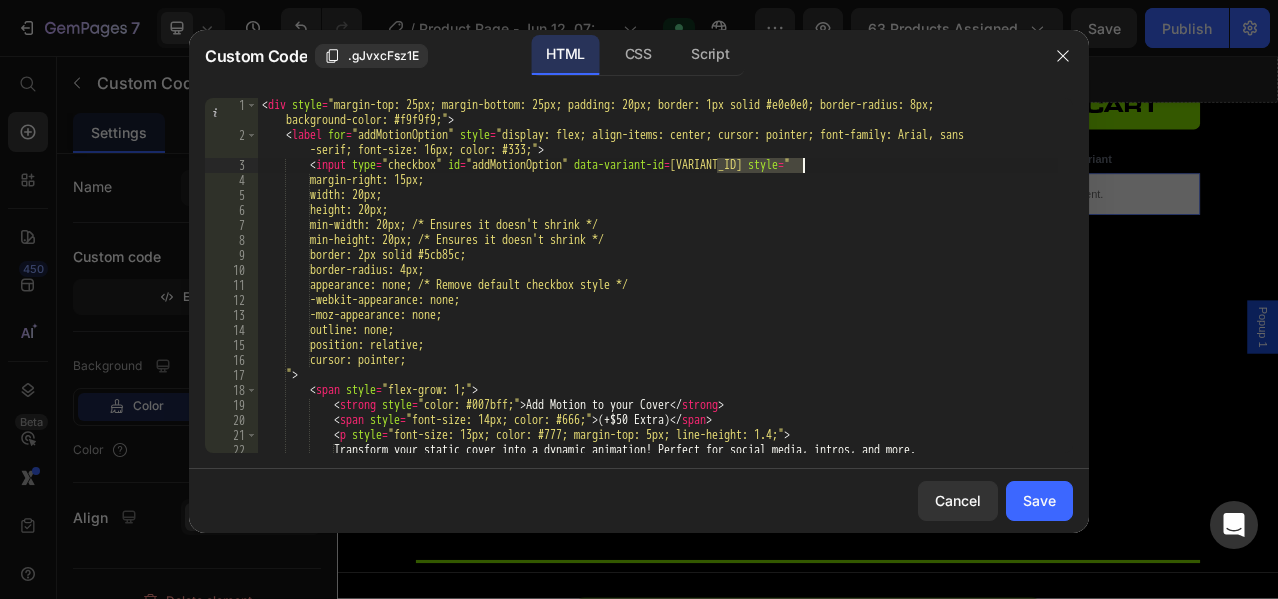drag, startPoint x: 719, startPoint y: 165, endPoint x: 803, endPoint y: 166, distance: 84.00595 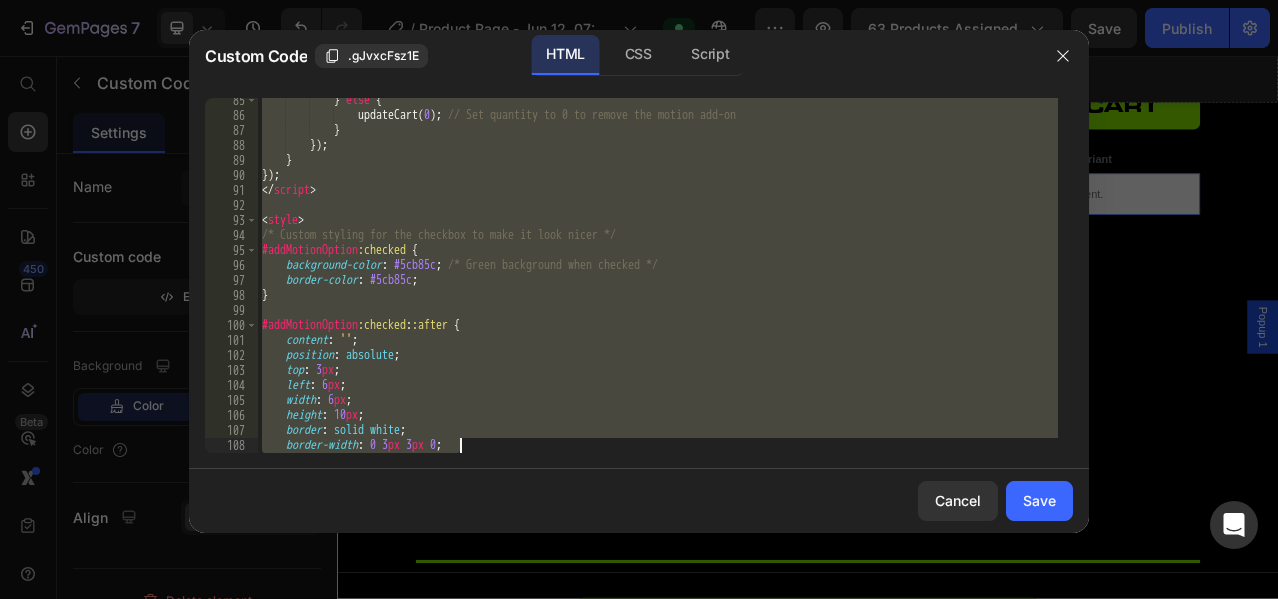scroll, scrollTop: 1340, scrollLeft: 0, axis: vertical 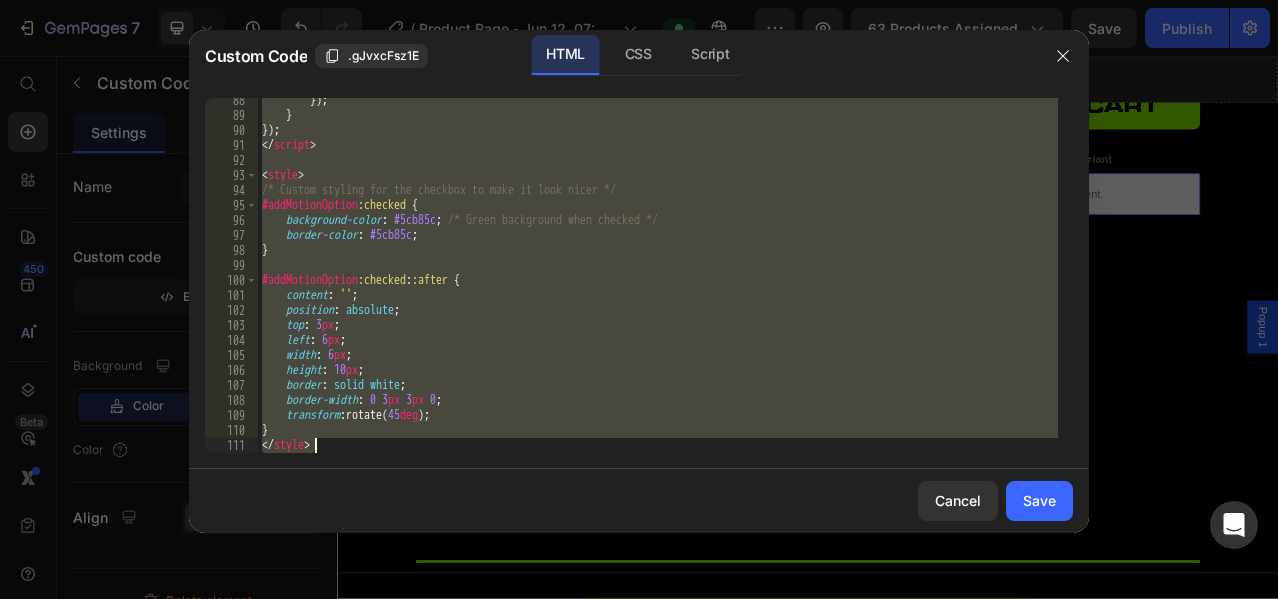 drag, startPoint x: 262, startPoint y: 105, endPoint x: 1045, endPoint y: 522, distance: 887.1178 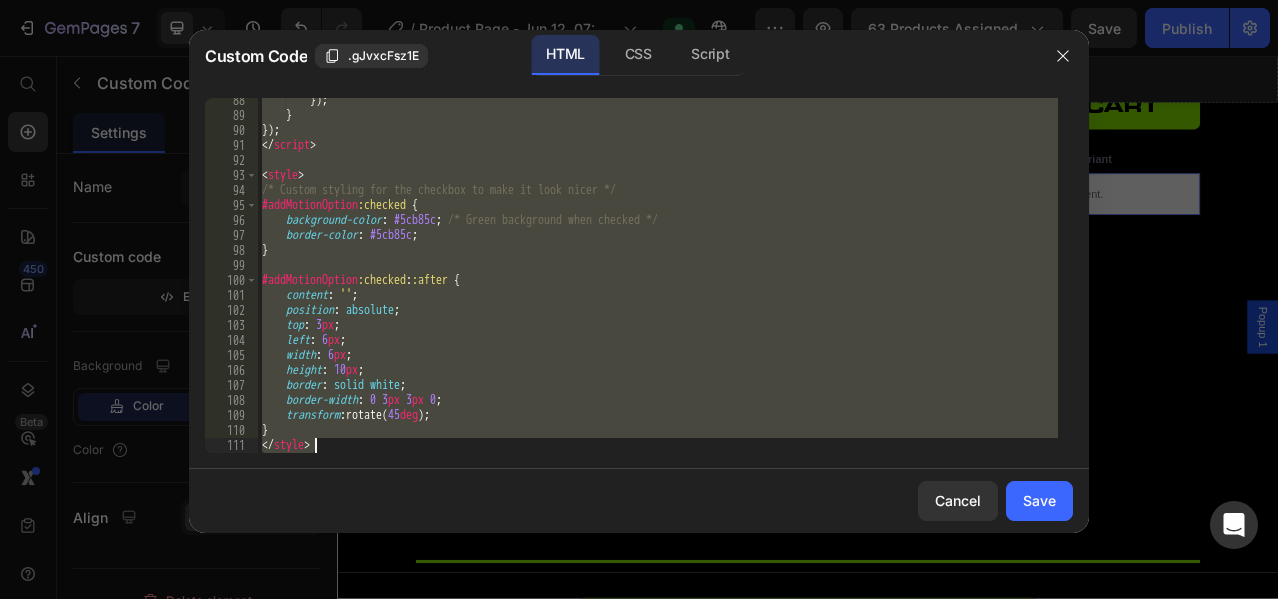 paste 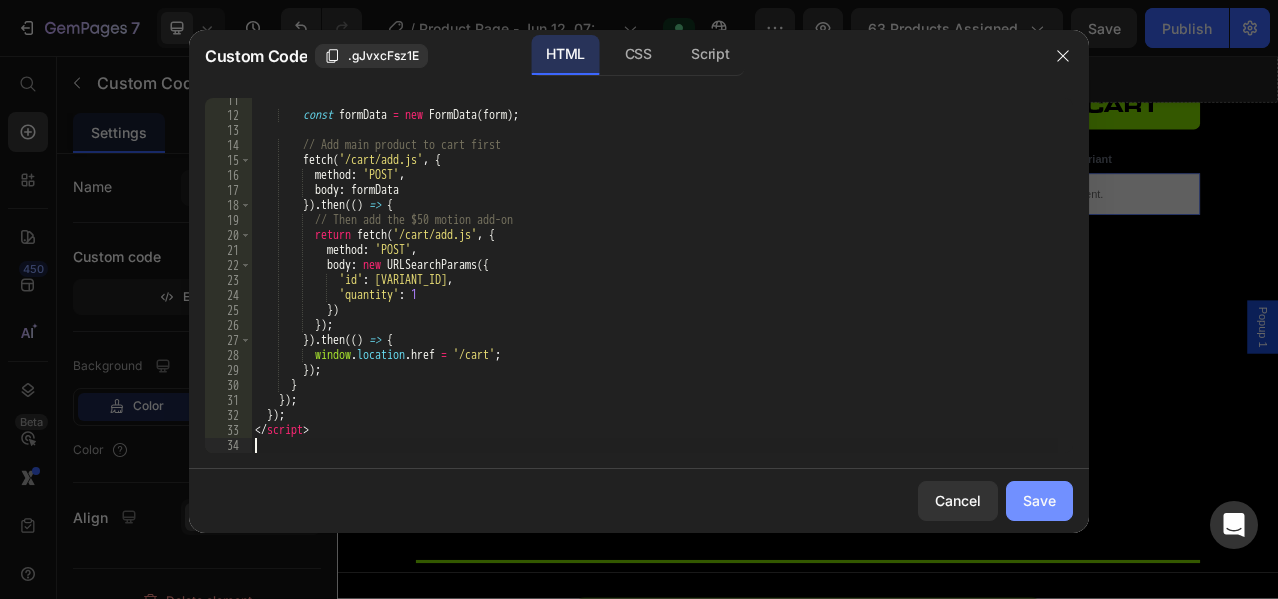 click on "Save" at bounding box center (1039, 500) 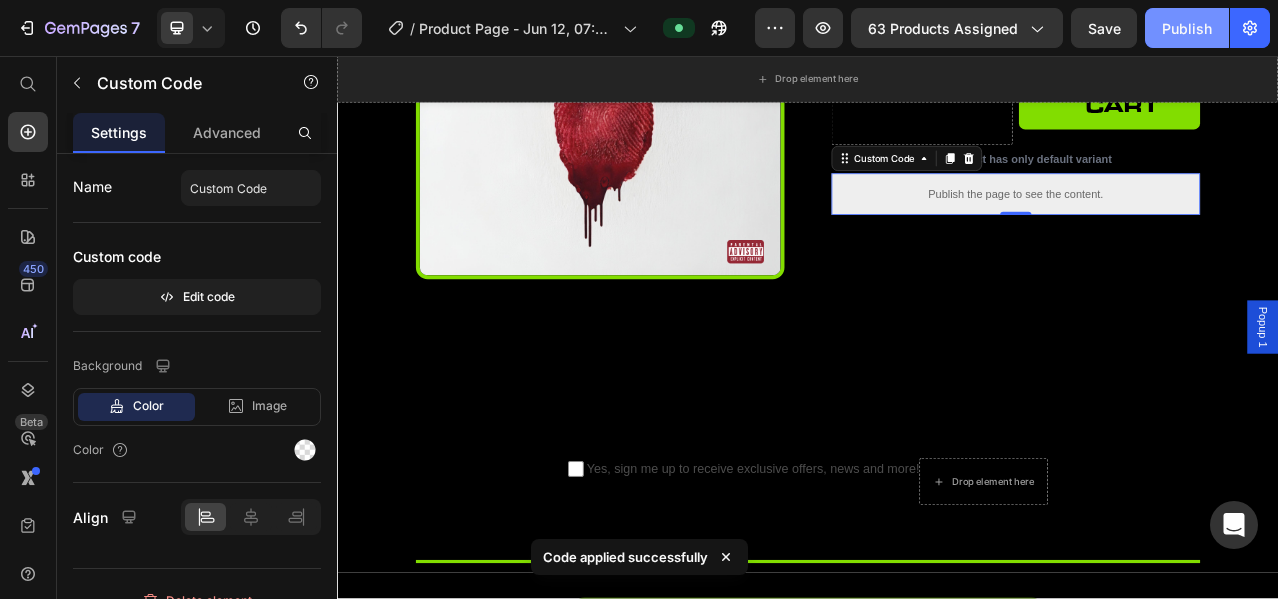 click on "Publish" at bounding box center (1187, 28) 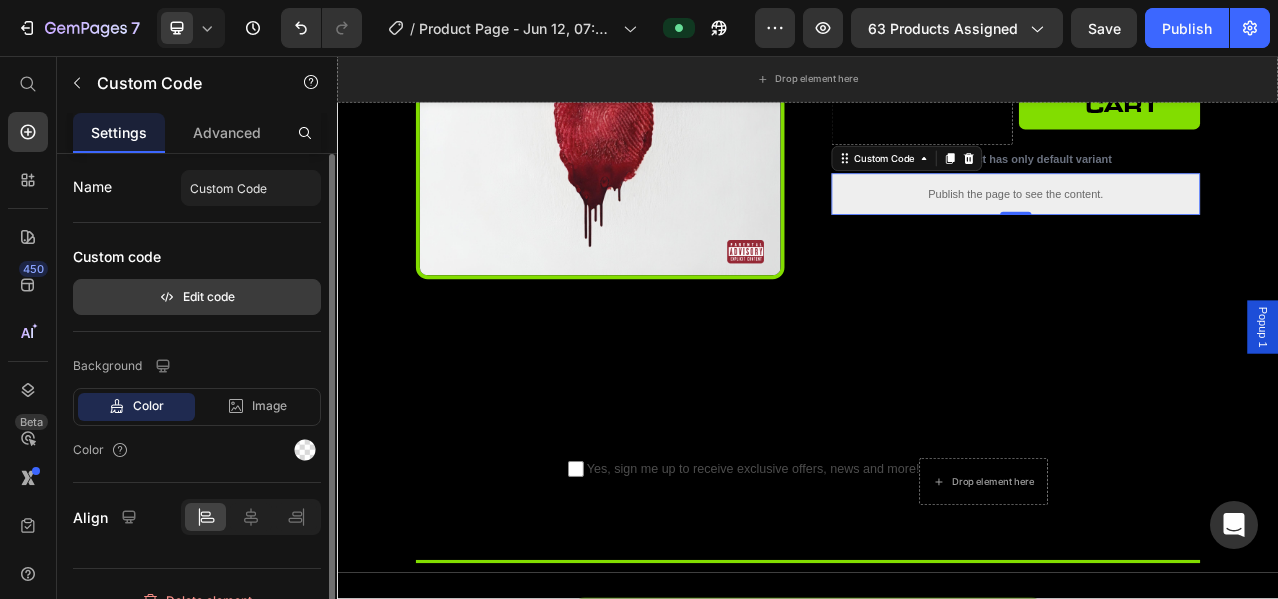 click on "Edit code" at bounding box center (197, 297) 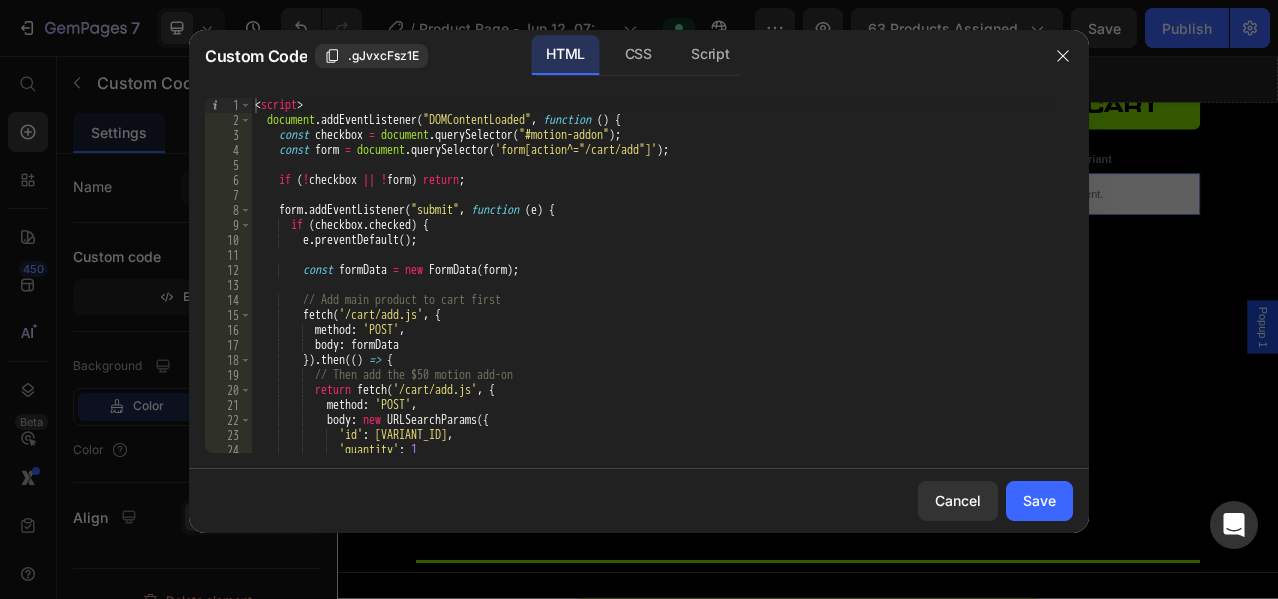 scroll, scrollTop: 0, scrollLeft: 0, axis: both 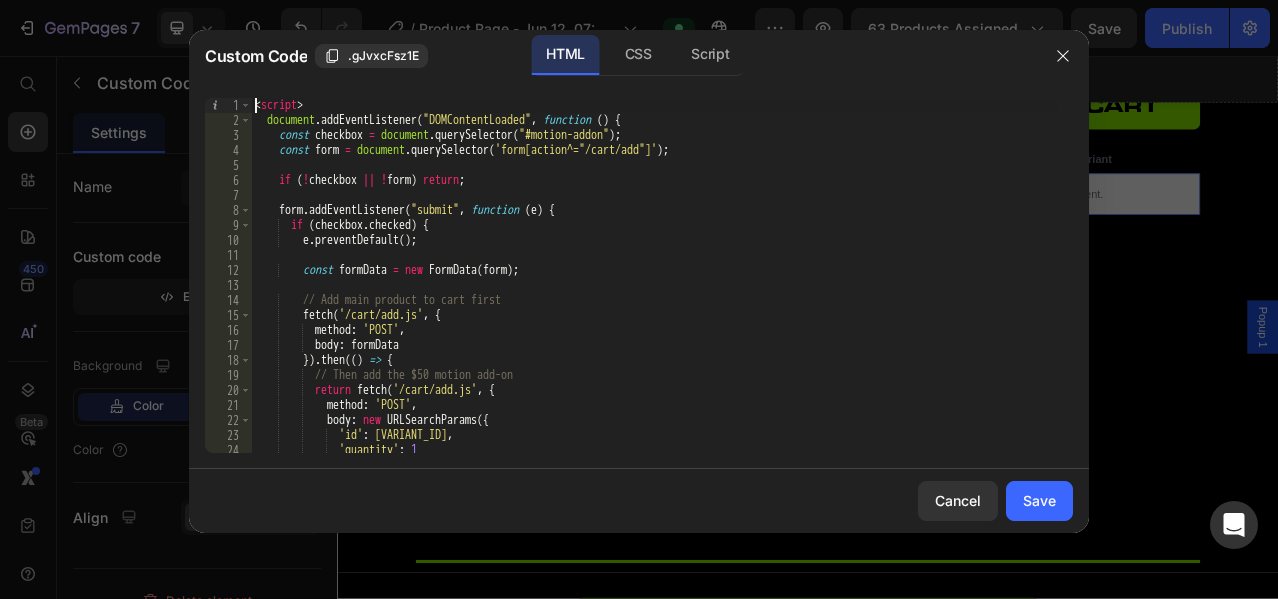 drag, startPoint x: 251, startPoint y: 103, endPoint x: 628, endPoint y: 529, distance: 568.8629 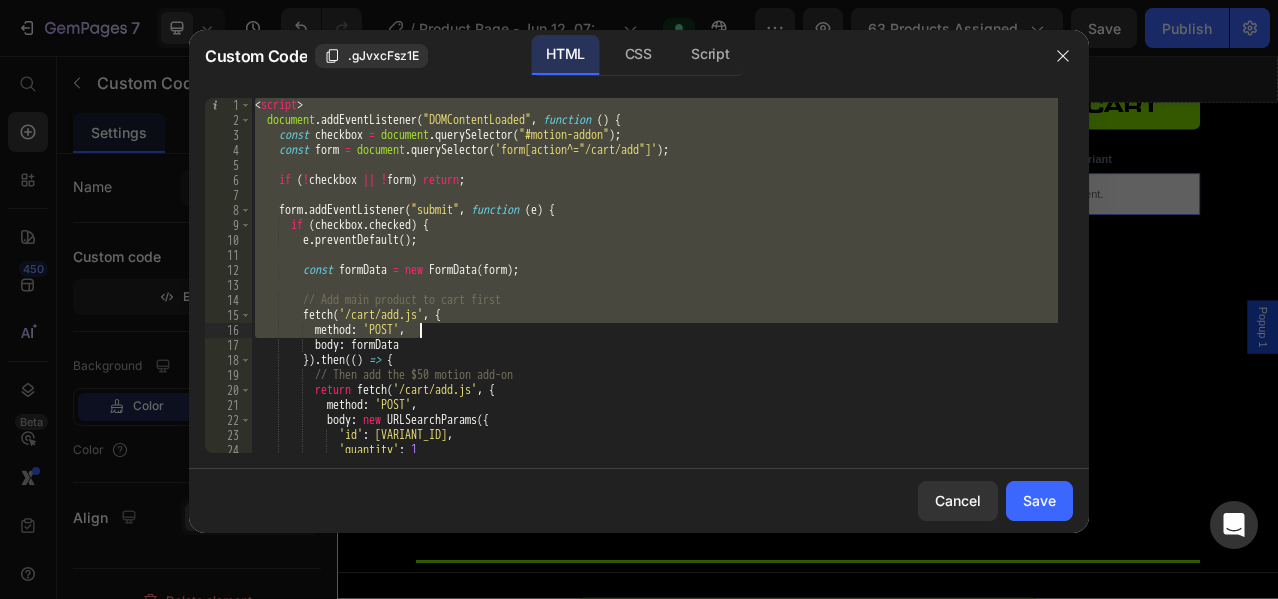 scroll, scrollTop: 154, scrollLeft: 0, axis: vertical 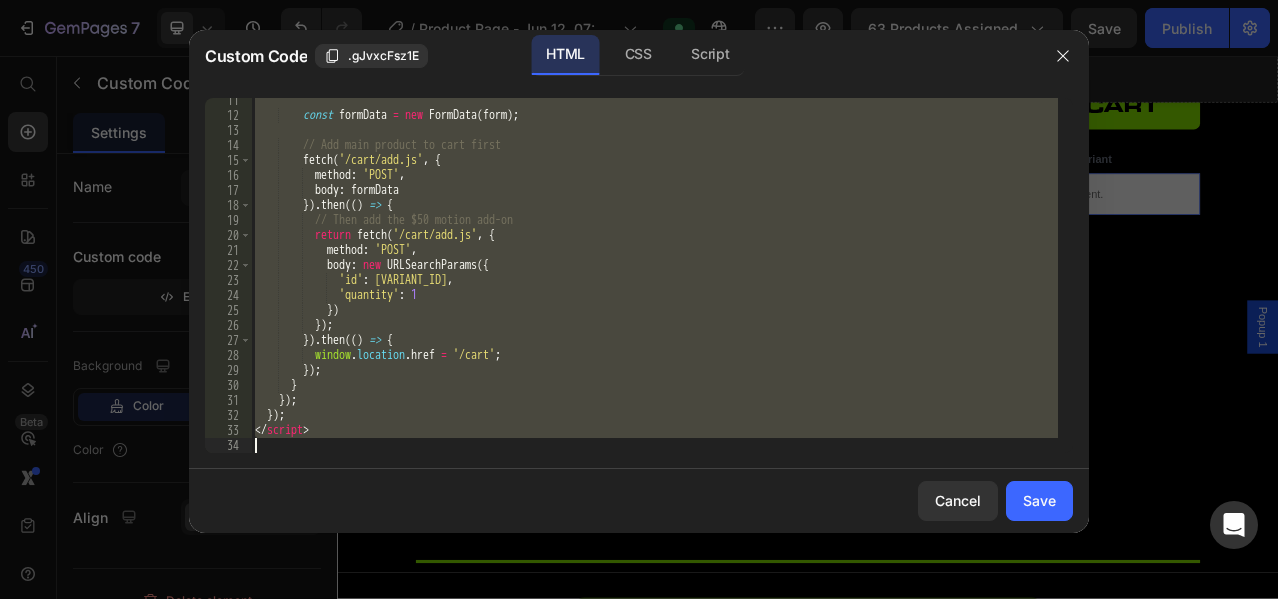 drag, startPoint x: 256, startPoint y: 104, endPoint x: 606, endPoint y: 556, distance: 571.6677 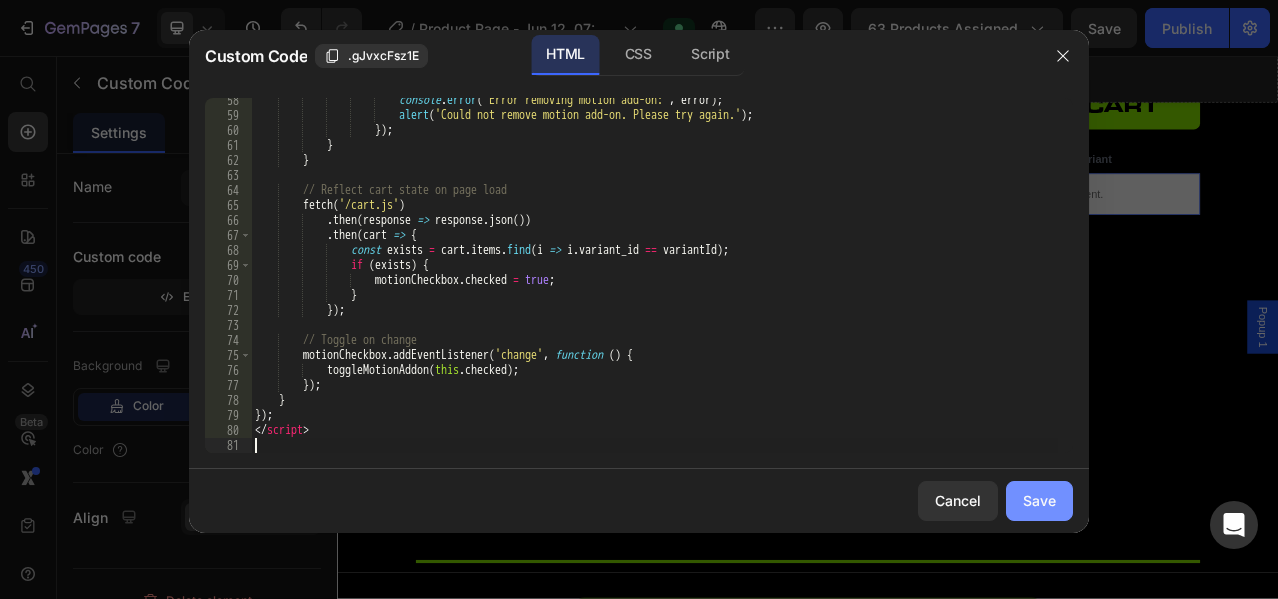 click on "Save" at bounding box center [1039, 500] 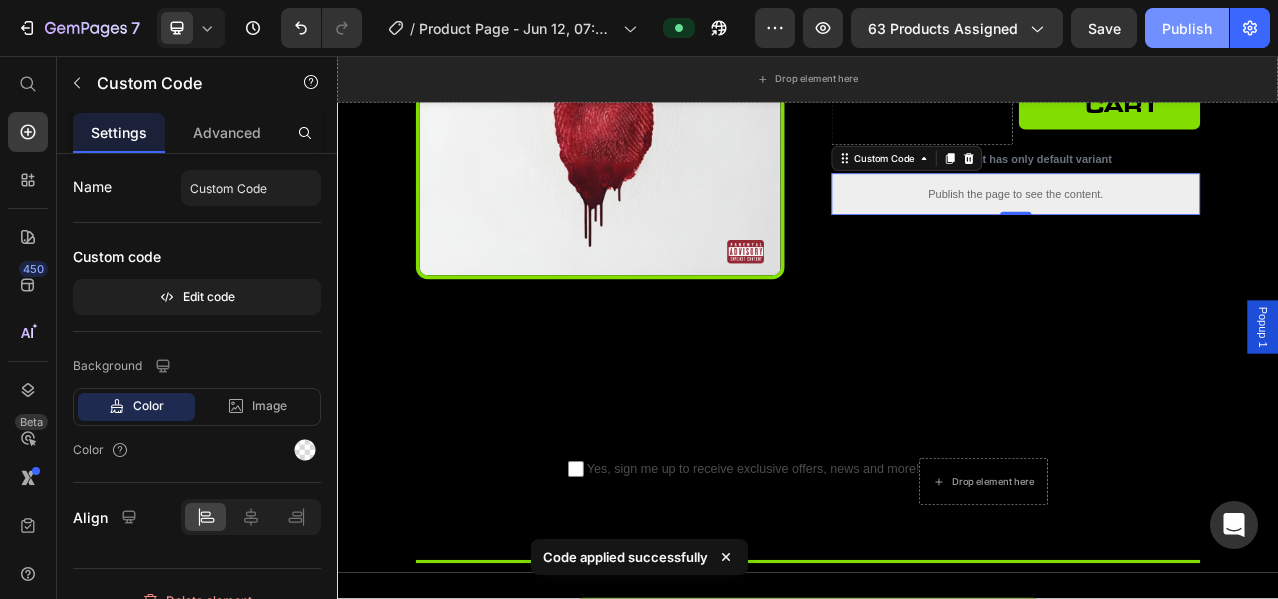 click on "Publish" at bounding box center (1187, 28) 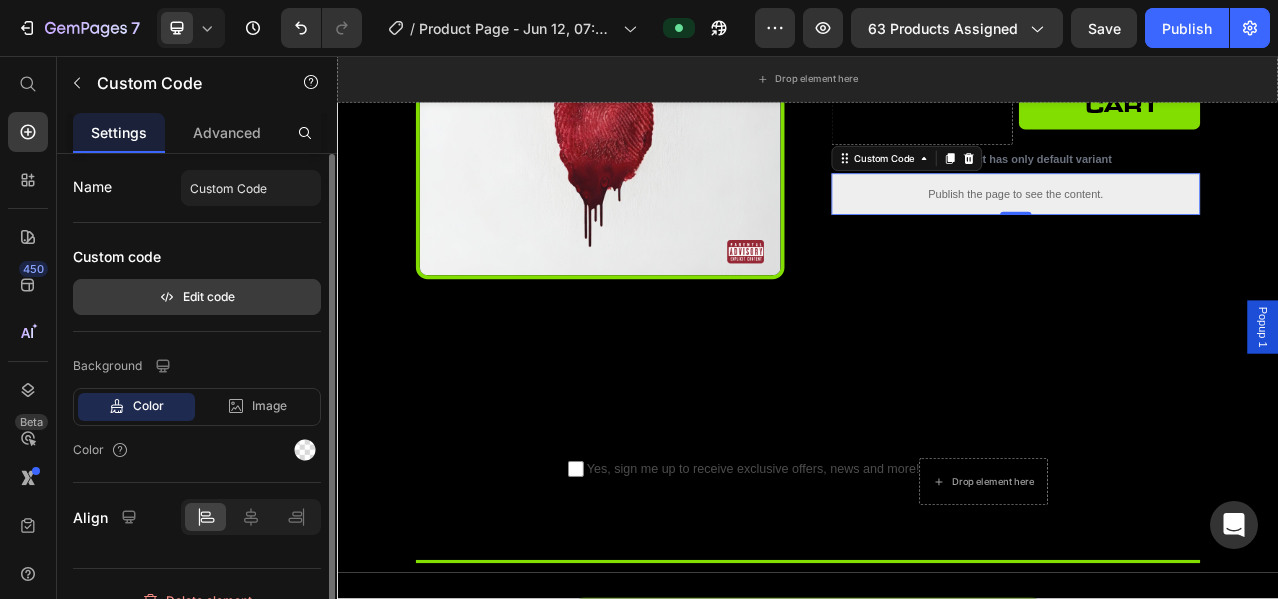 click on "Edit code" at bounding box center [197, 297] 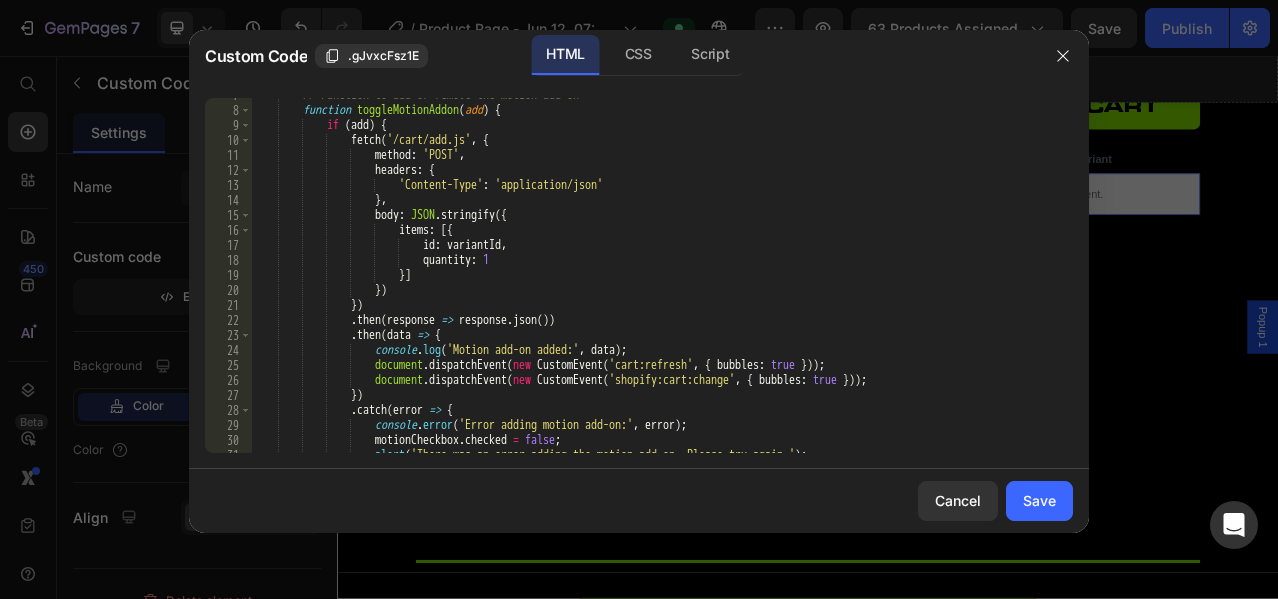 scroll, scrollTop: 0, scrollLeft: 0, axis: both 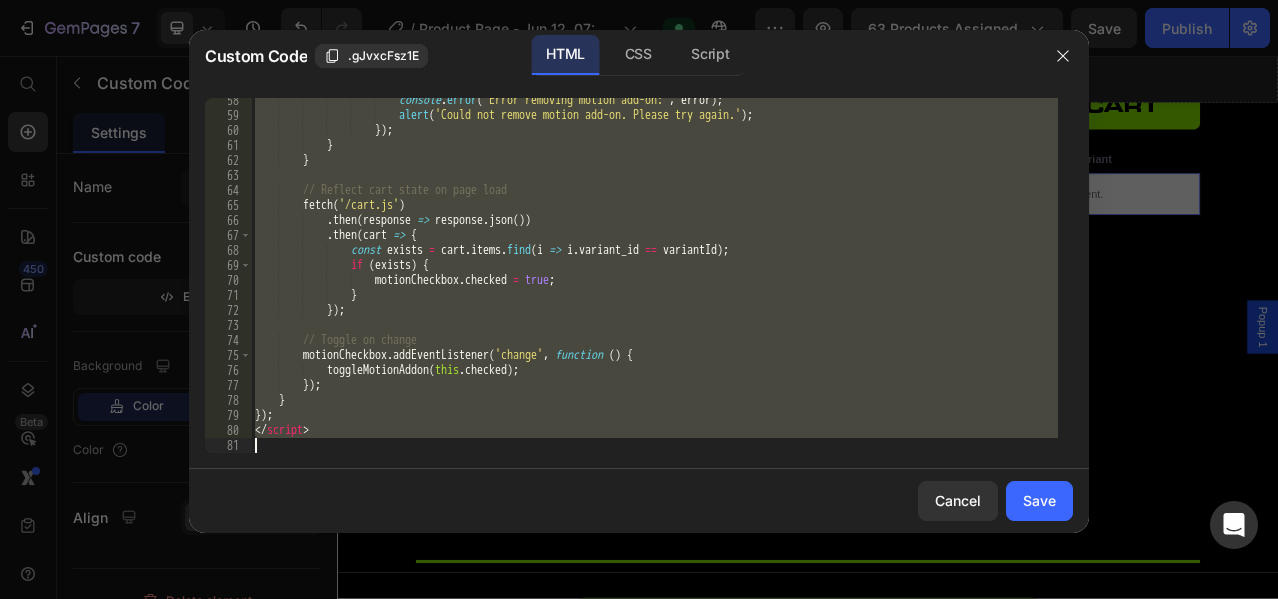 drag, startPoint x: 254, startPoint y: 103, endPoint x: 753, endPoint y: 513, distance: 645.83356 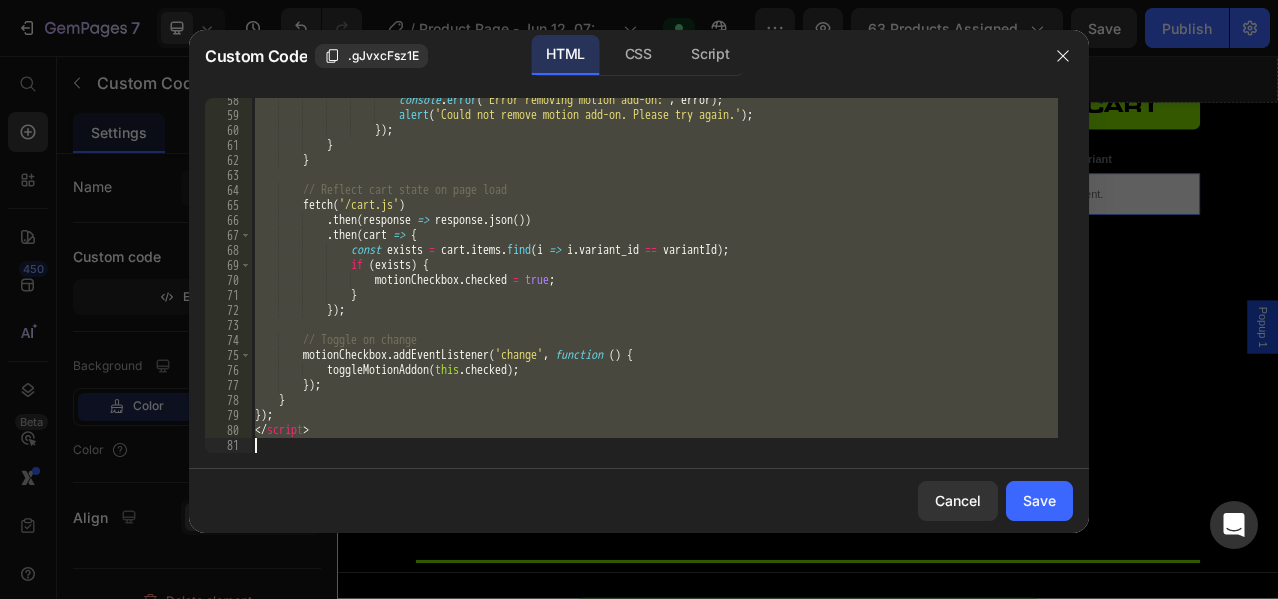 paste on "tyle>" 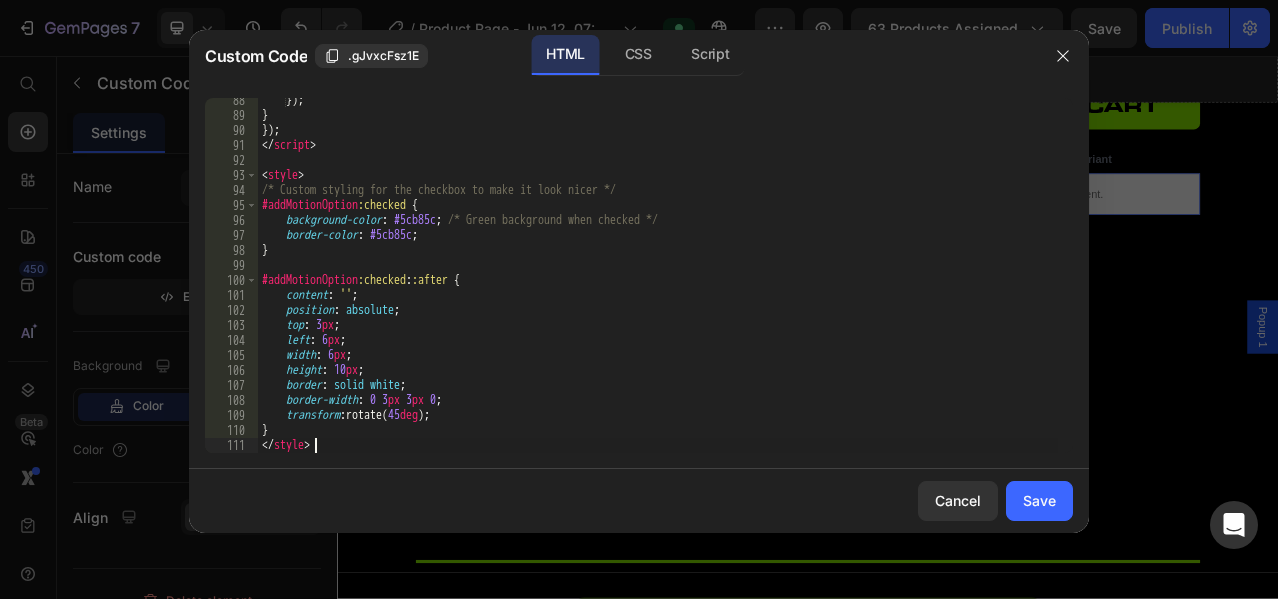 scroll, scrollTop: 1340, scrollLeft: 0, axis: vertical 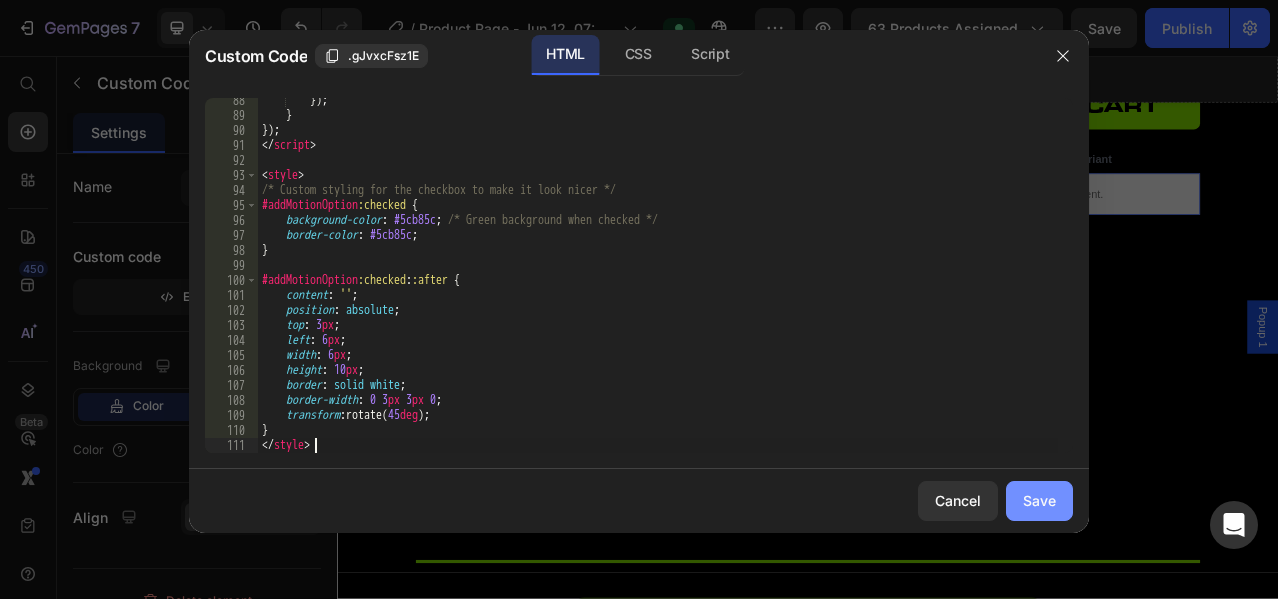 click on "Save" at bounding box center (1039, 500) 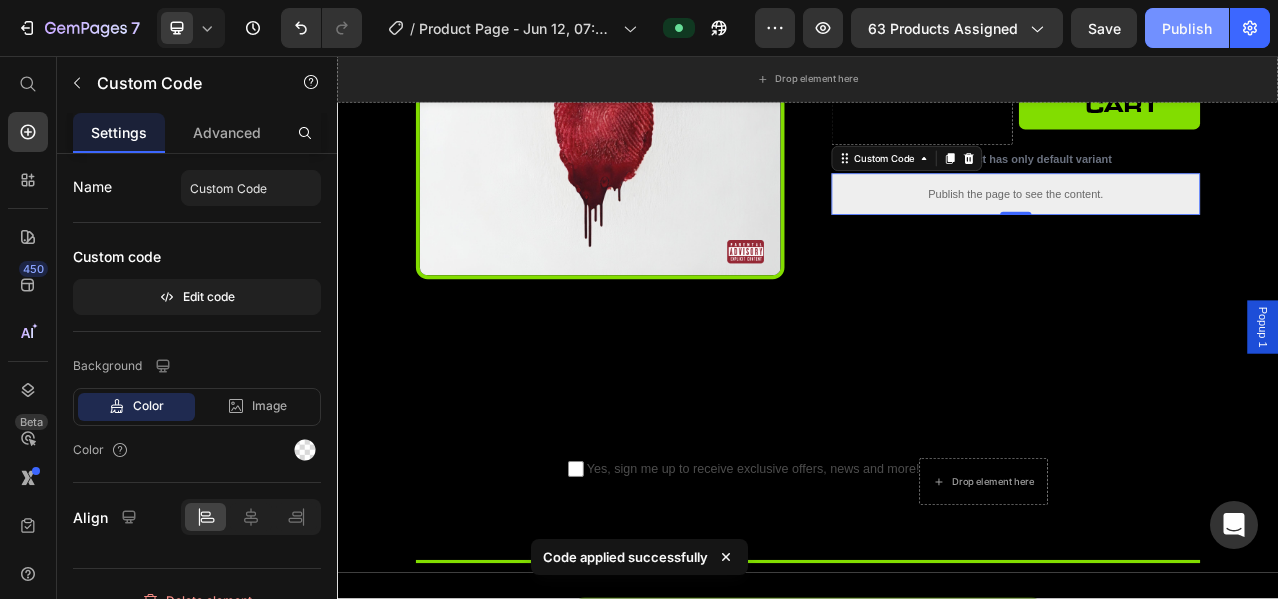 click on "Publish" 